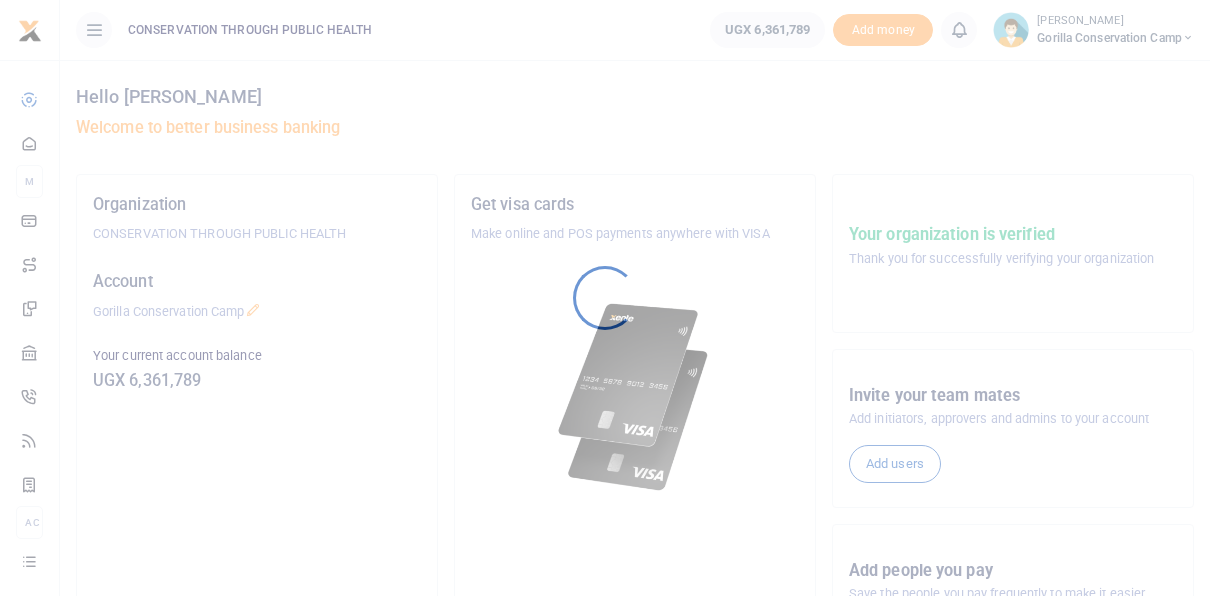 scroll, scrollTop: 0, scrollLeft: 0, axis: both 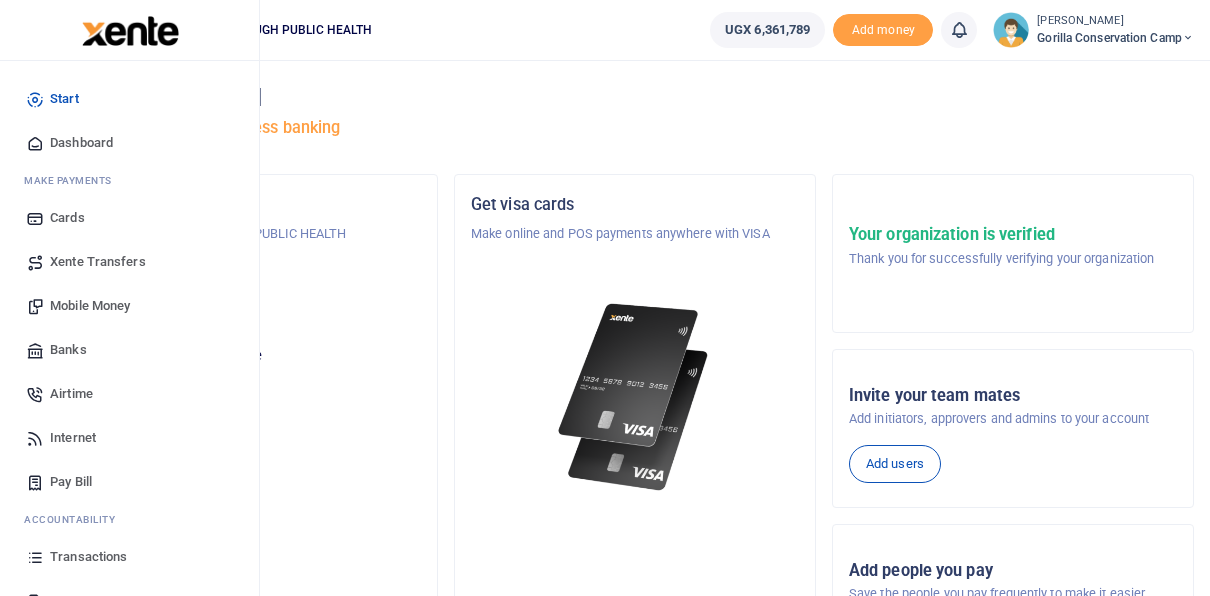 click on "Airtime" at bounding box center [71, 394] 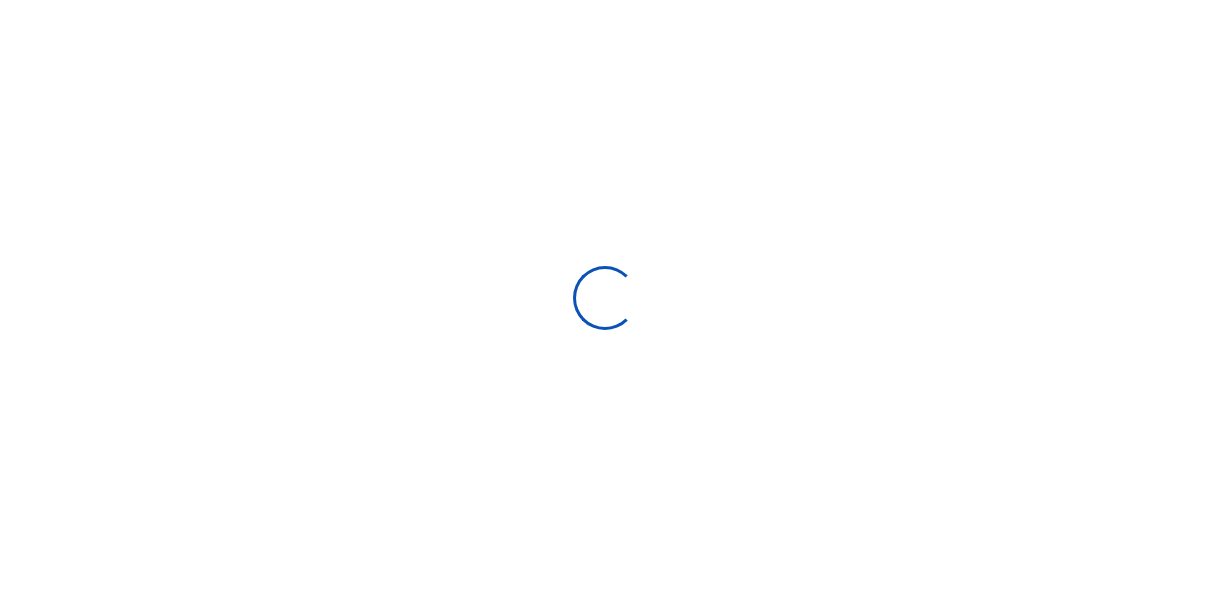 scroll, scrollTop: 0, scrollLeft: 0, axis: both 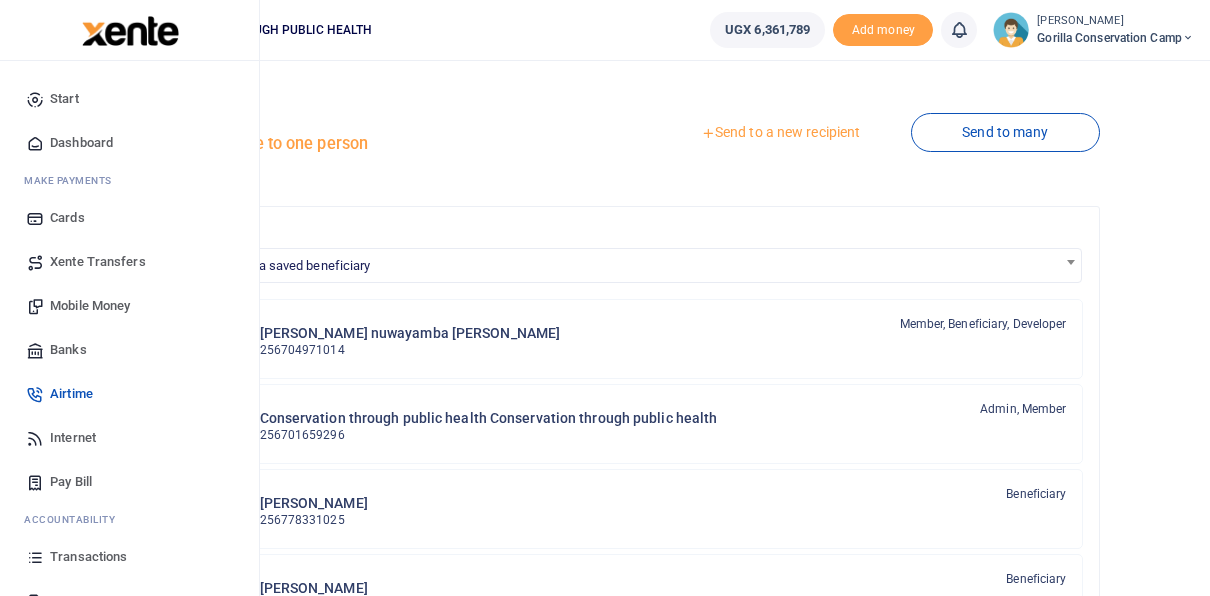 click on "Airtime" at bounding box center [71, 394] 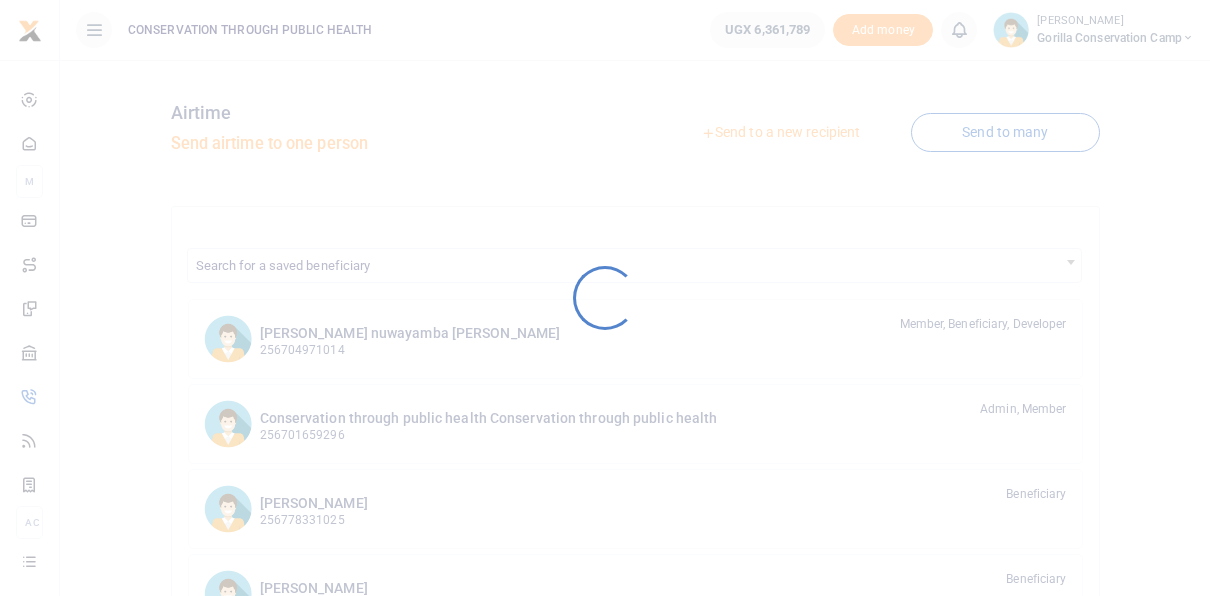 scroll, scrollTop: 0, scrollLeft: 0, axis: both 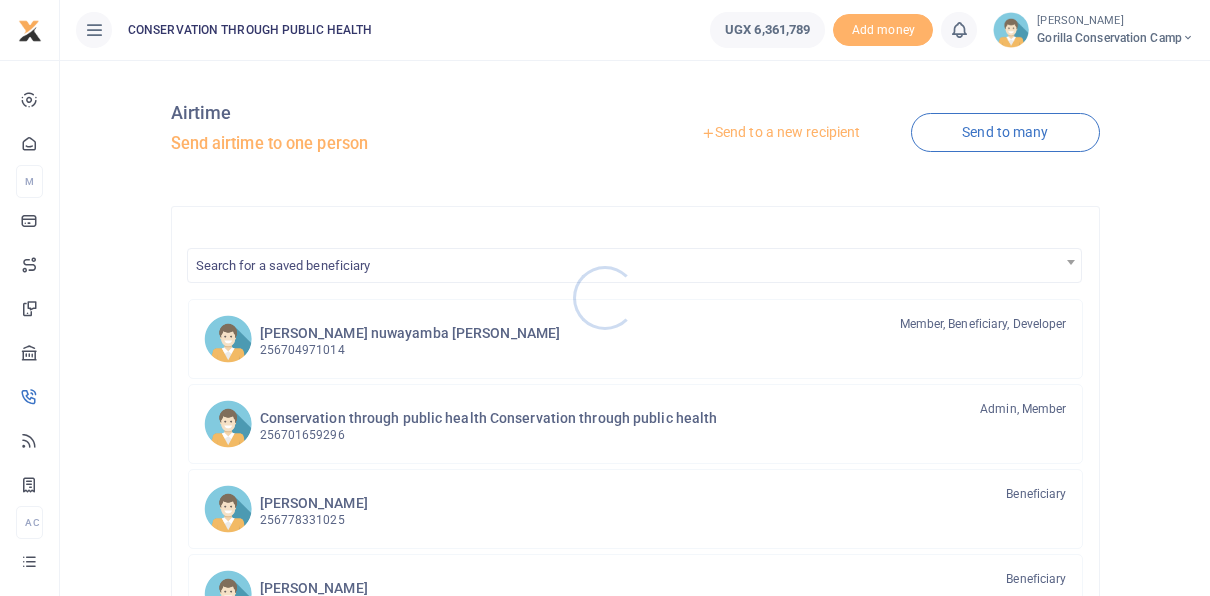 click at bounding box center [605, 298] 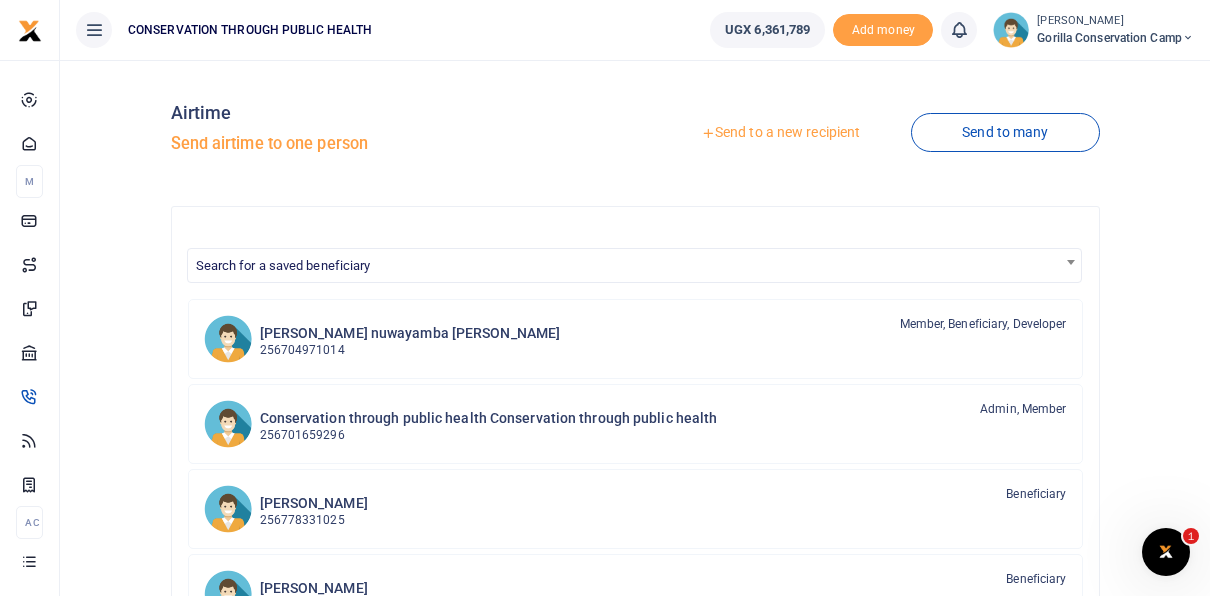 scroll, scrollTop: 0, scrollLeft: 0, axis: both 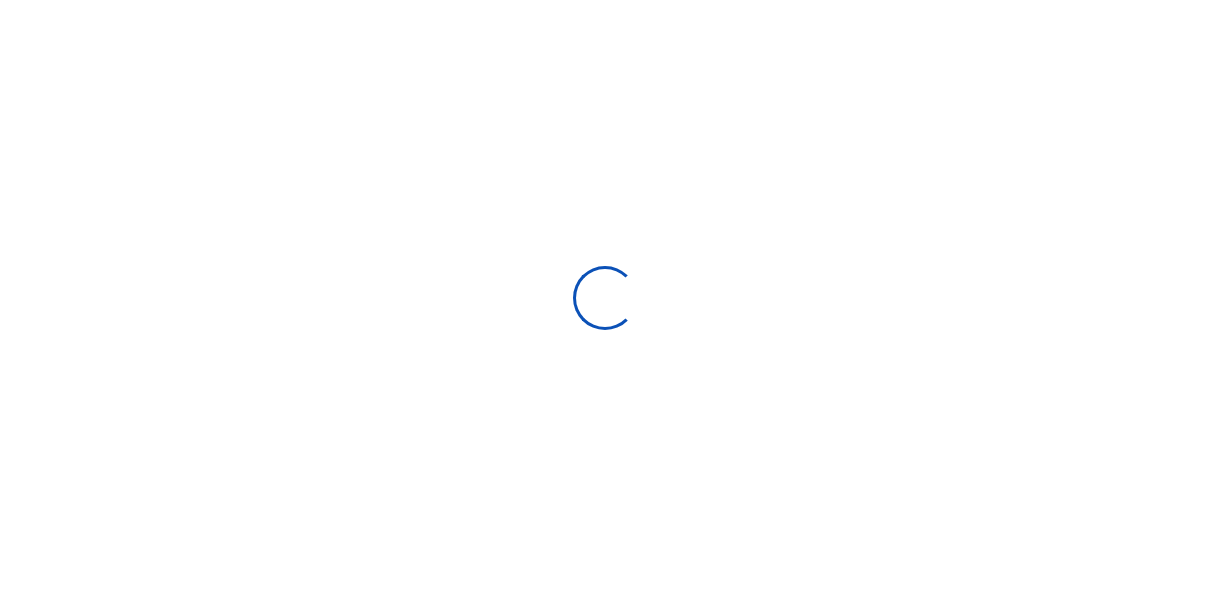 select 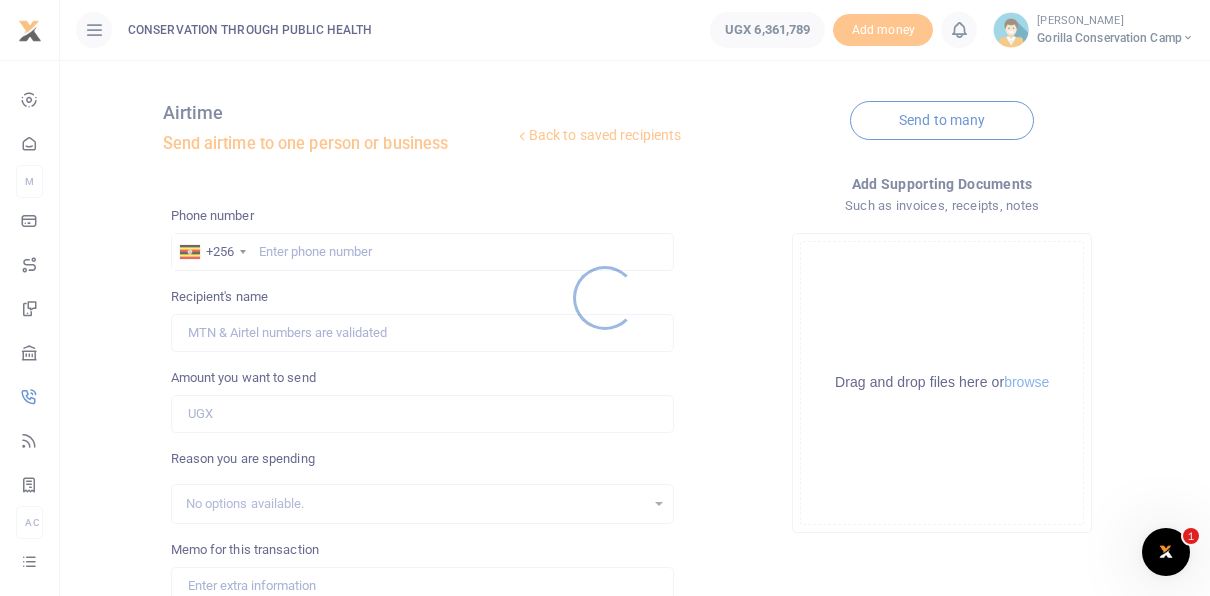 scroll, scrollTop: 0, scrollLeft: 0, axis: both 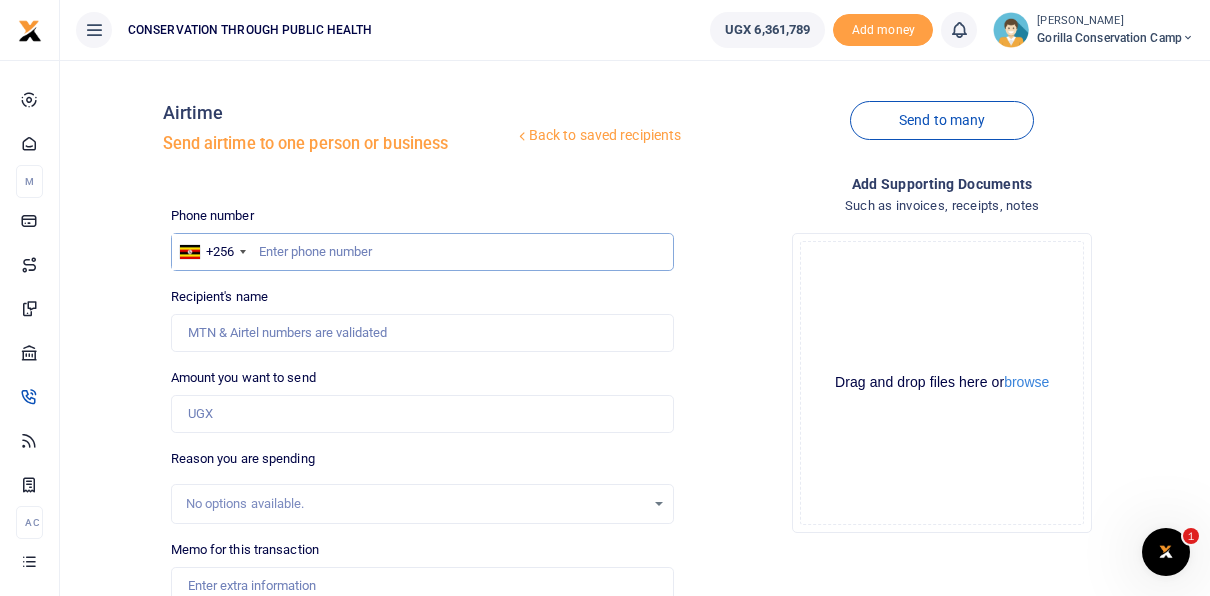 click at bounding box center (423, 252) 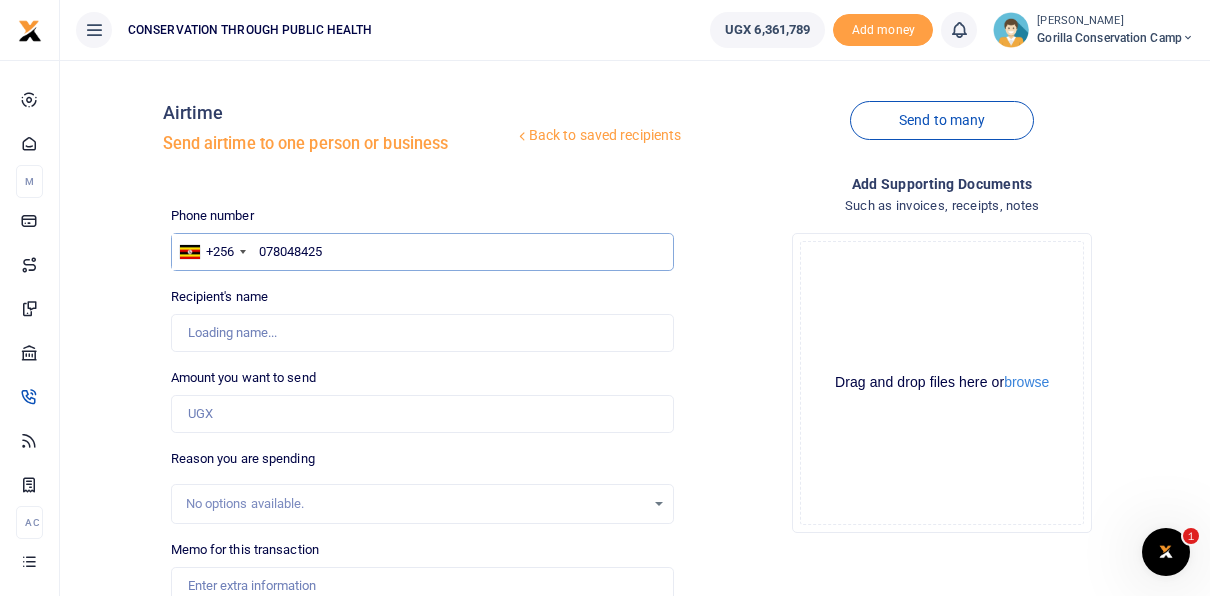 type on "0780484259" 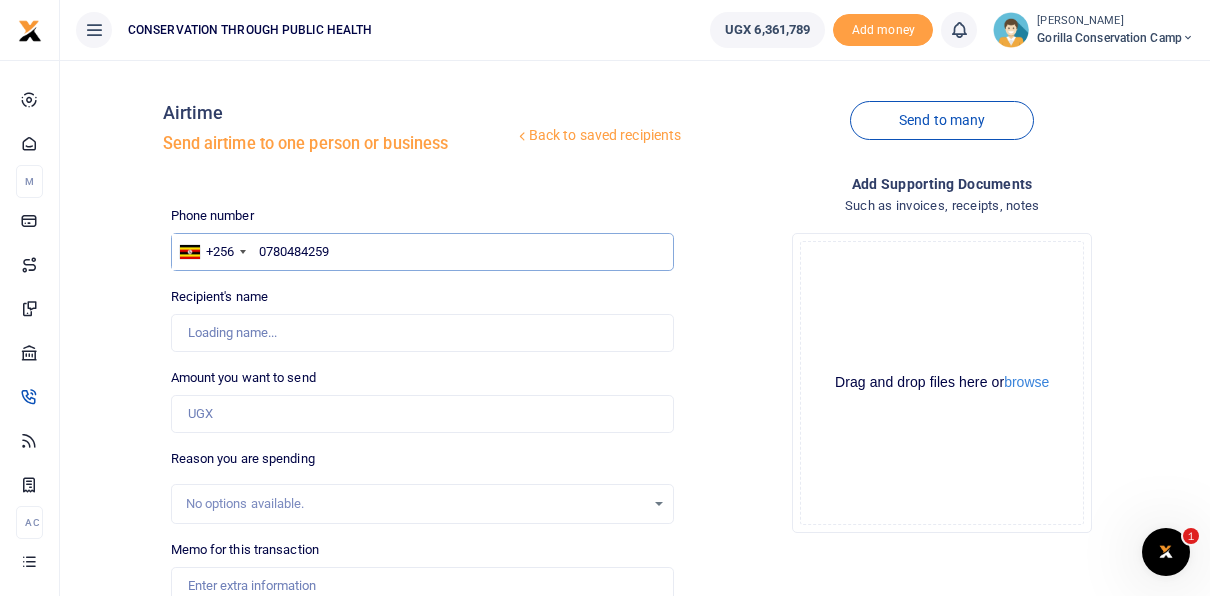 type on "Lonard Arinaitwe" 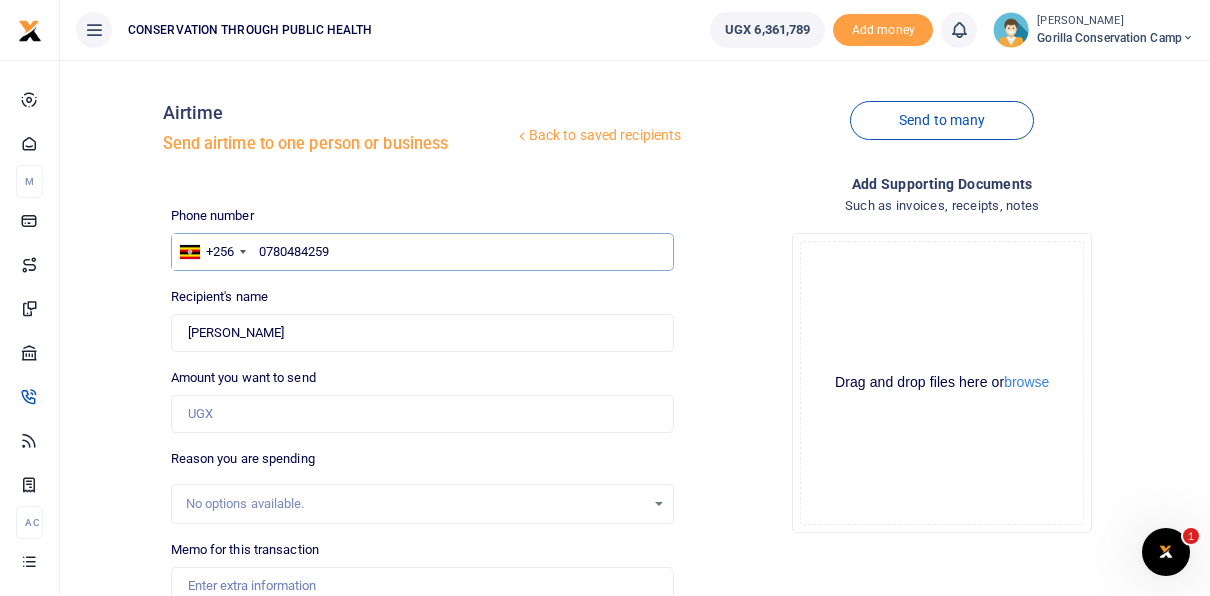 type on "0780484259" 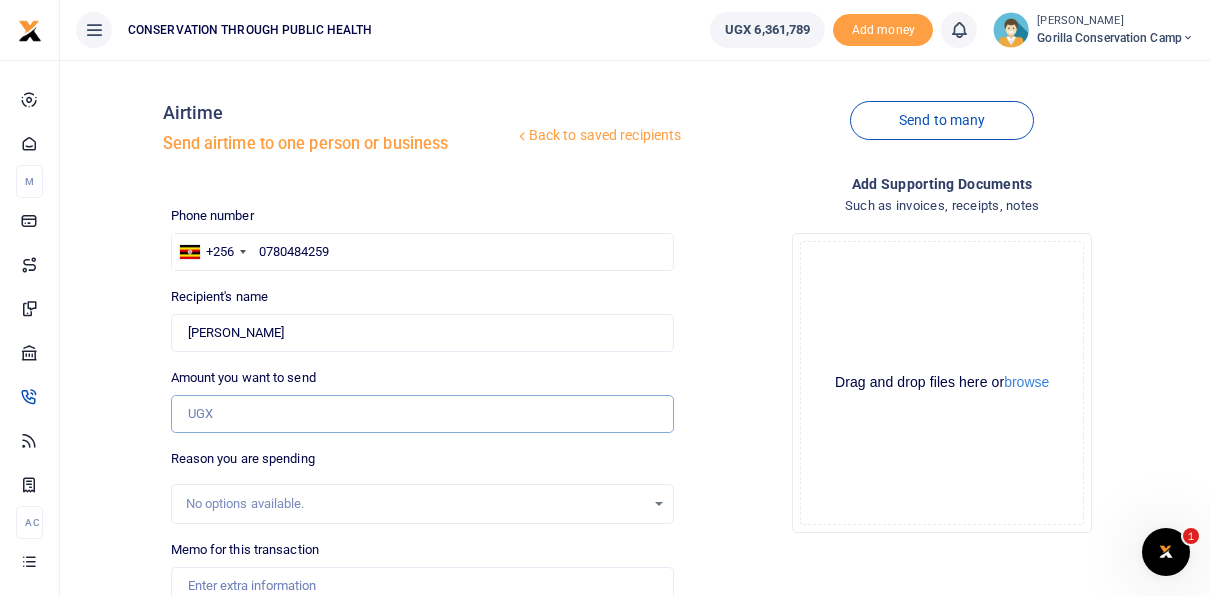 click on "Amount you want to send" at bounding box center (423, 414) 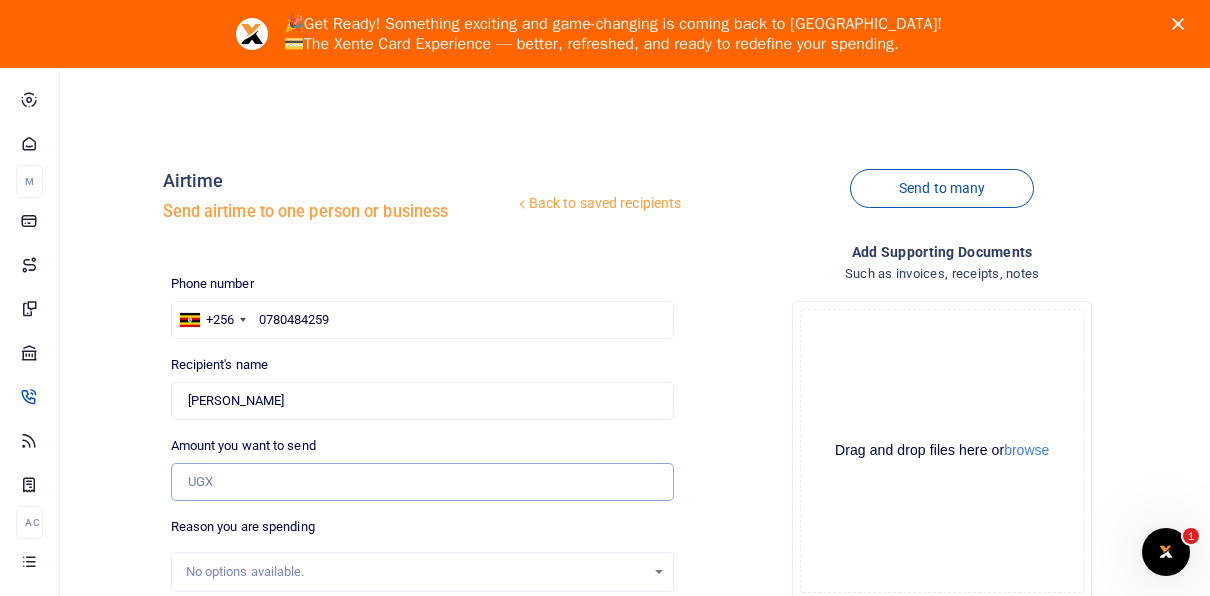 scroll, scrollTop: 0, scrollLeft: 0, axis: both 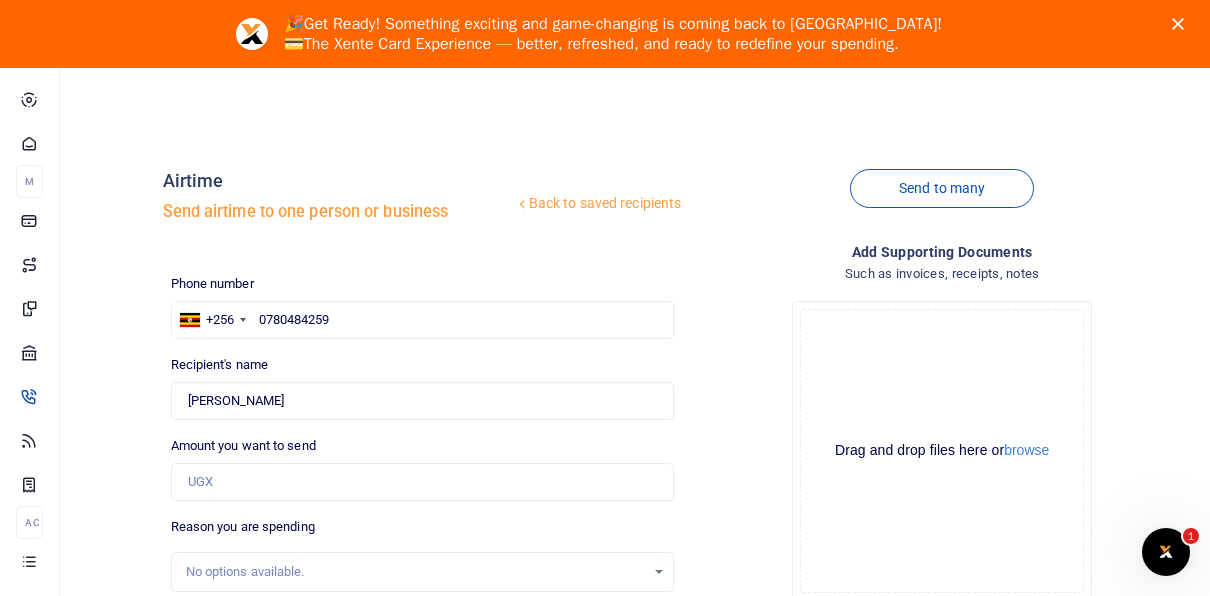 click 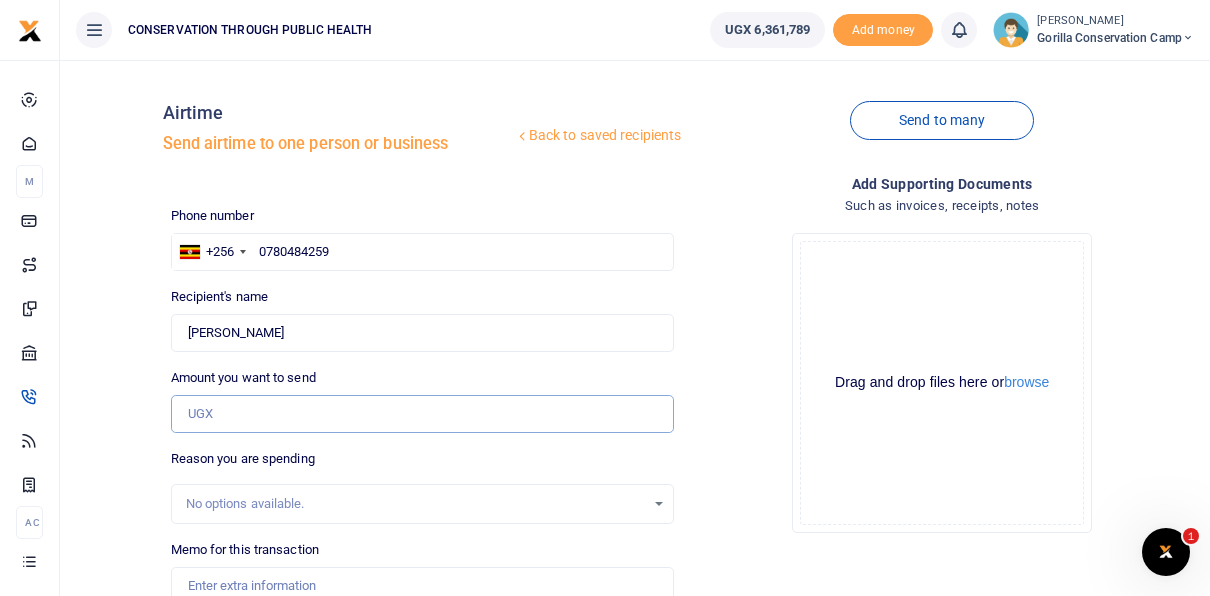 click on "Amount you want to send" at bounding box center [423, 414] 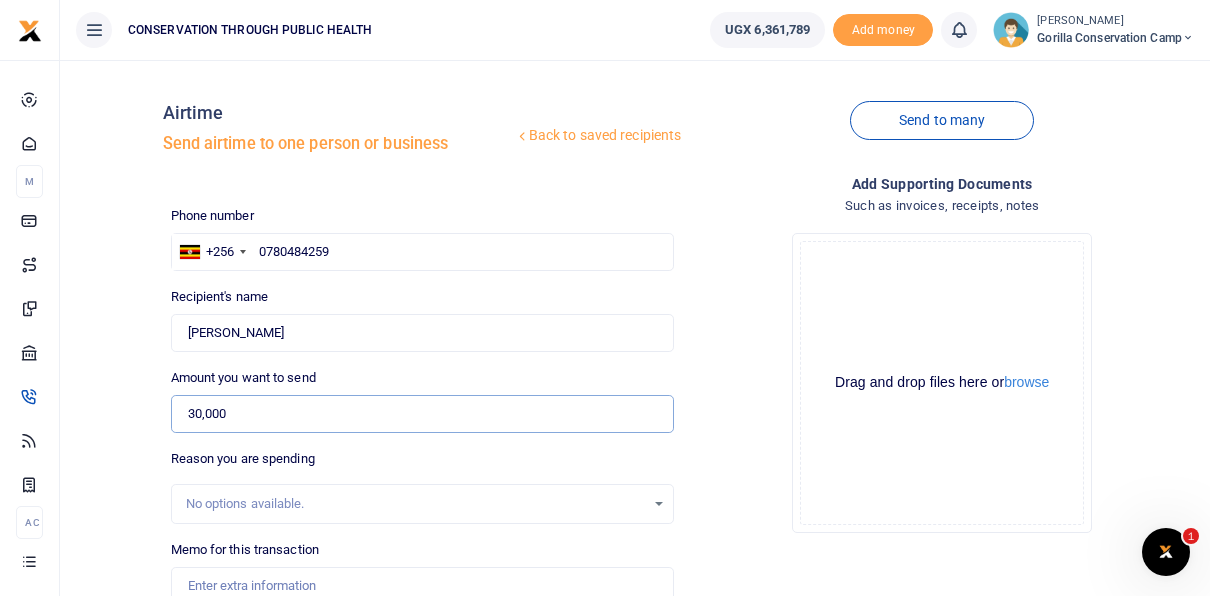 scroll, scrollTop: 222, scrollLeft: 0, axis: vertical 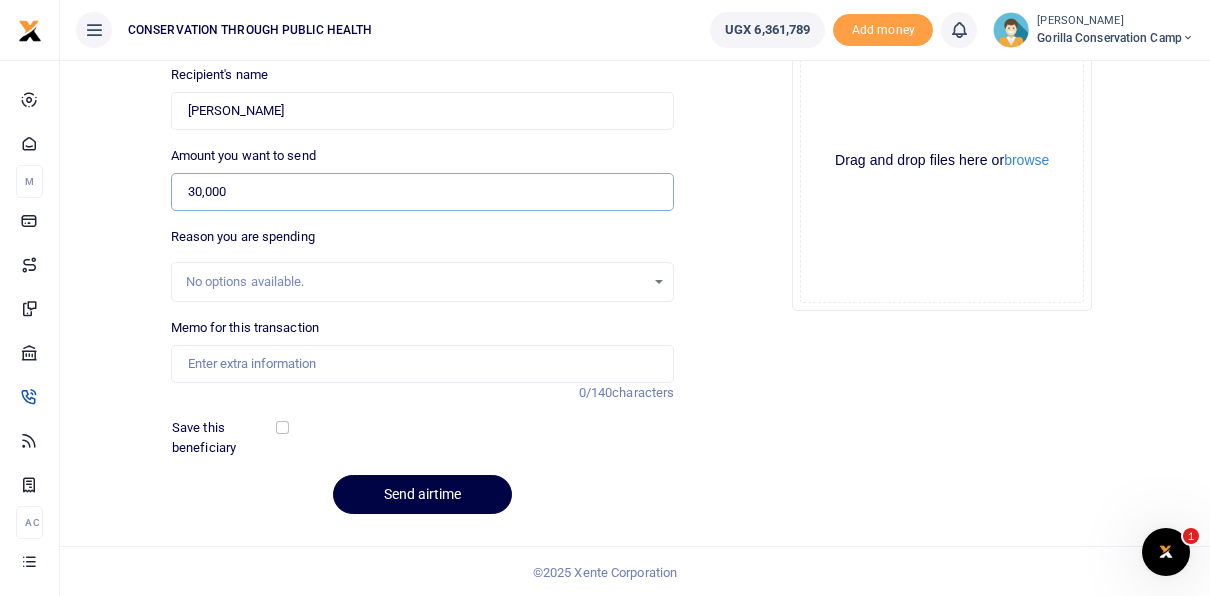 drag, startPoint x: 1223, startPoint y: 570, endPoint x: 27, endPoint y: 12, distance: 1319.7651 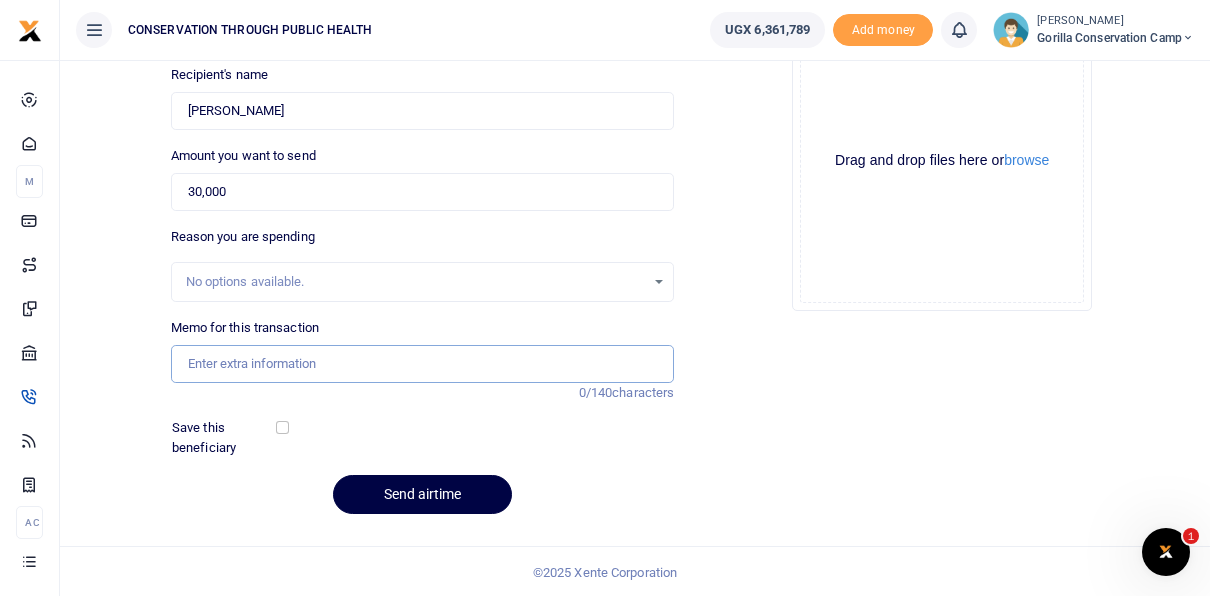 click on "Memo for this transaction" at bounding box center [423, 364] 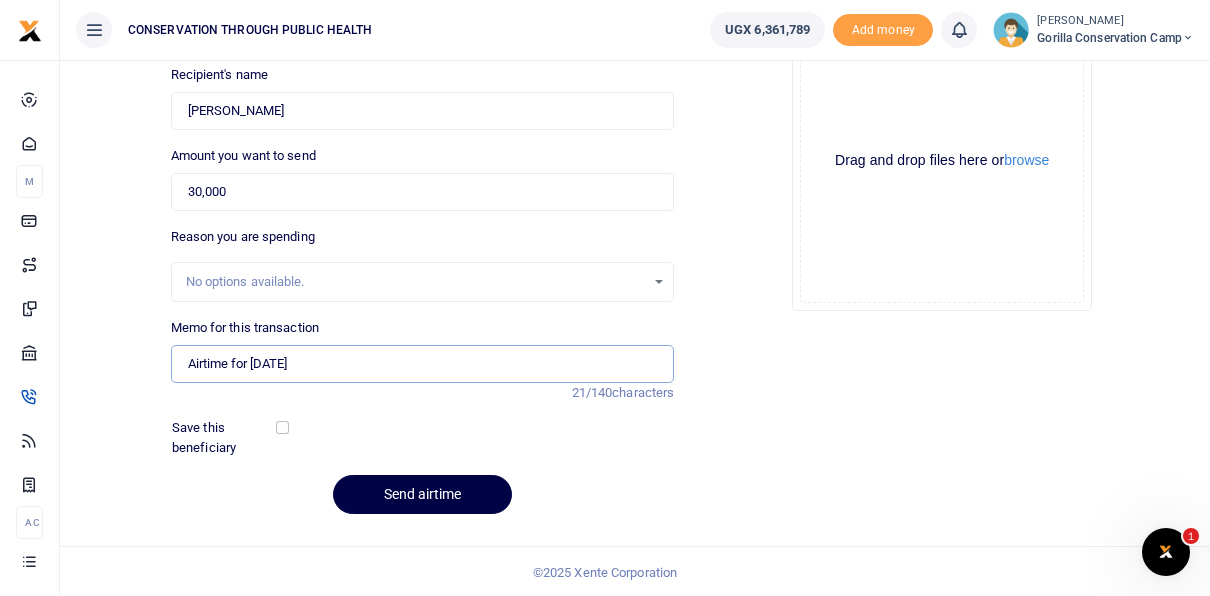 type on "Airtime for [DATE]" 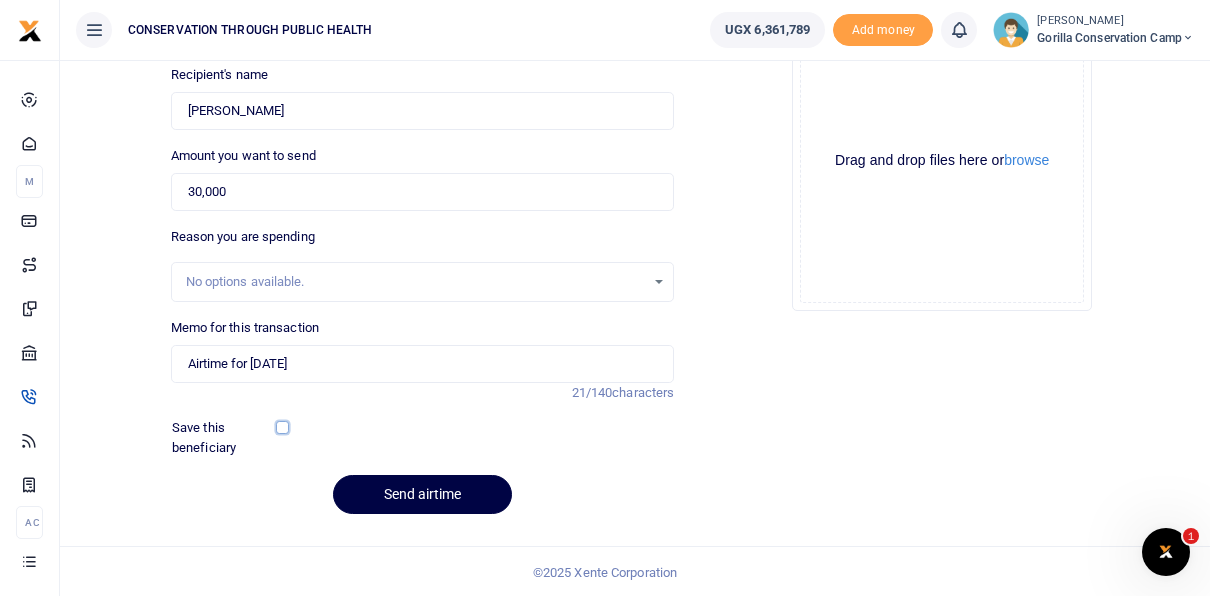 click at bounding box center [282, 427] 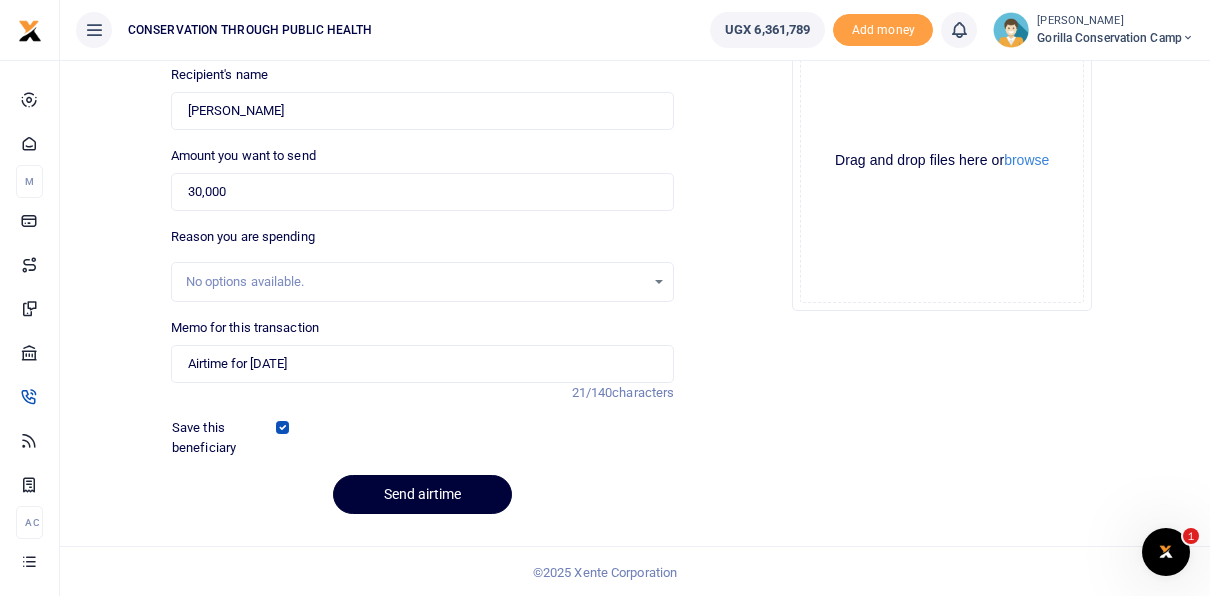 click on "Send airtime" at bounding box center [422, 494] 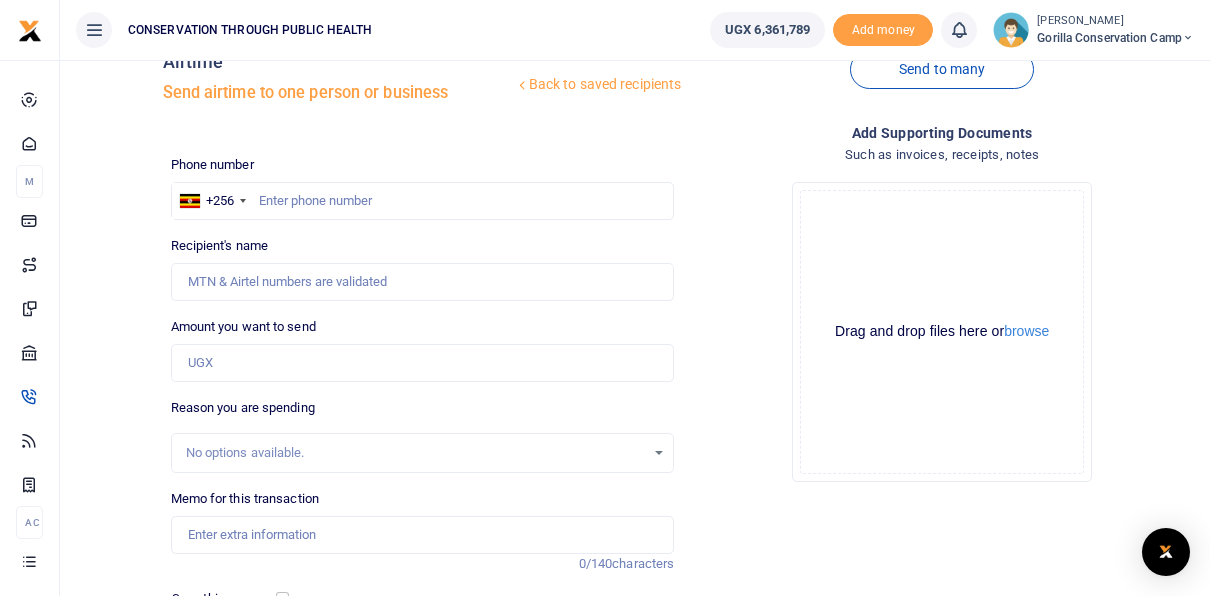 scroll, scrollTop: 21, scrollLeft: 0, axis: vertical 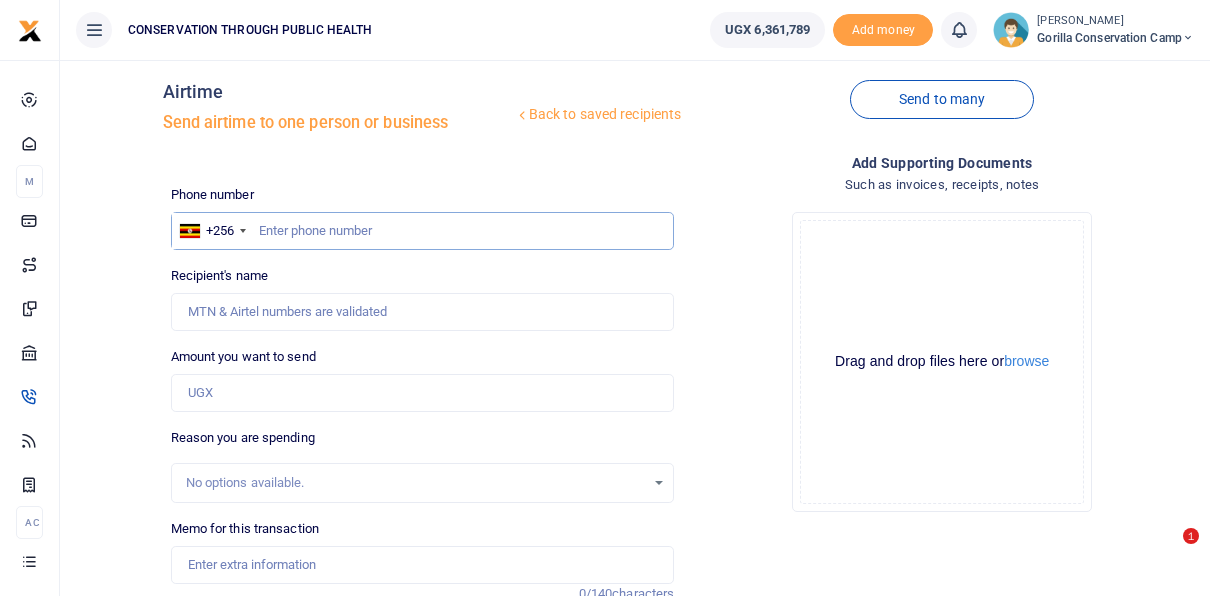 click at bounding box center [423, 231] 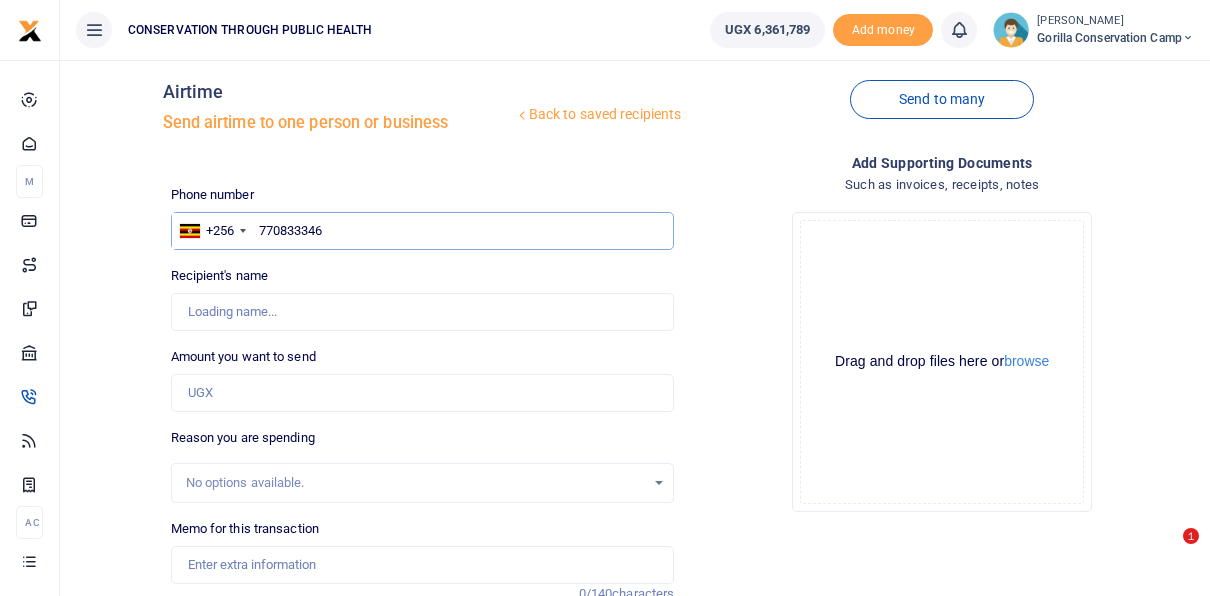 type on "770833346" 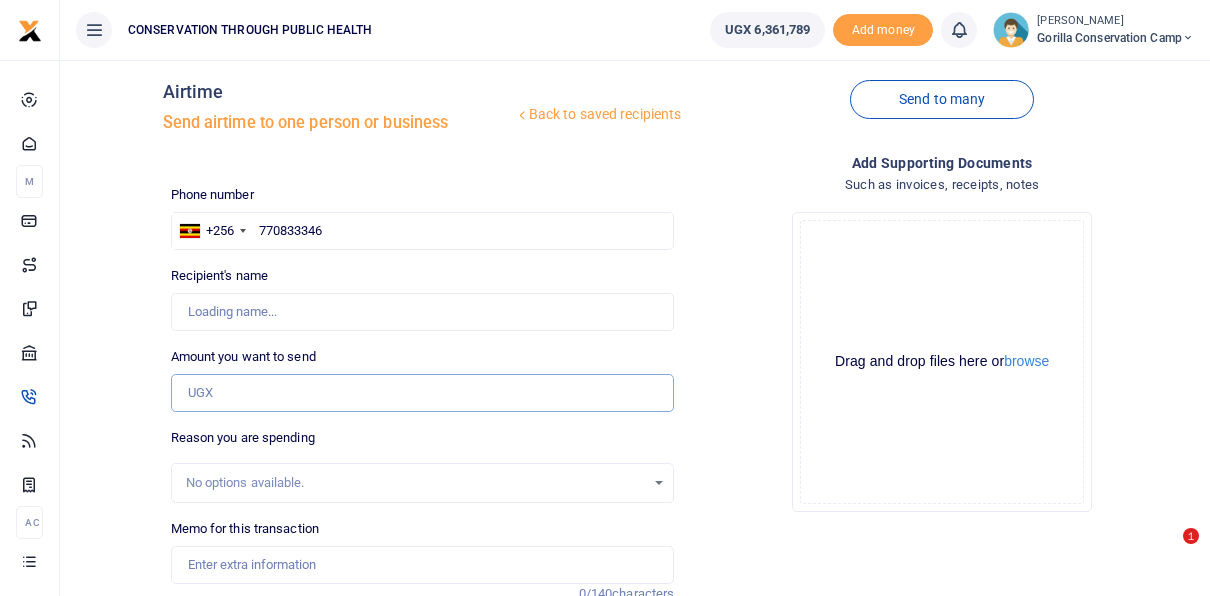 type on "[PERSON_NAME]" 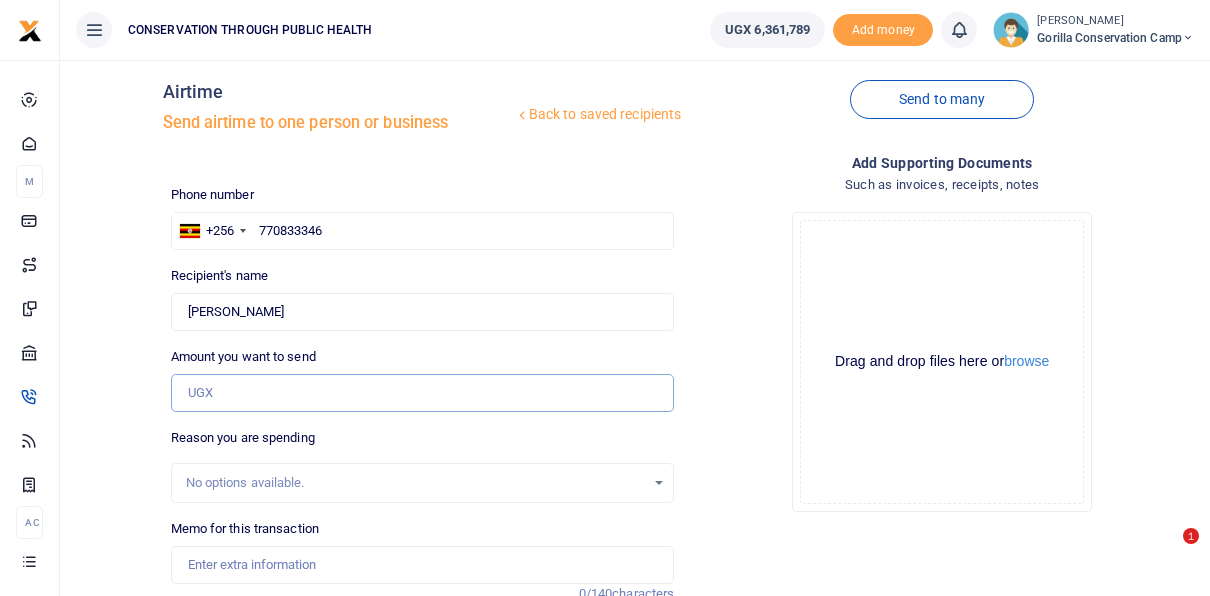 click on "Amount you want to send" at bounding box center [423, 393] 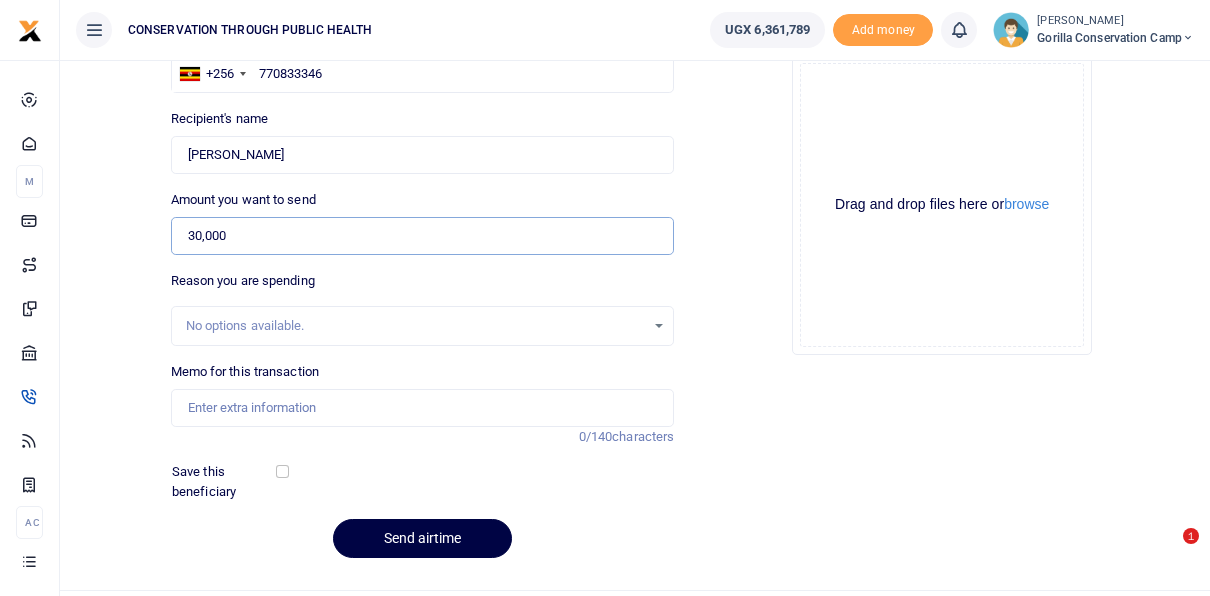scroll, scrollTop: 181, scrollLeft: 0, axis: vertical 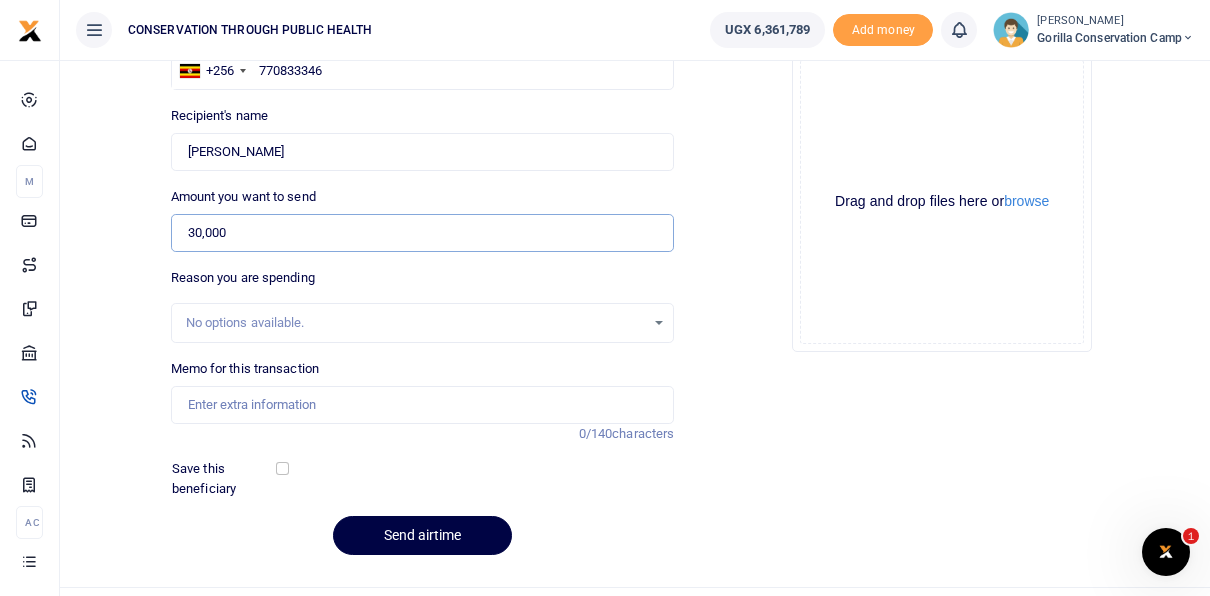 type on "30,000" 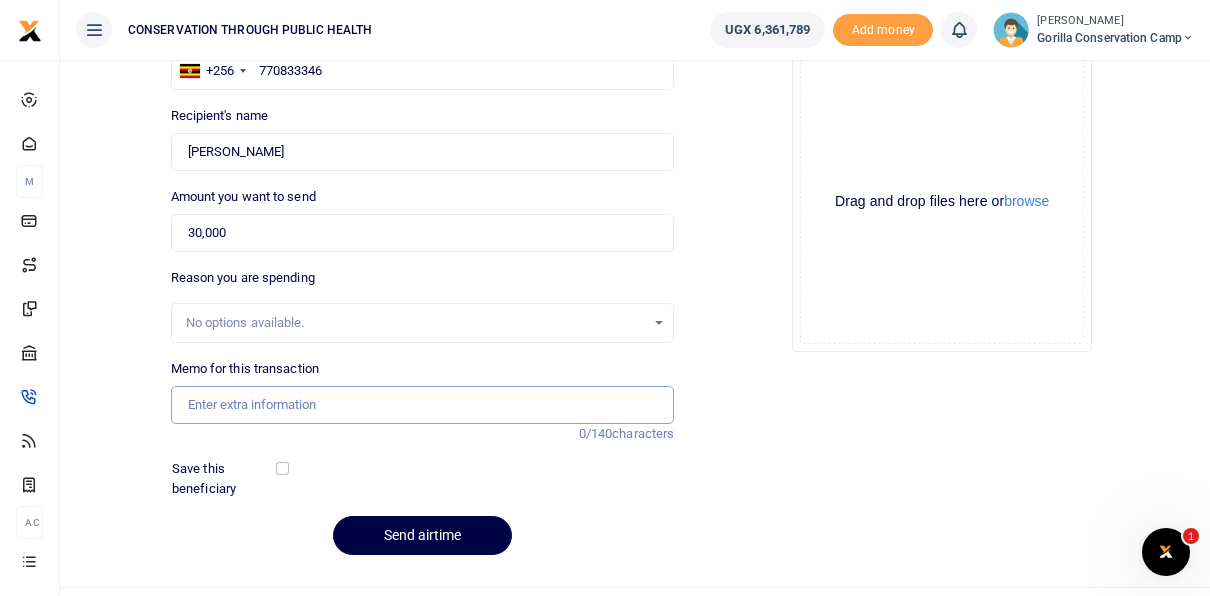 scroll, scrollTop: 0, scrollLeft: 0, axis: both 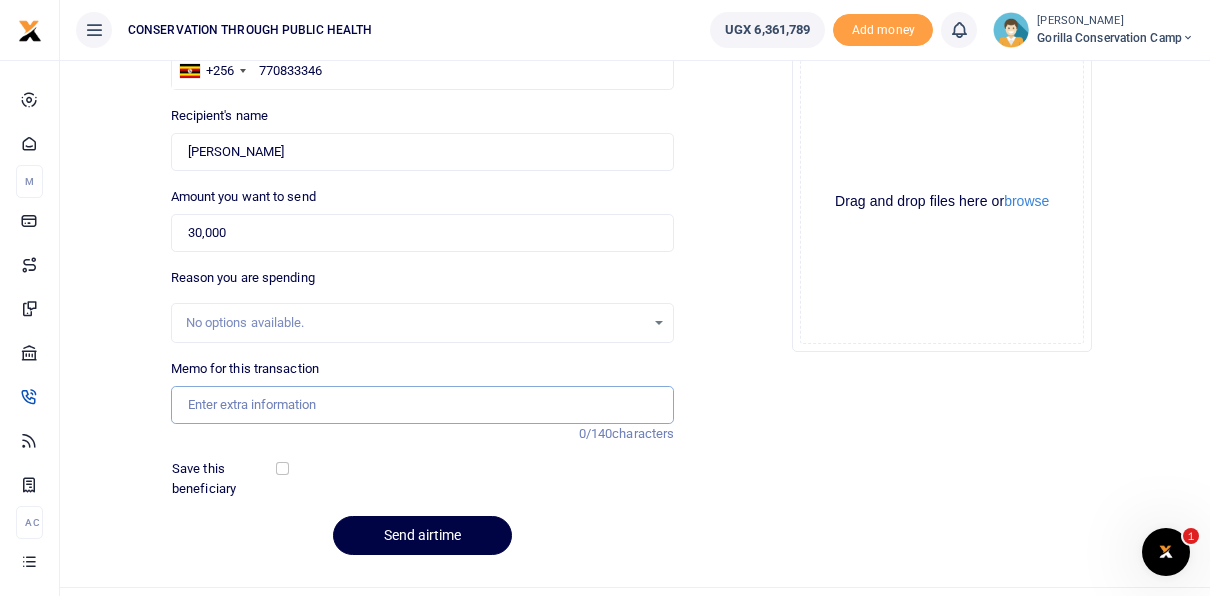 type on "Airtime for [DATE]" 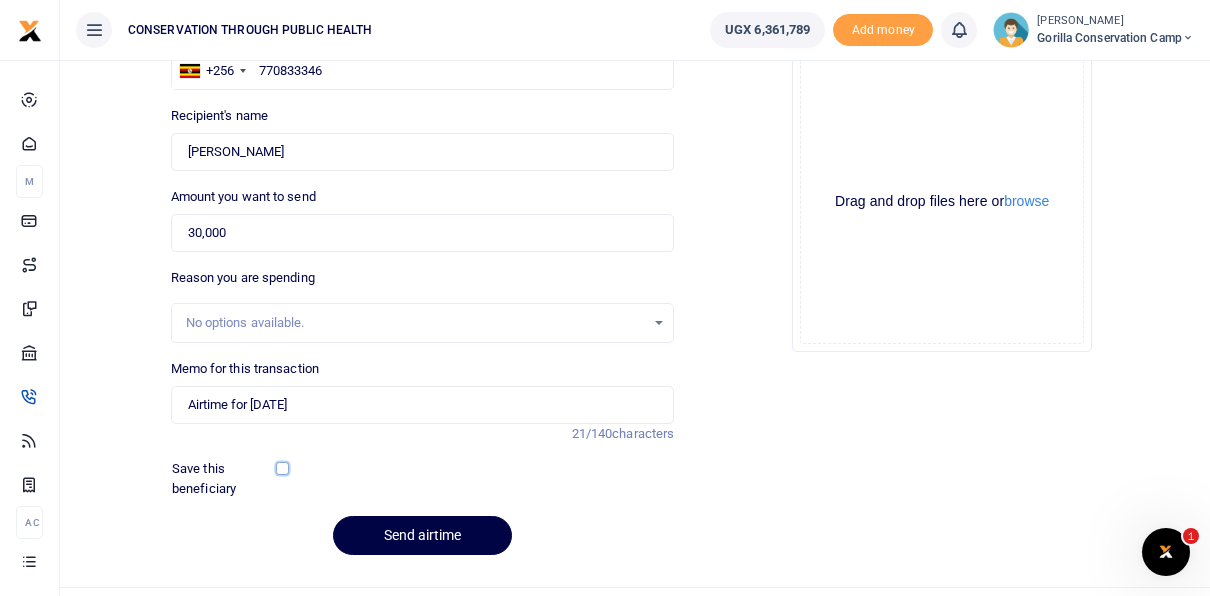 click at bounding box center (282, 468) 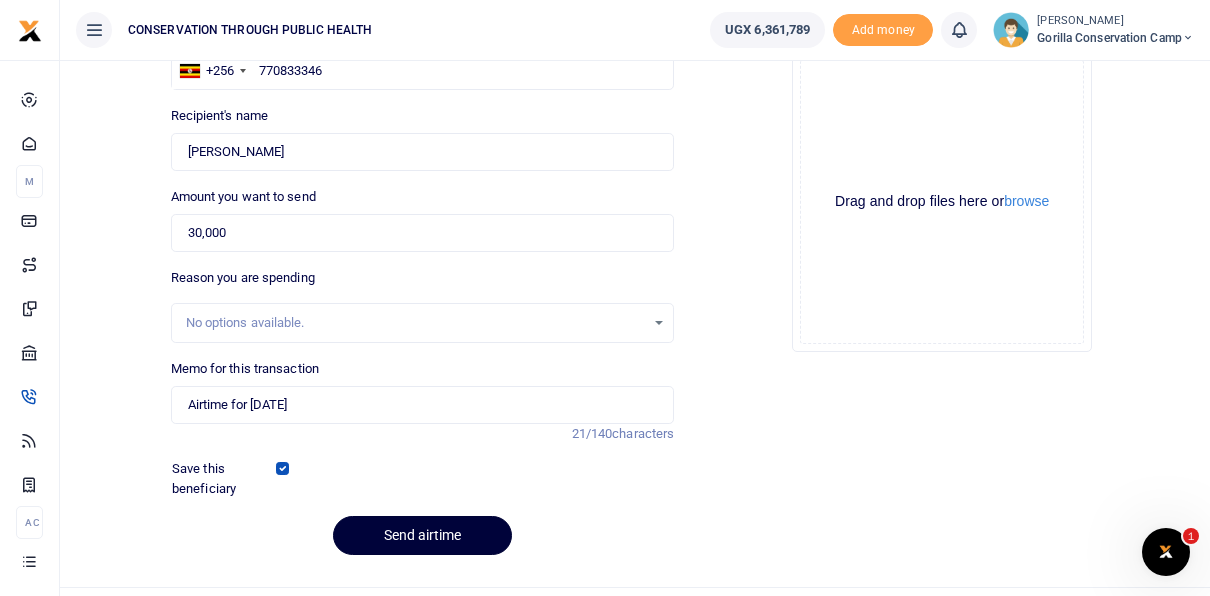 click on "Send airtime" at bounding box center (422, 535) 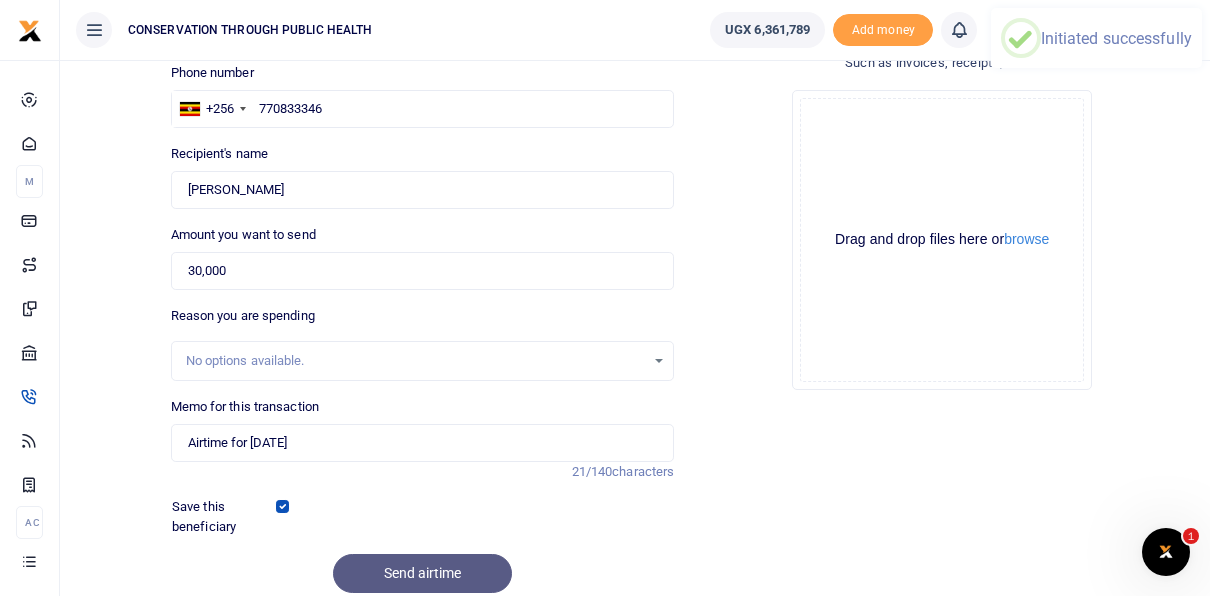 scroll, scrollTop: 96, scrollLeft: 0, axis: vertical 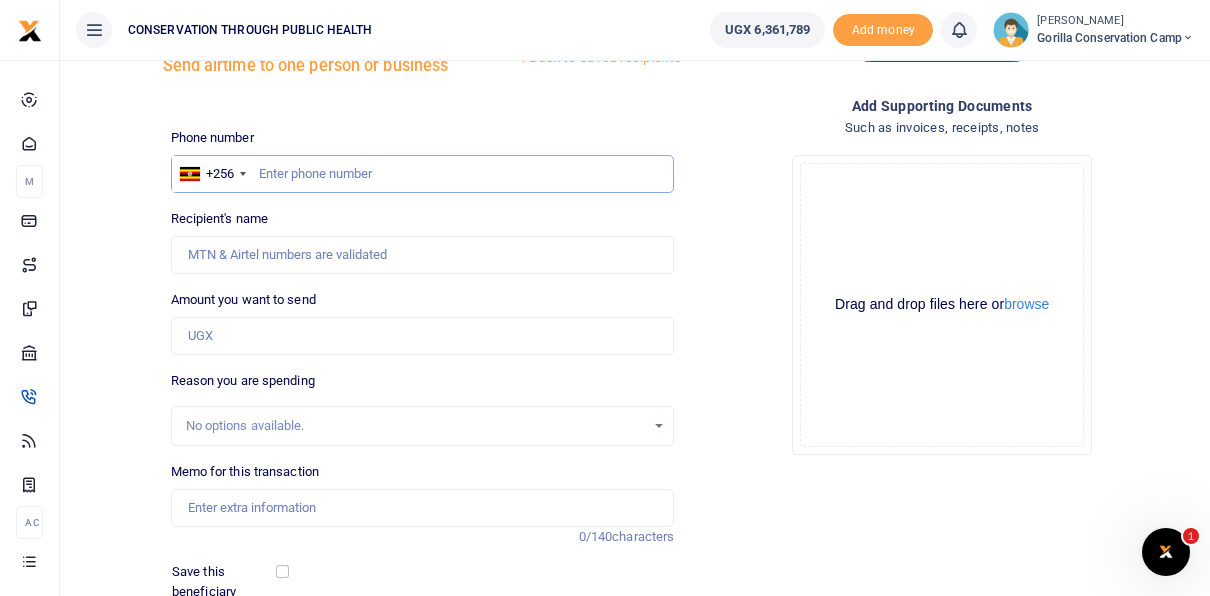 click at bounding box center [423, 174] 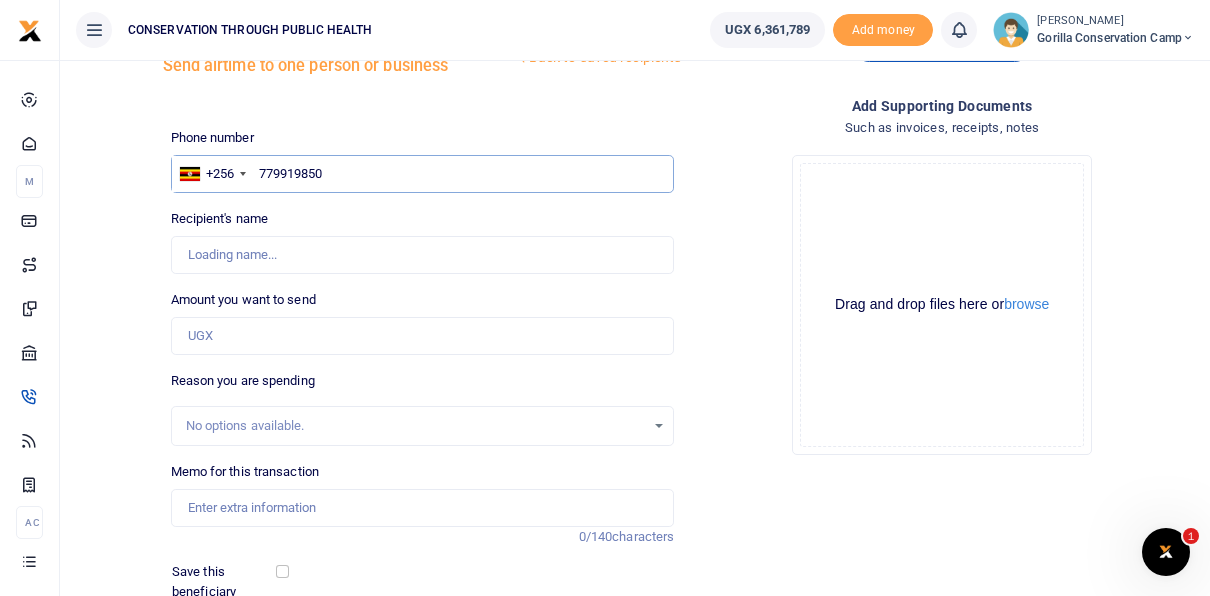 type on "779919850" 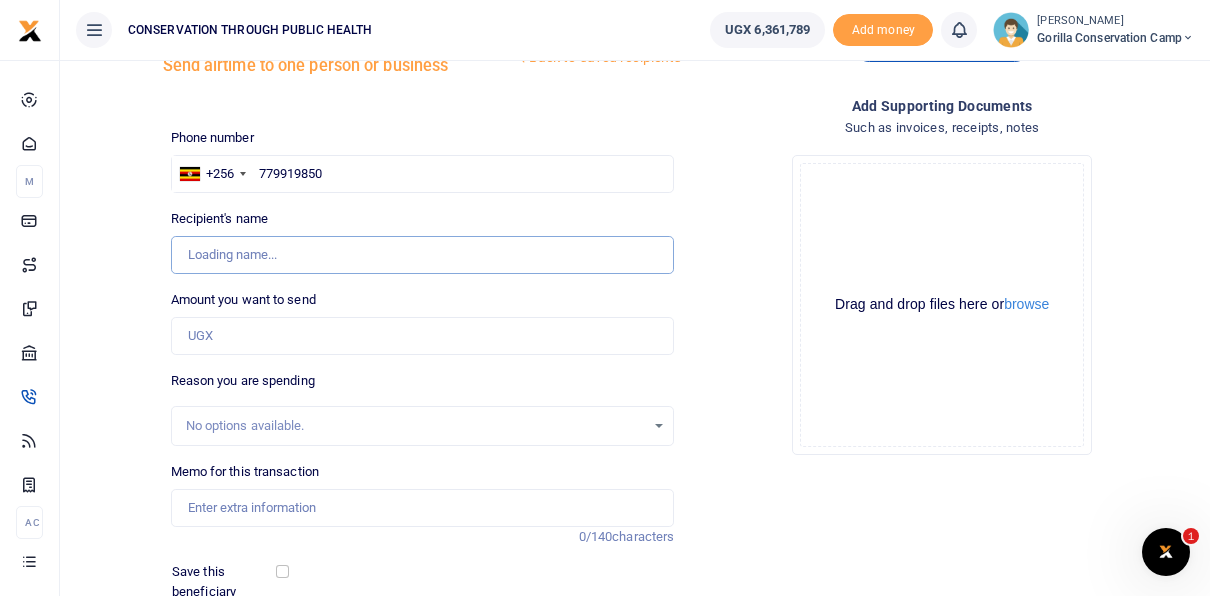 type on "[PERSON_NAME]" 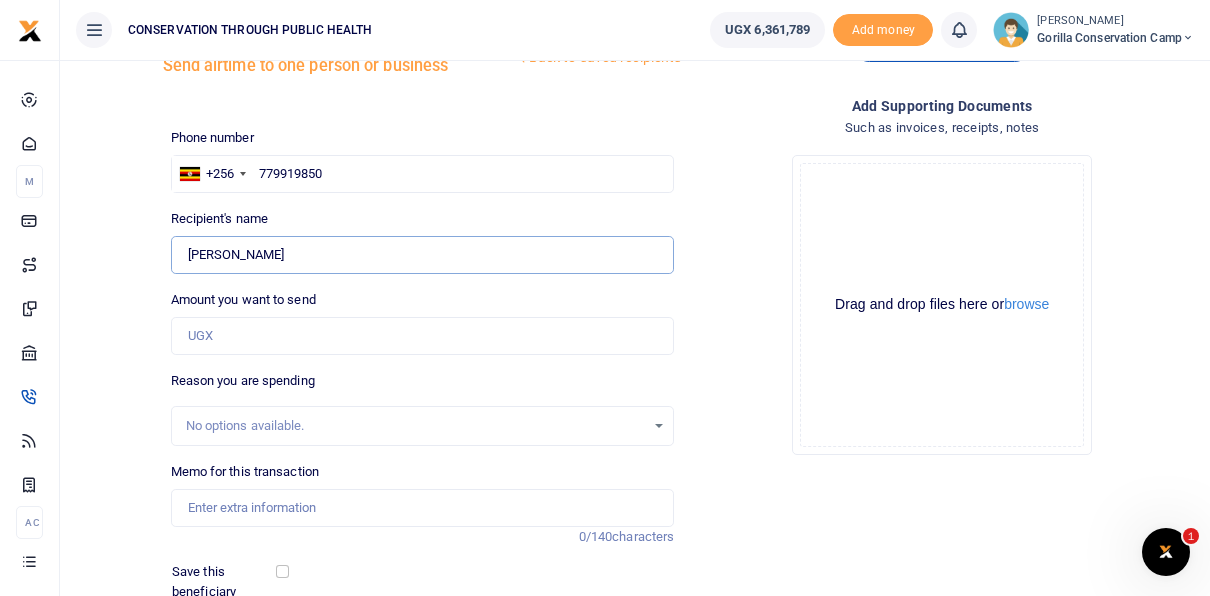 click on "Found" at bounding box center (423, 255) 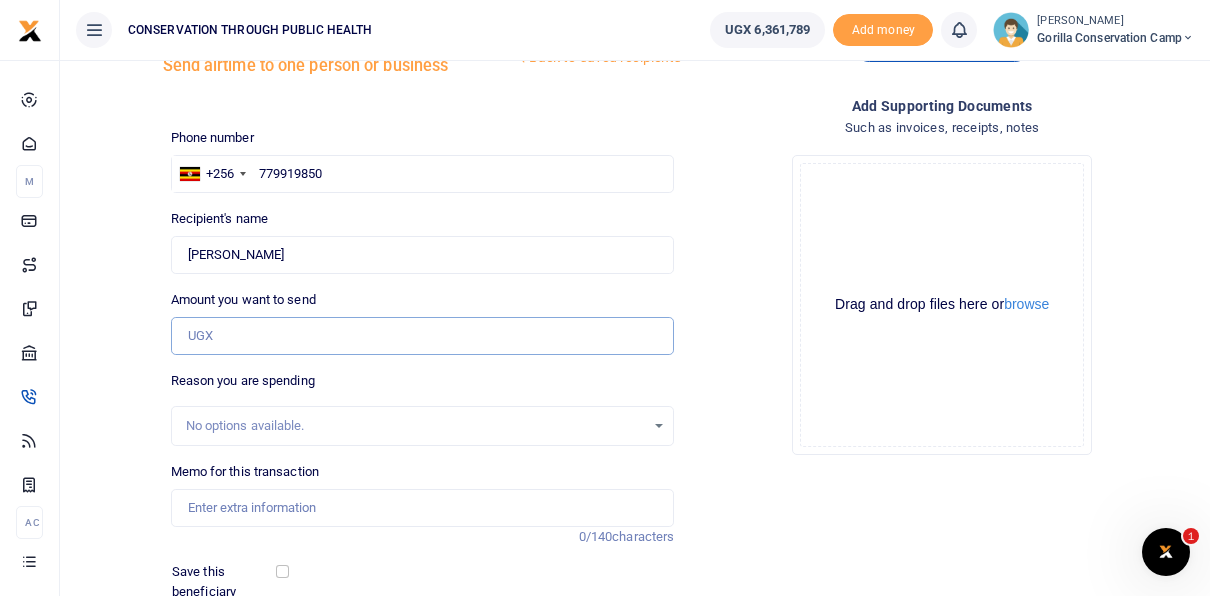click on "Amount you want to send" at bounding box center [423, 336] 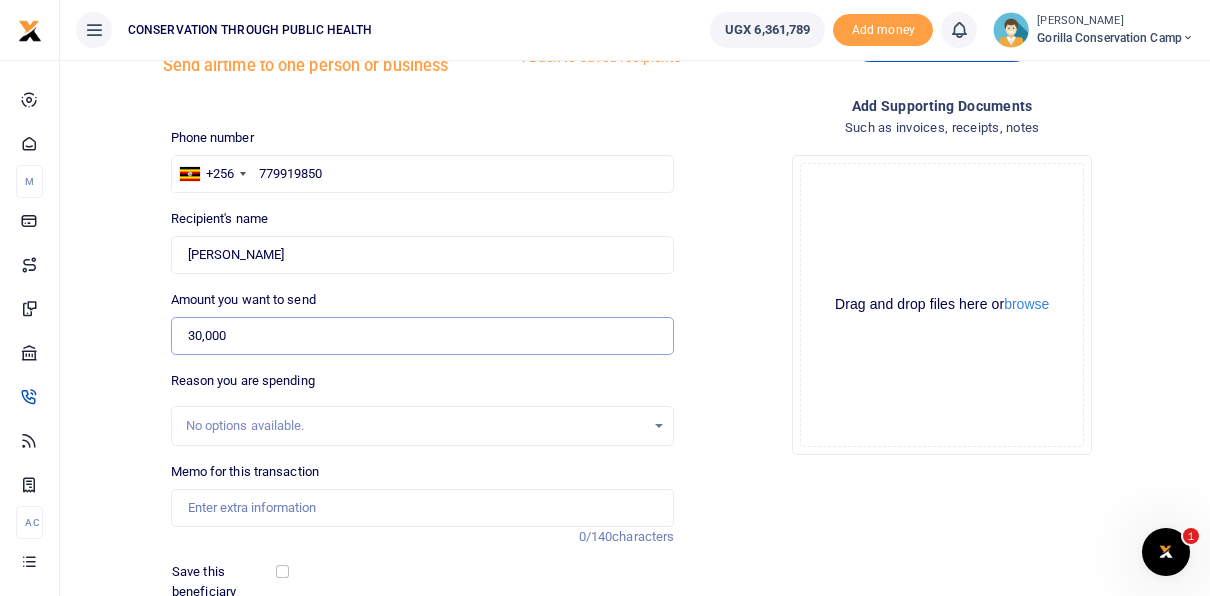type on "30,000" 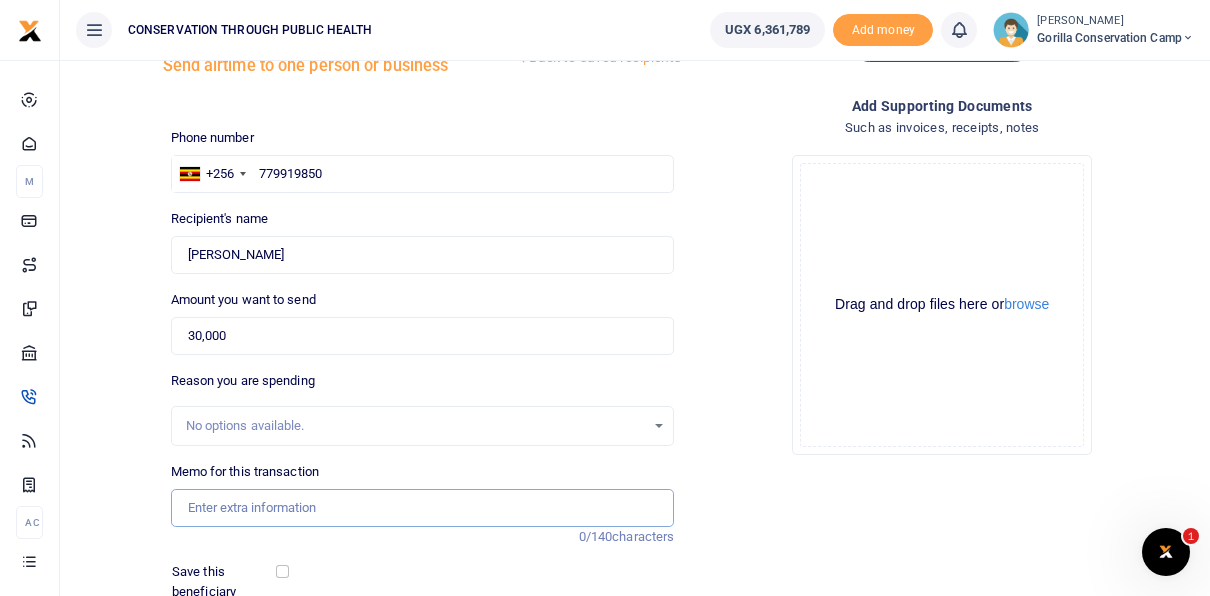 click on "Memo for this transaction" at bounding box center [423, 508] 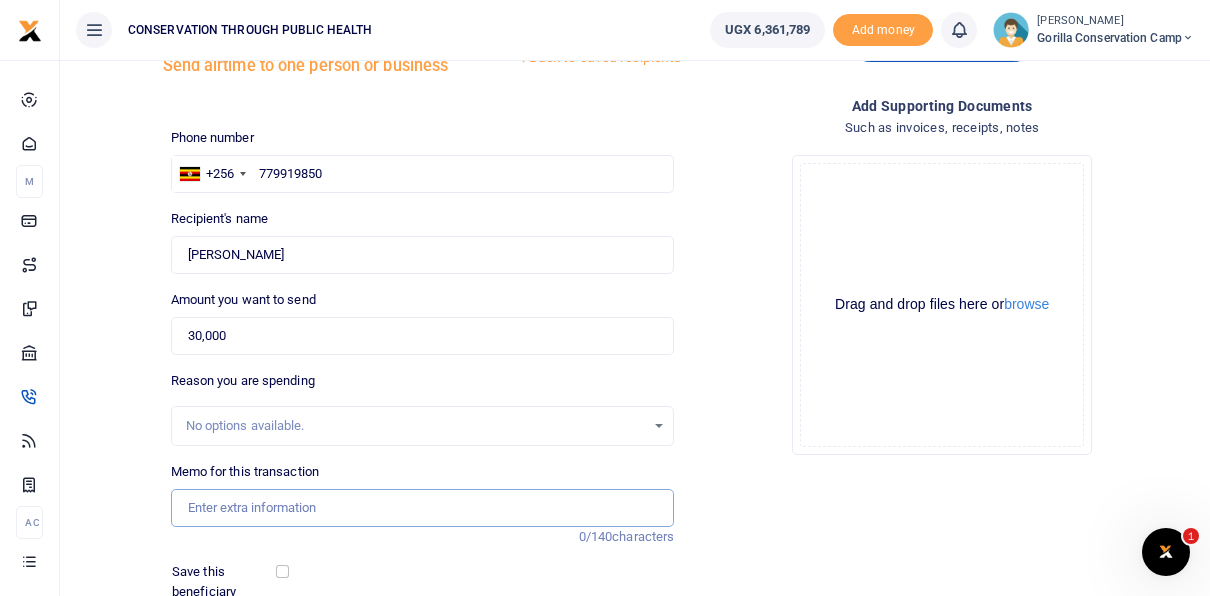 type on "Airtime for [DATE]" 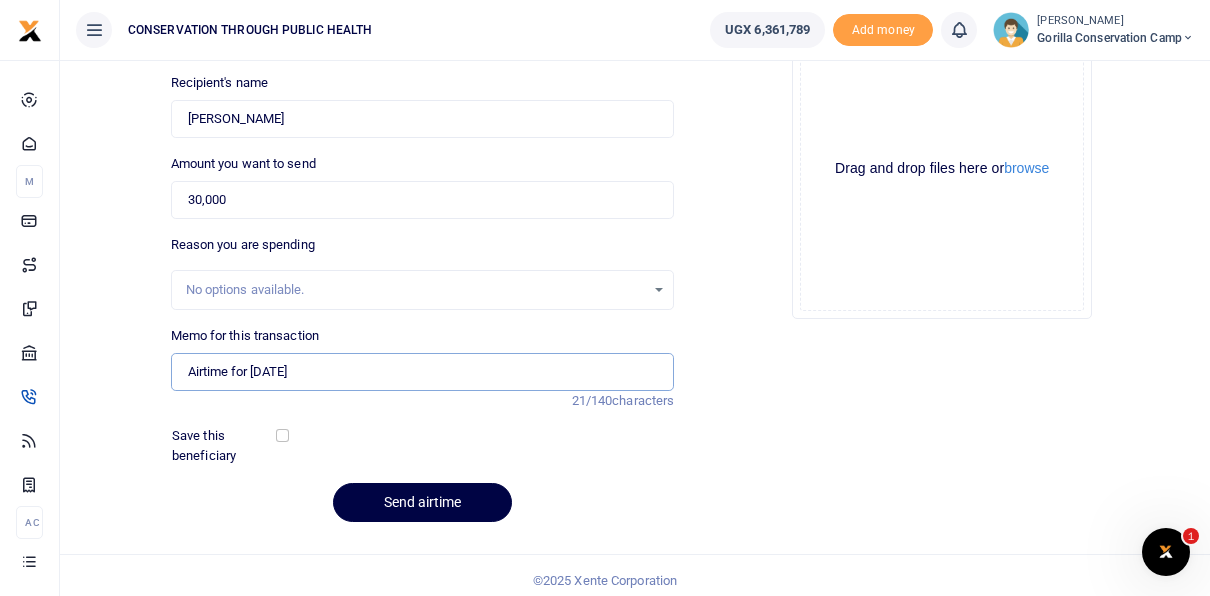 scroll, scrollTop: 222, scrollLeft: 0, axis: vertical 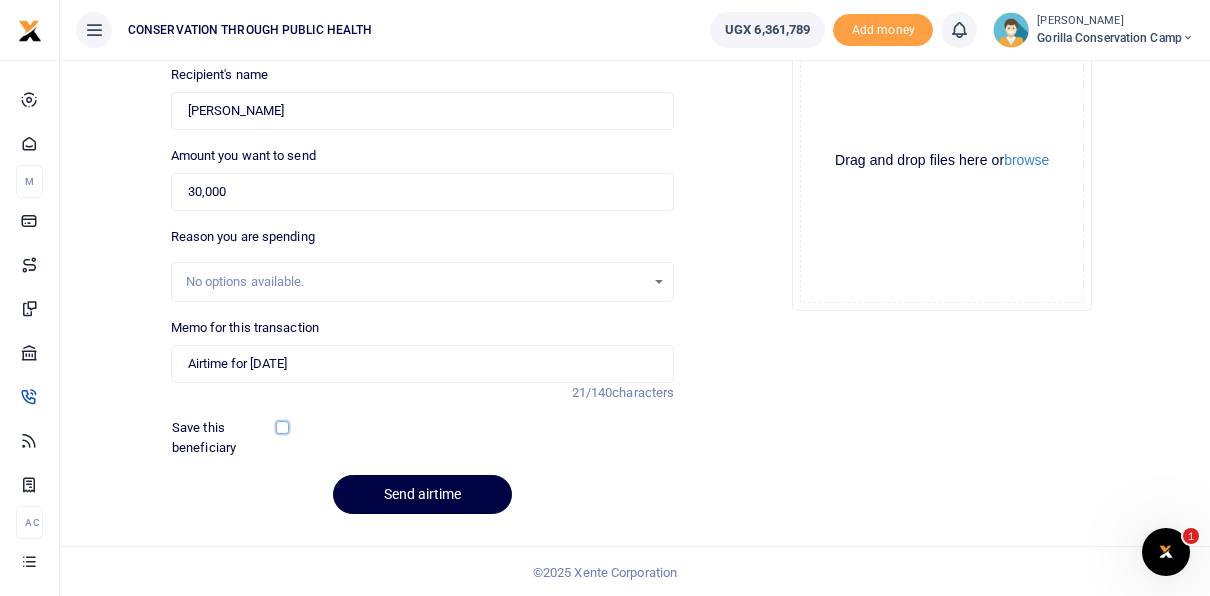 click at bounding box center [282, 427] 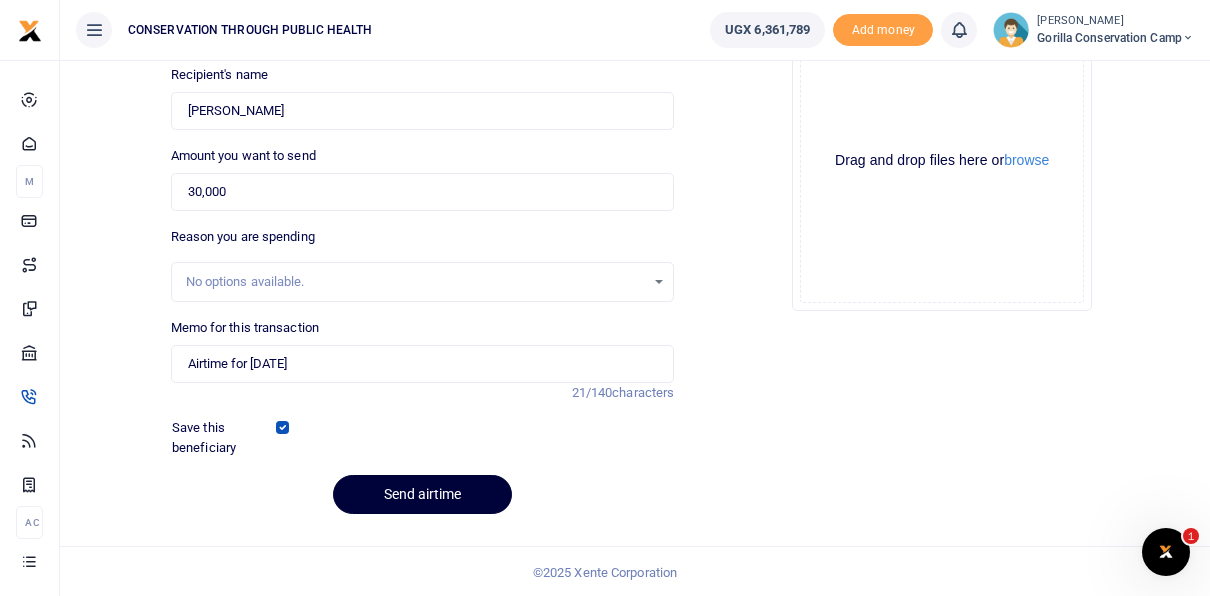 click on "Send airtime" at bounding box center (422, 494) 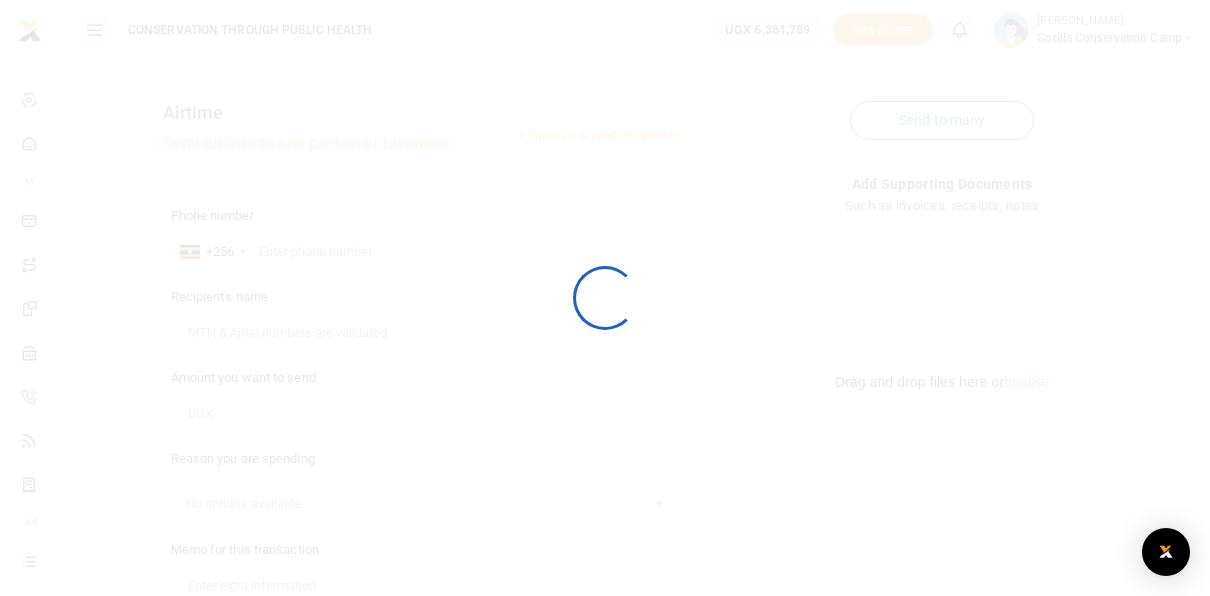 scroll, scrollTop: 221, scrollLeft: 0, axis: vertical 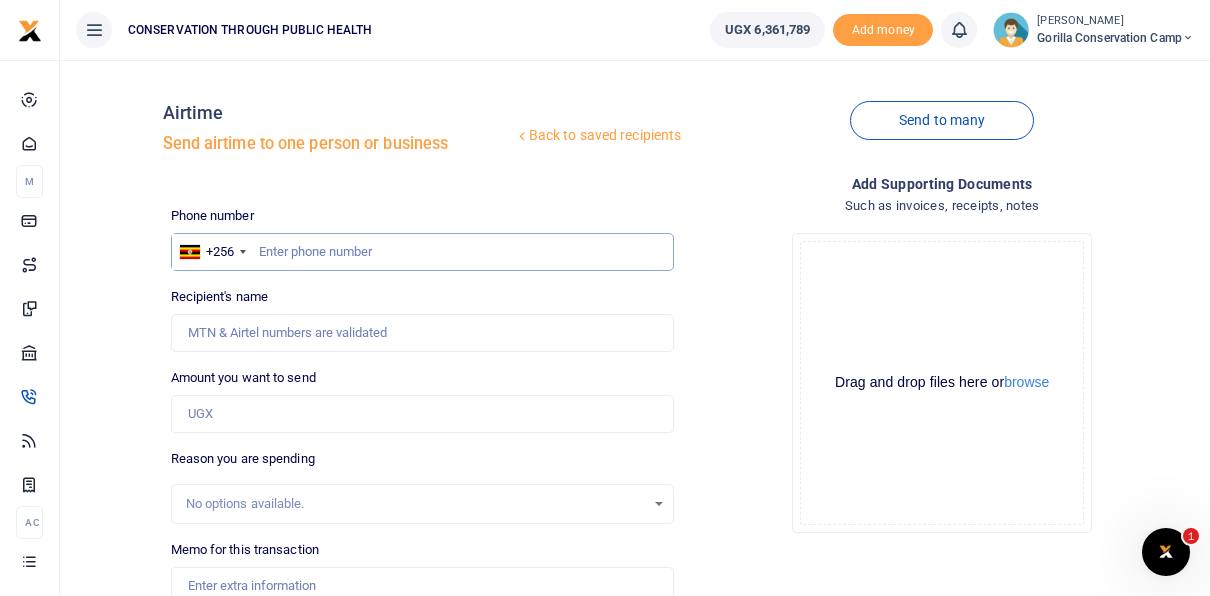 click at bounding box center [423, 252] 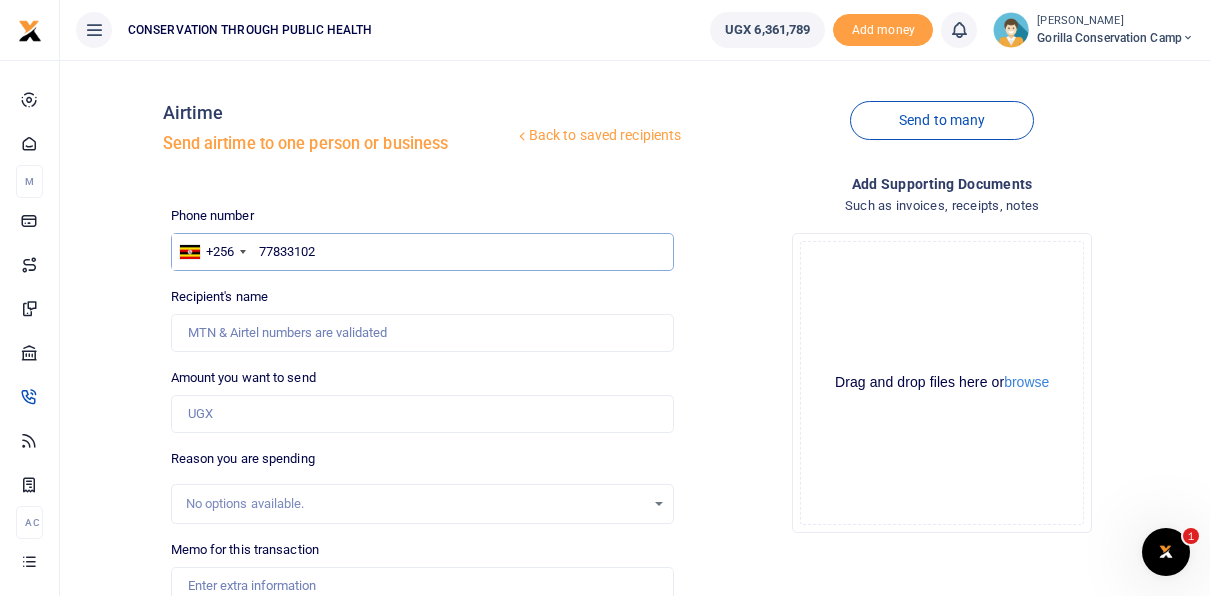 type on "778331025" 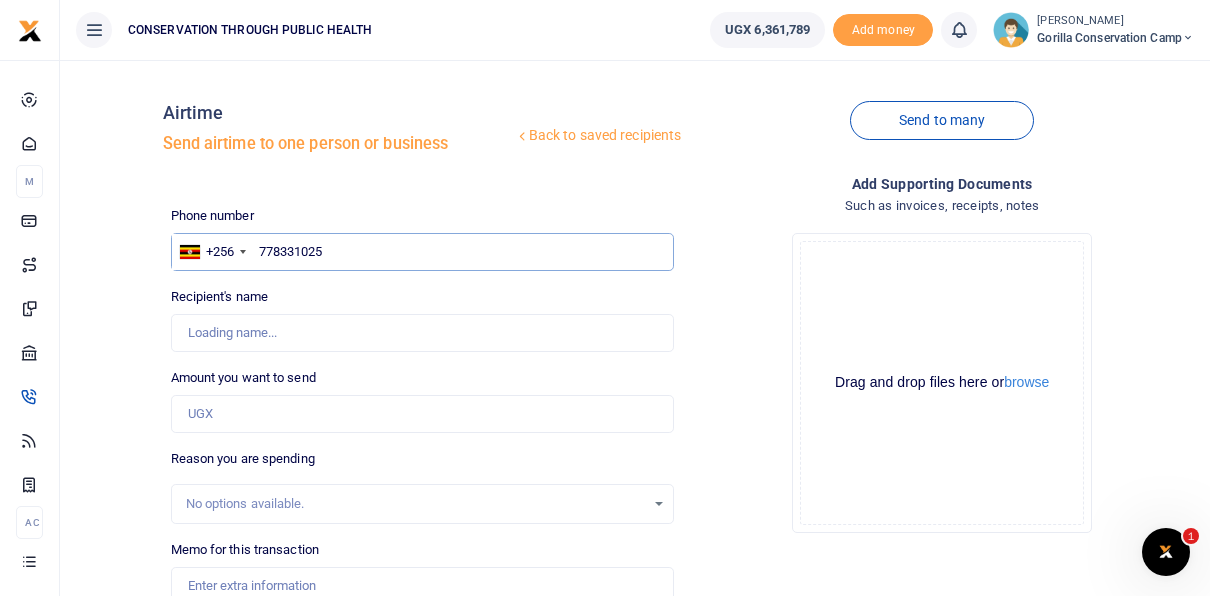 type on "Martin Mujuni" 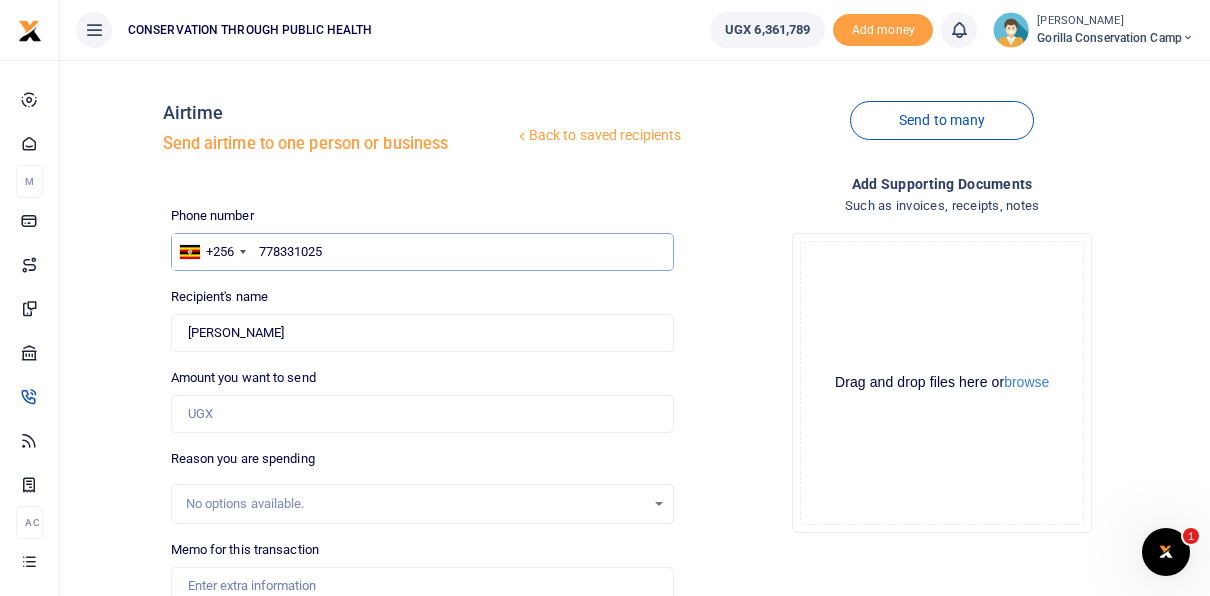 type on "778331025" 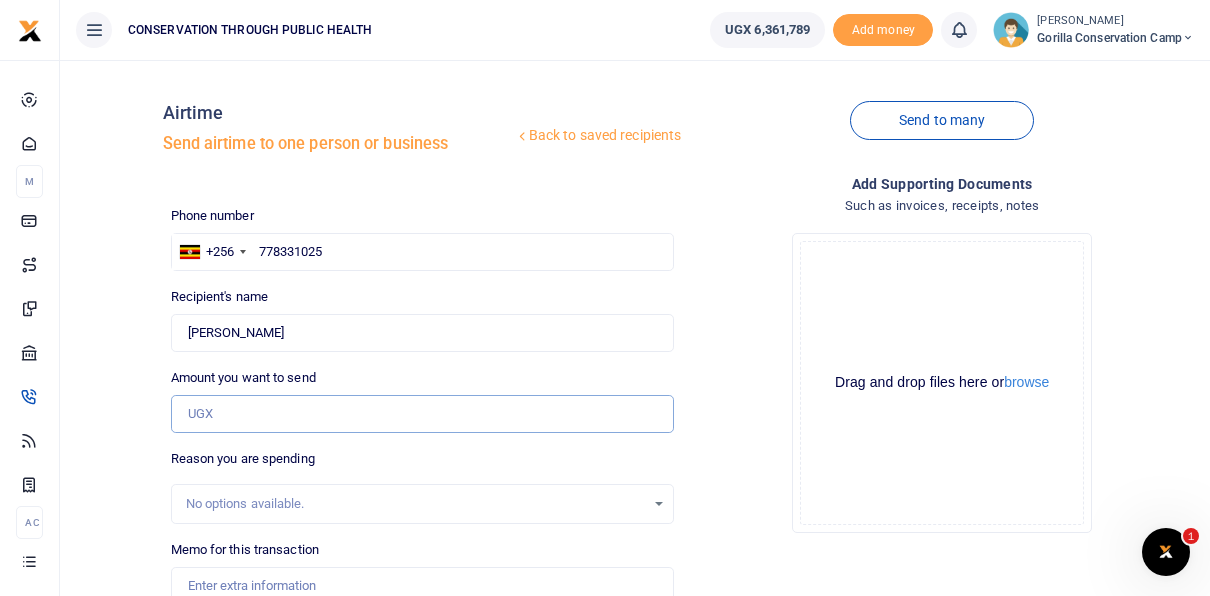 click on "Amount you want to send" at bounding box center [423, 414] 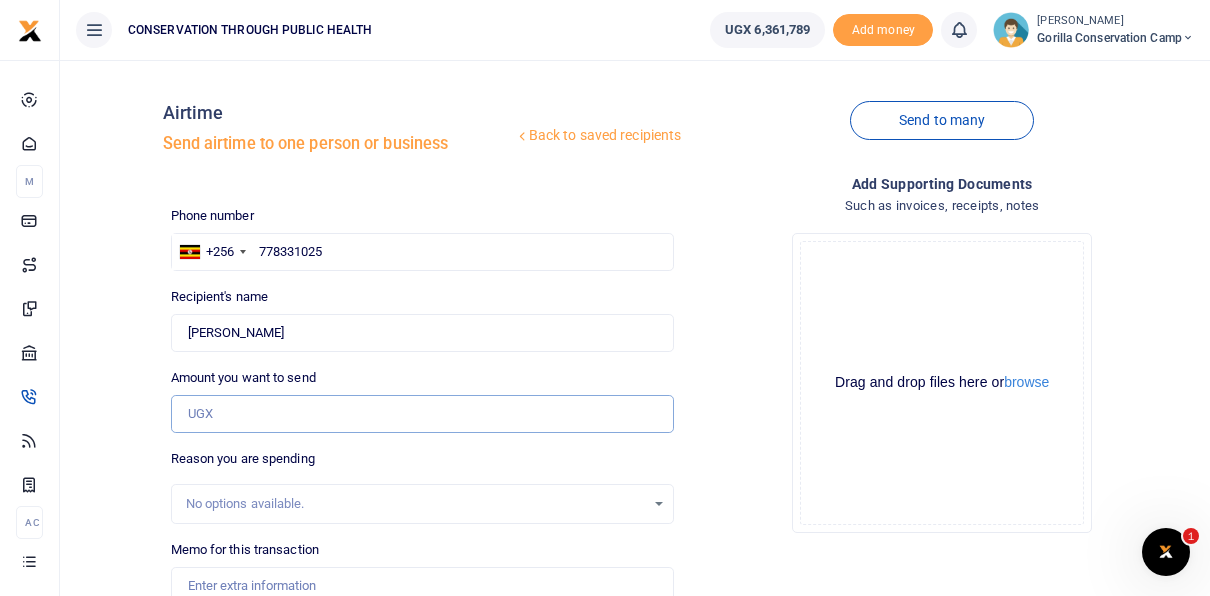 type on "30,000" 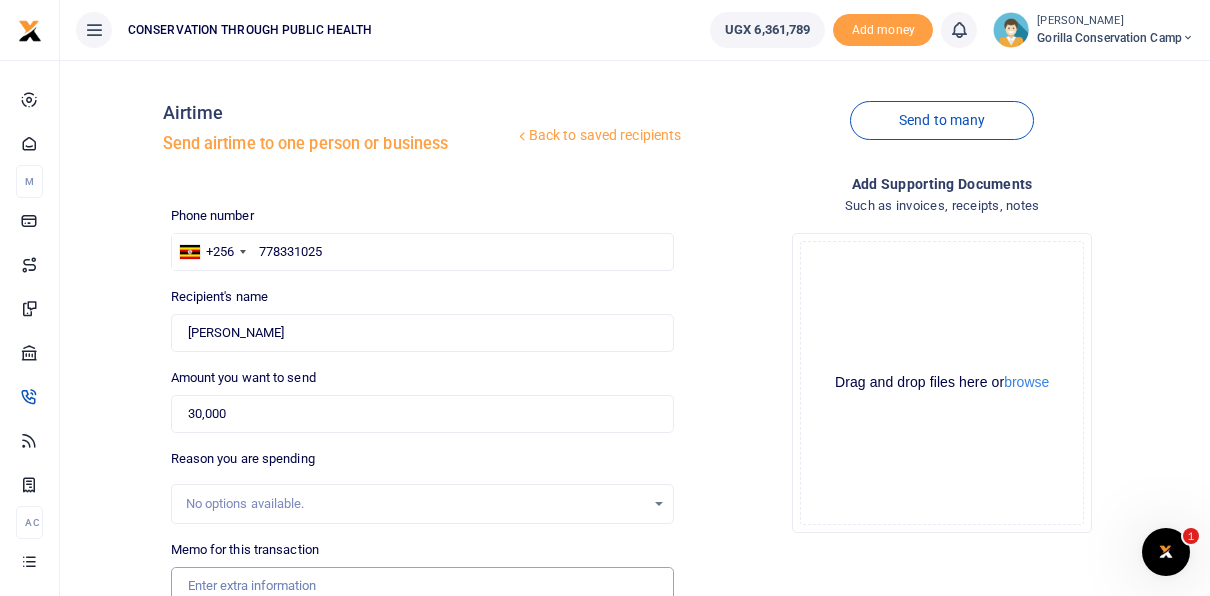 type on "Airtime for [DATE]" 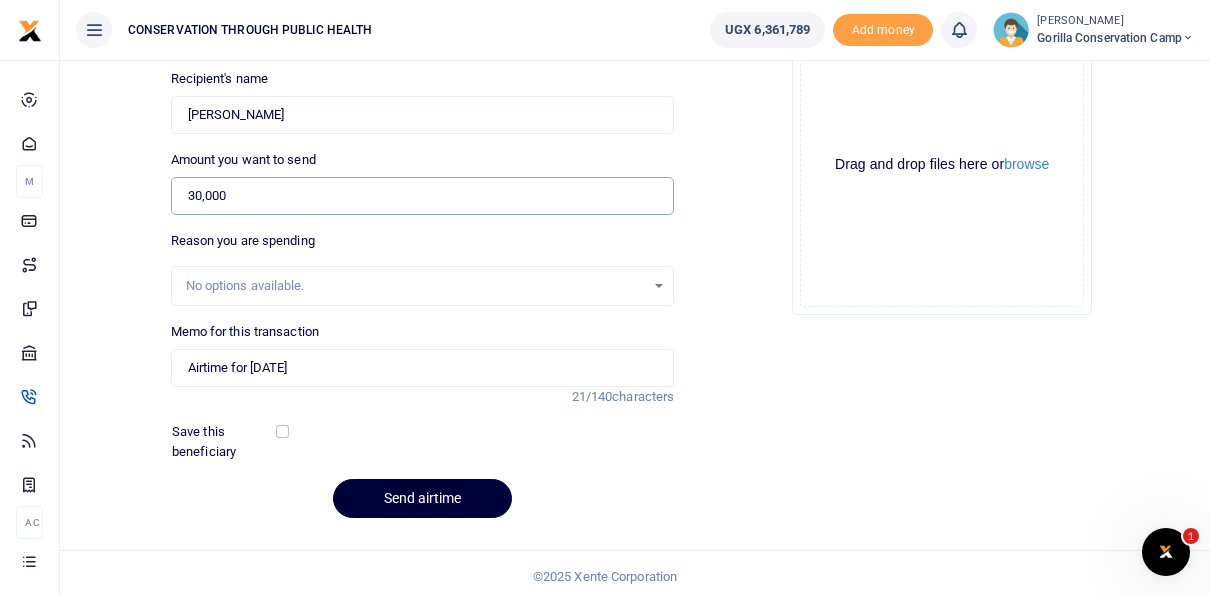 scroll, scrollTop: 222, scrollLeft: 0, axis: vertical 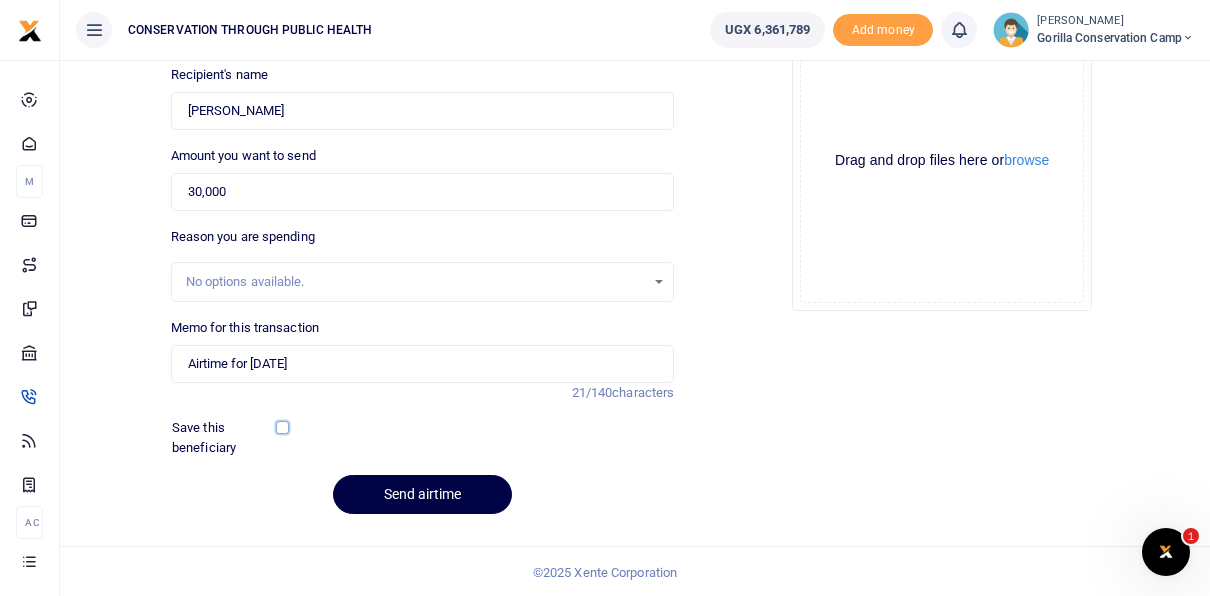 click at bounding box center (282, 427) 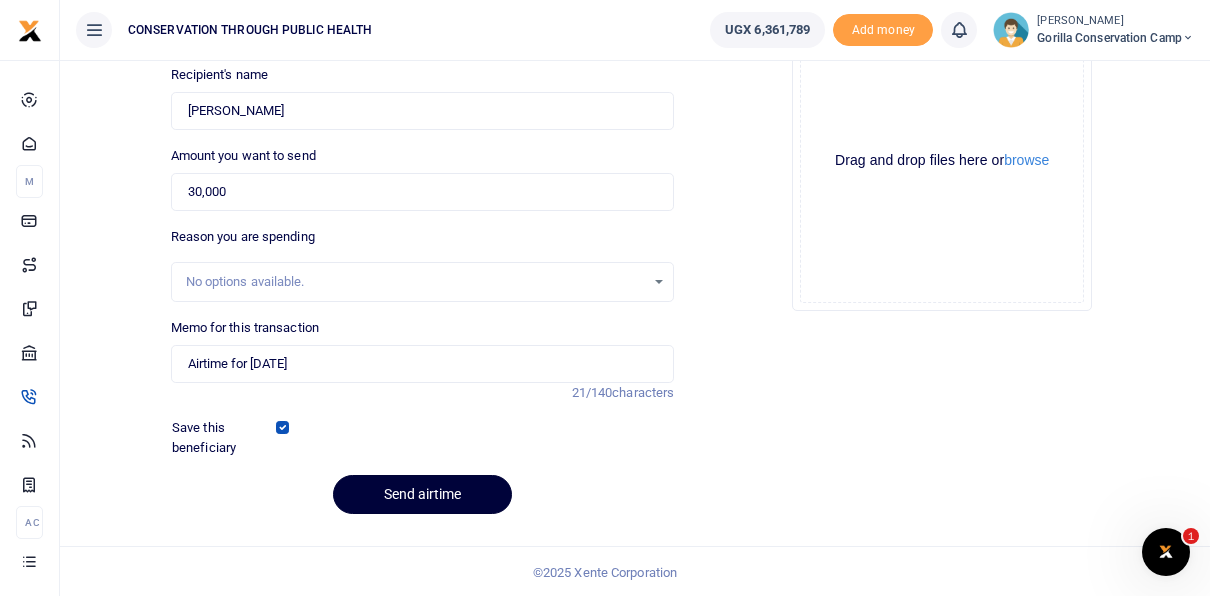 click on "Send airtime" at bounding box center [422, 494] 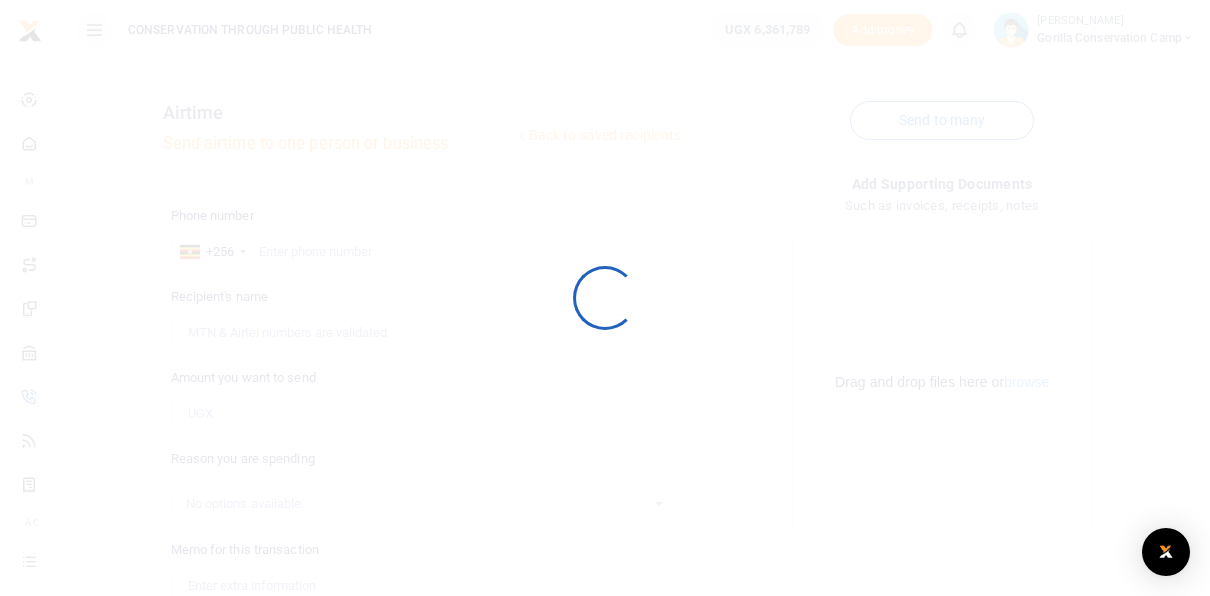 scroll, scrollTop: 221, scrollLeft: 0, axis: vertical 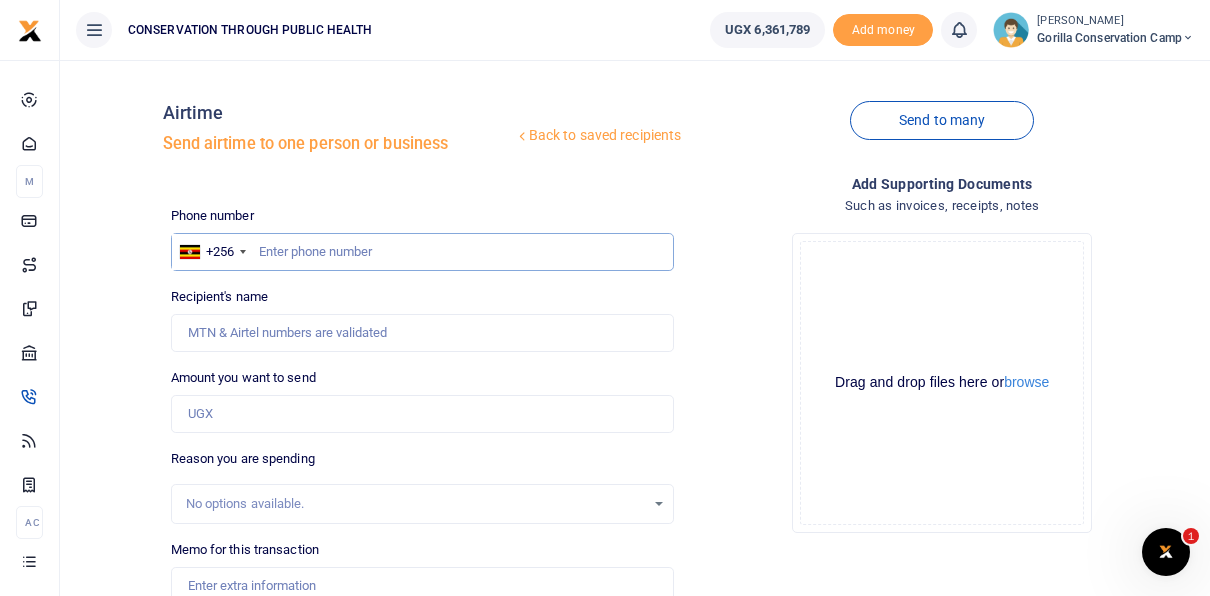 click at bounding box center [423, 252] 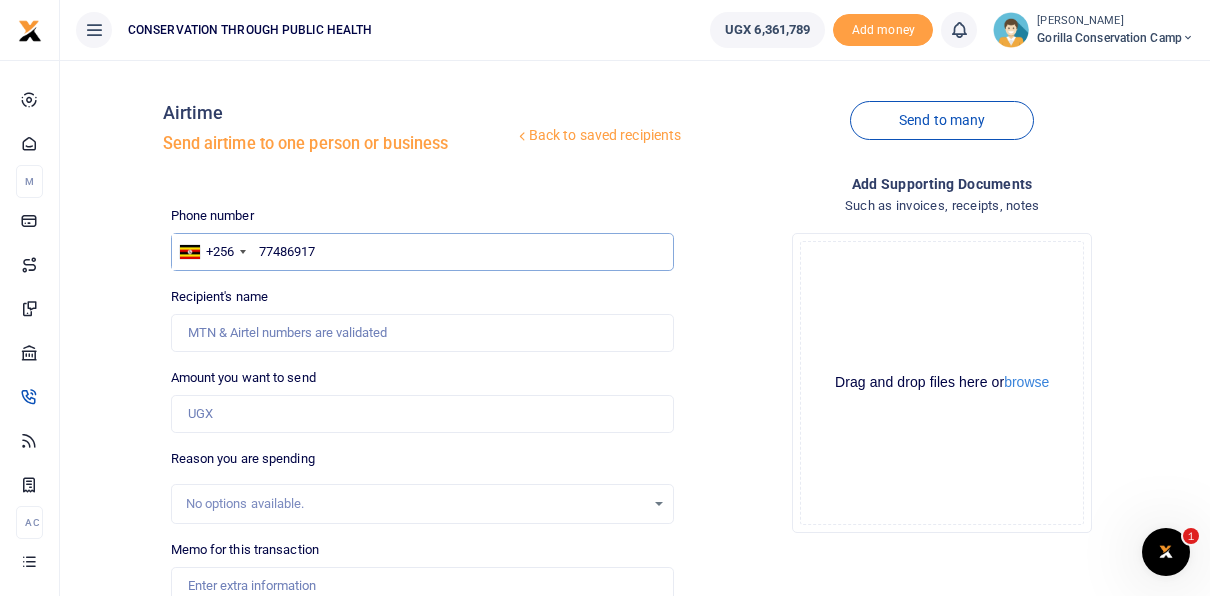 type on "774869170" 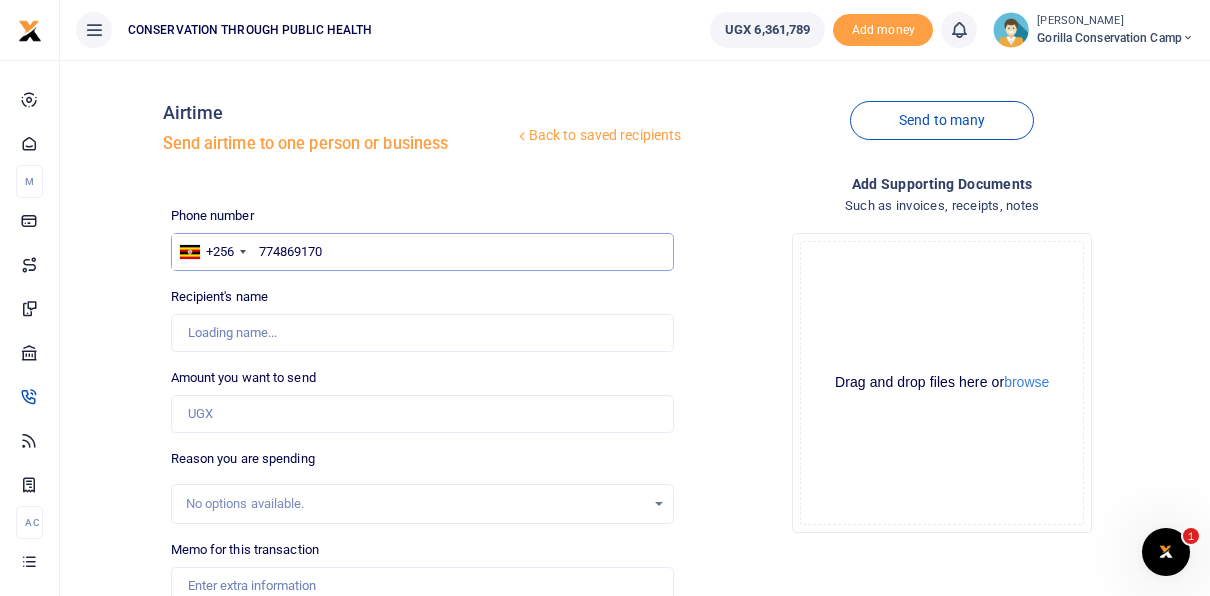 type on "Annet Natukunda" 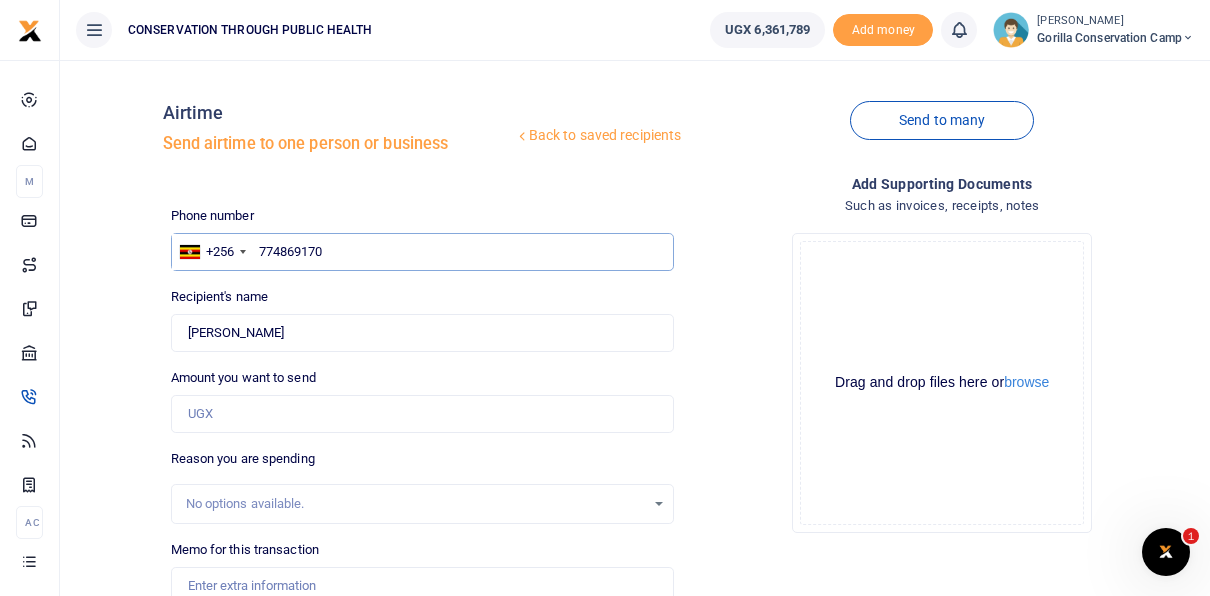 type on "774869170" 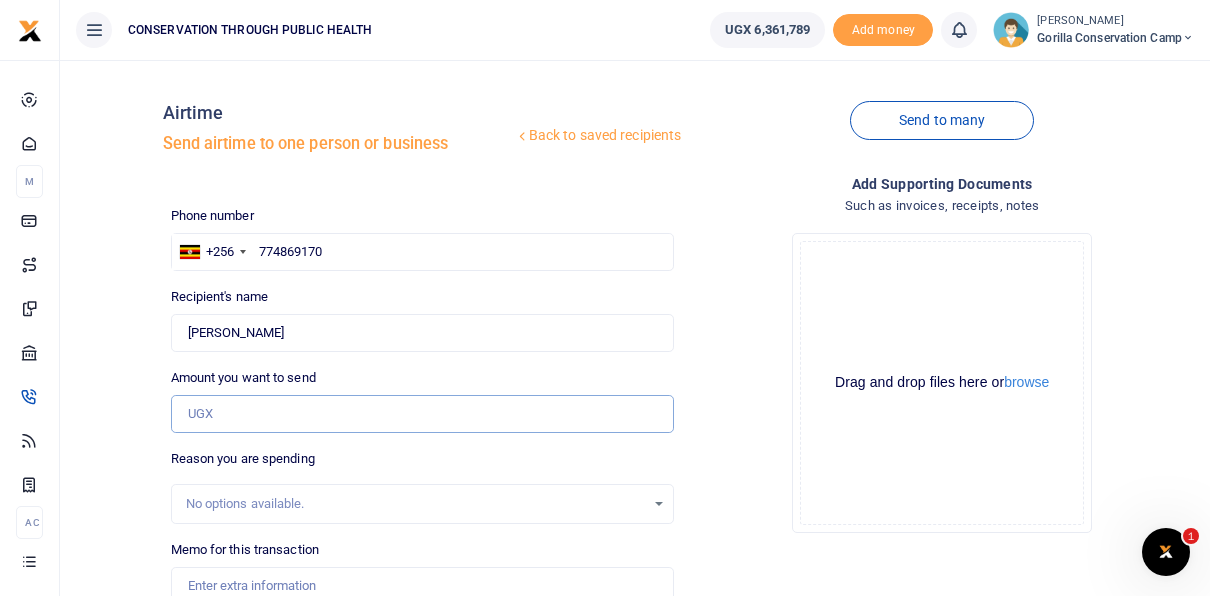 click on "Amount you want to send" at bounding box center (423, 414) 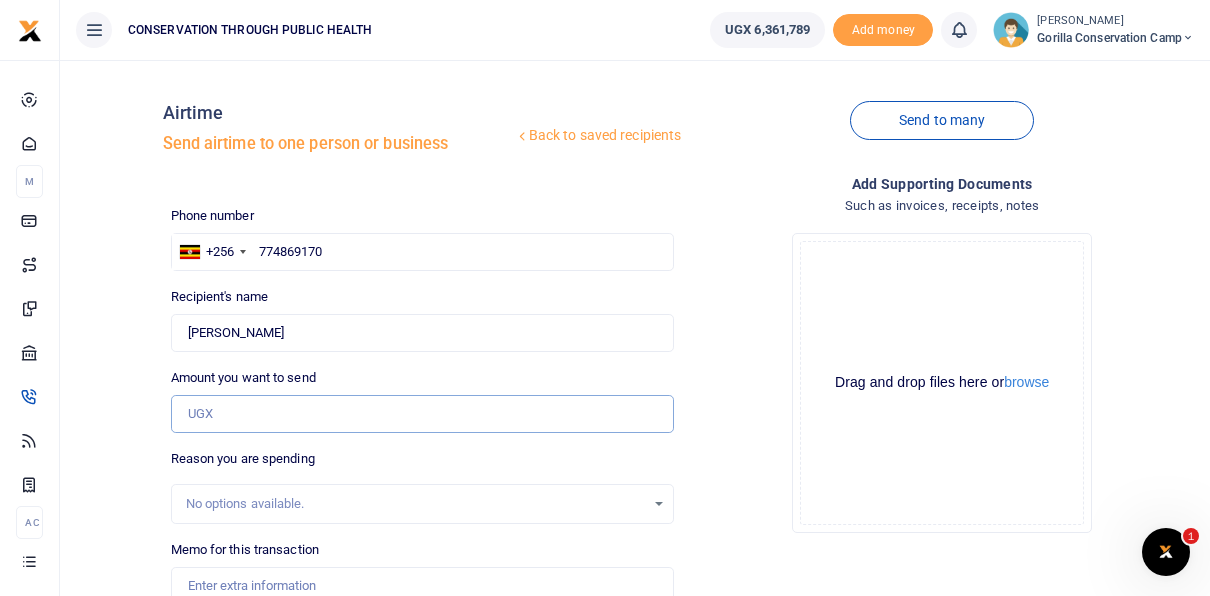 type on "15,000" 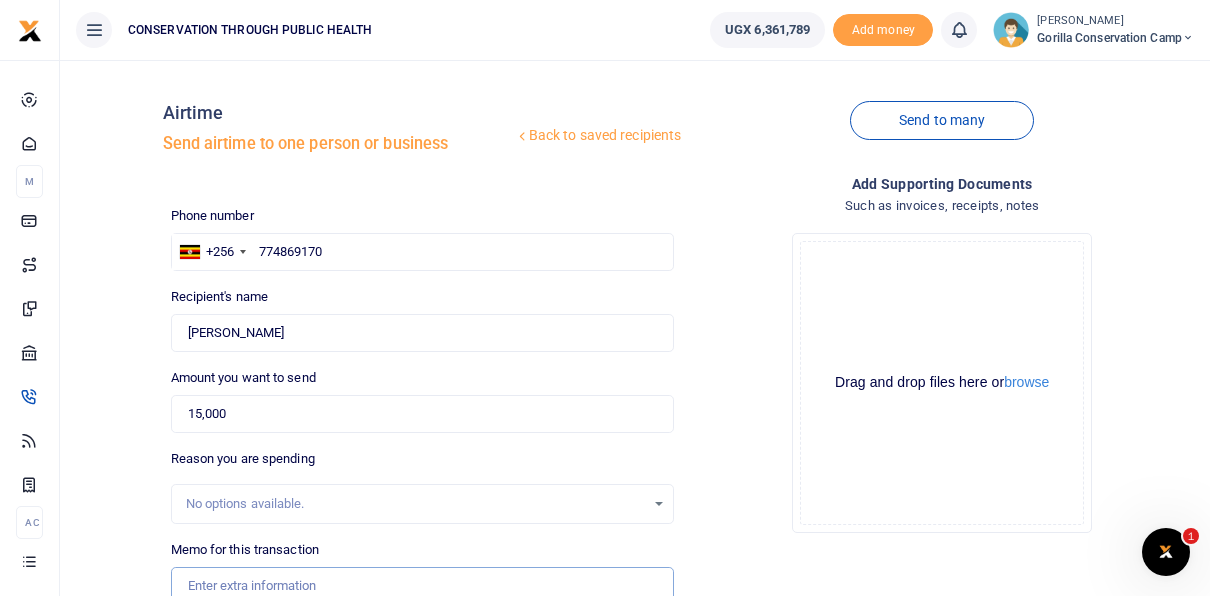 click on "Memo for this transaction" at bounding box center (423, 586) 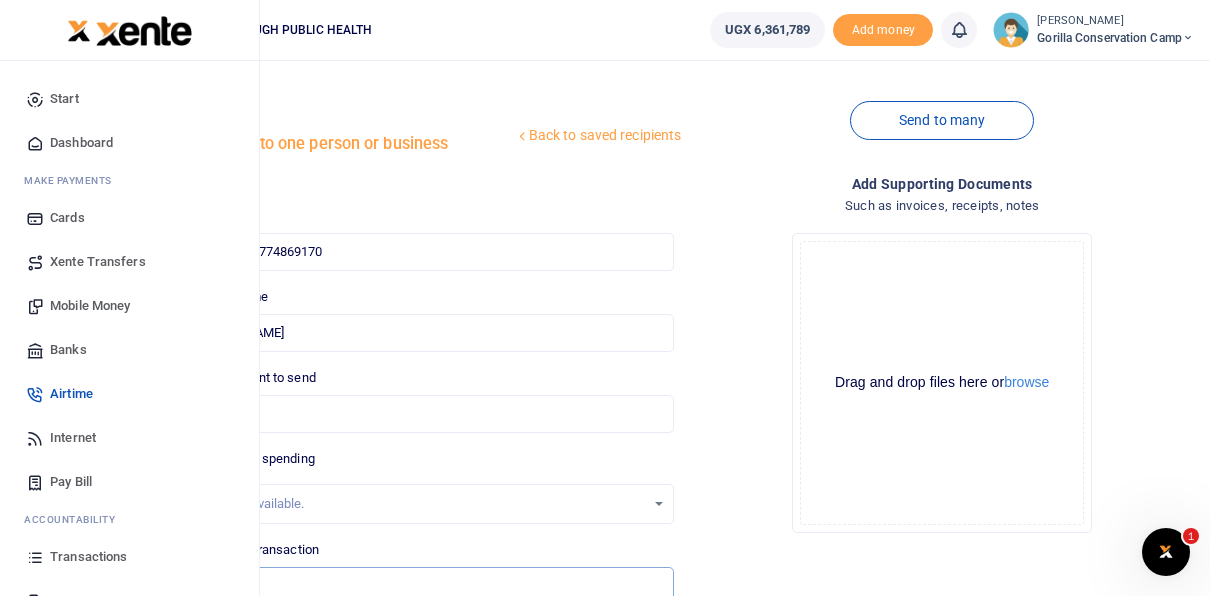type on "Airtime for [DATE]" 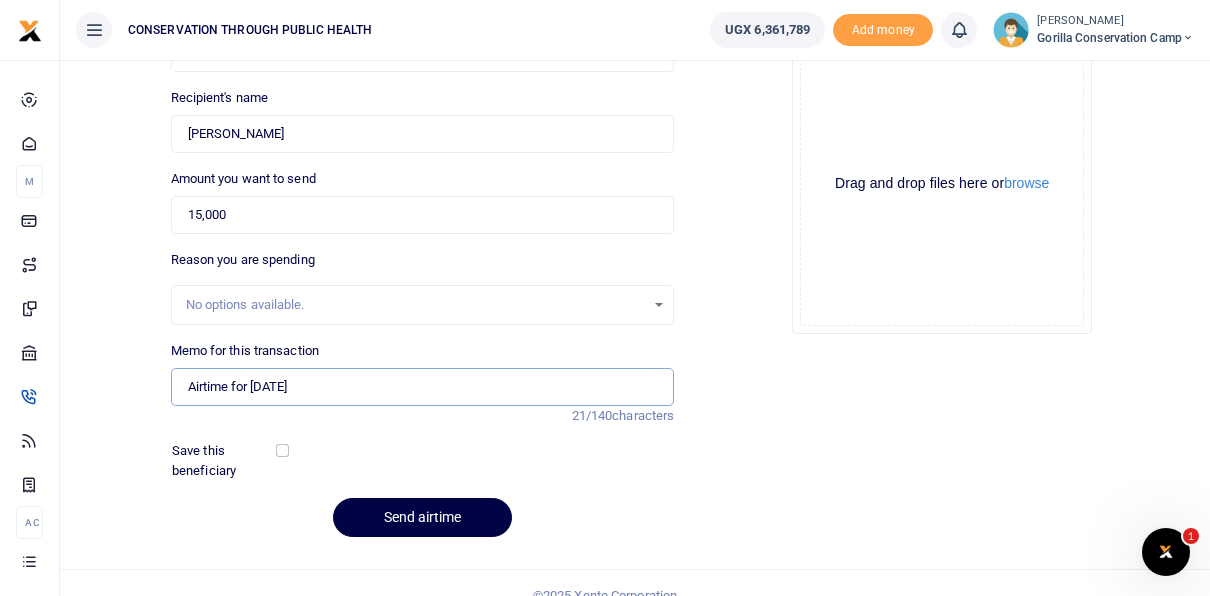 scroll, scrollTop: 200, scrollLeft: 0, axis: vertical 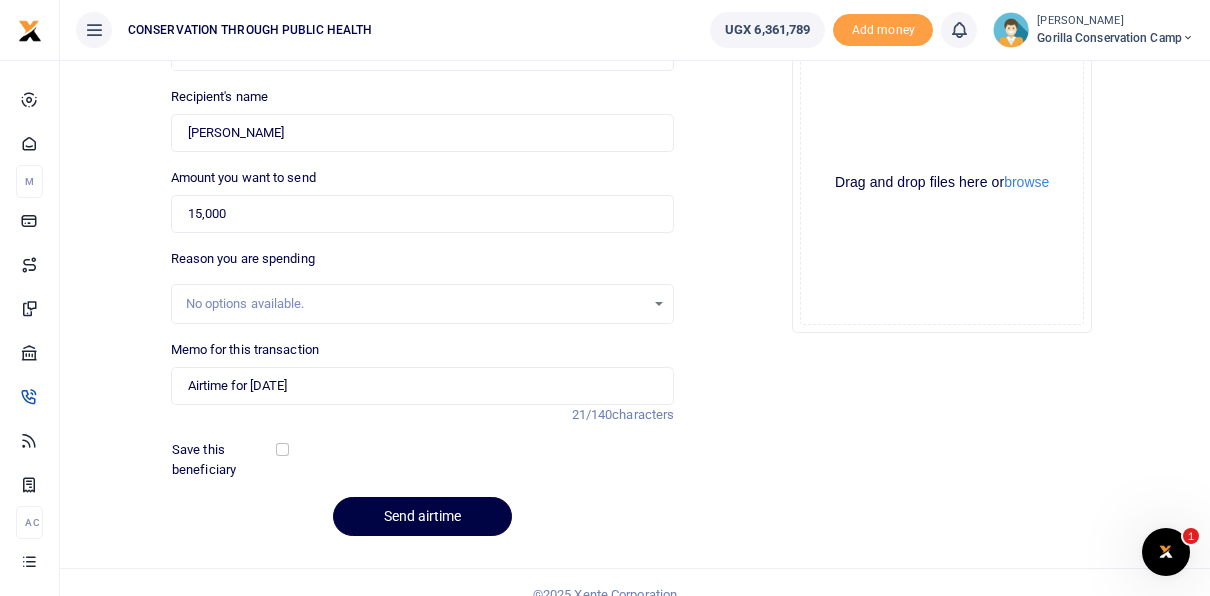 click at bounding box center [328, 459] 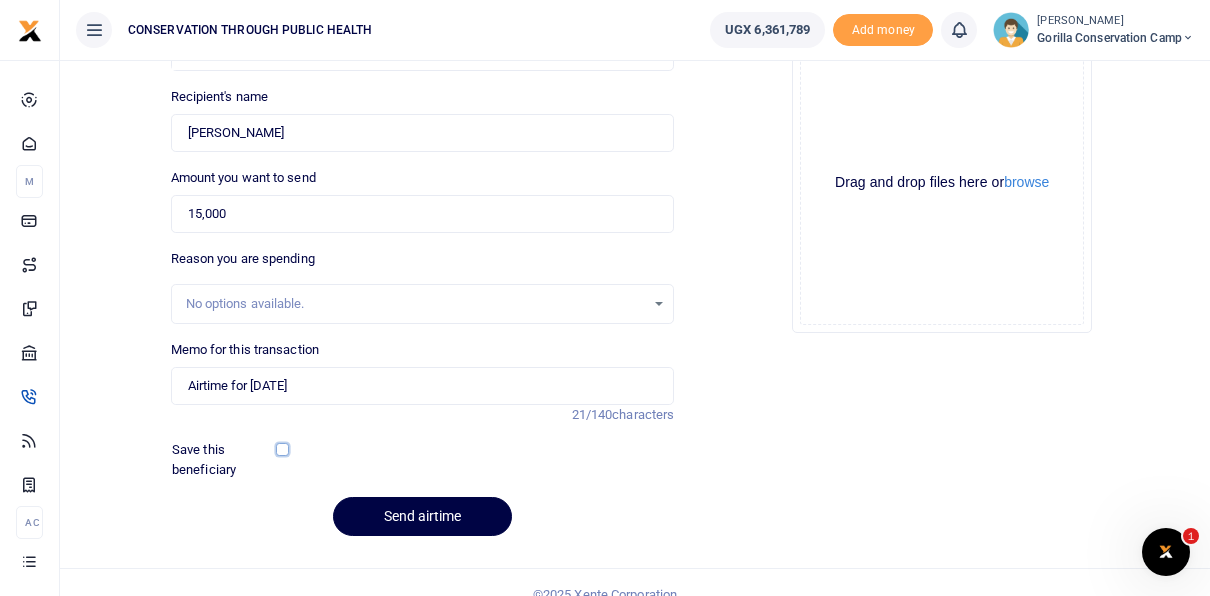 click at bounding box center [282, 449] 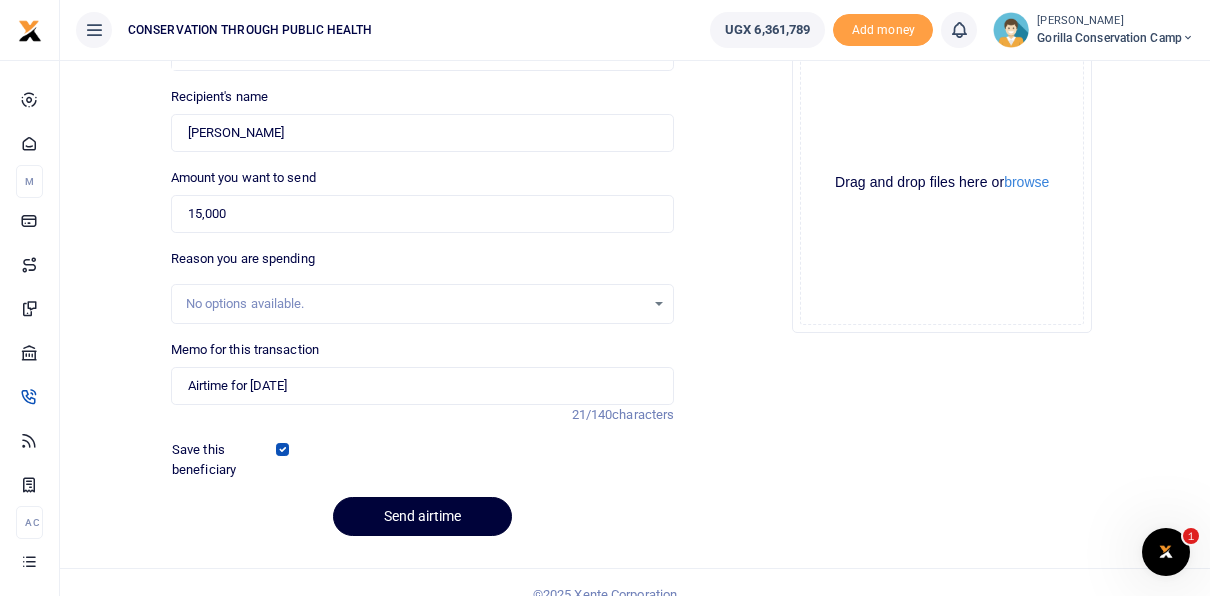 click on "Send airtime" at bounding box center (422, 516) 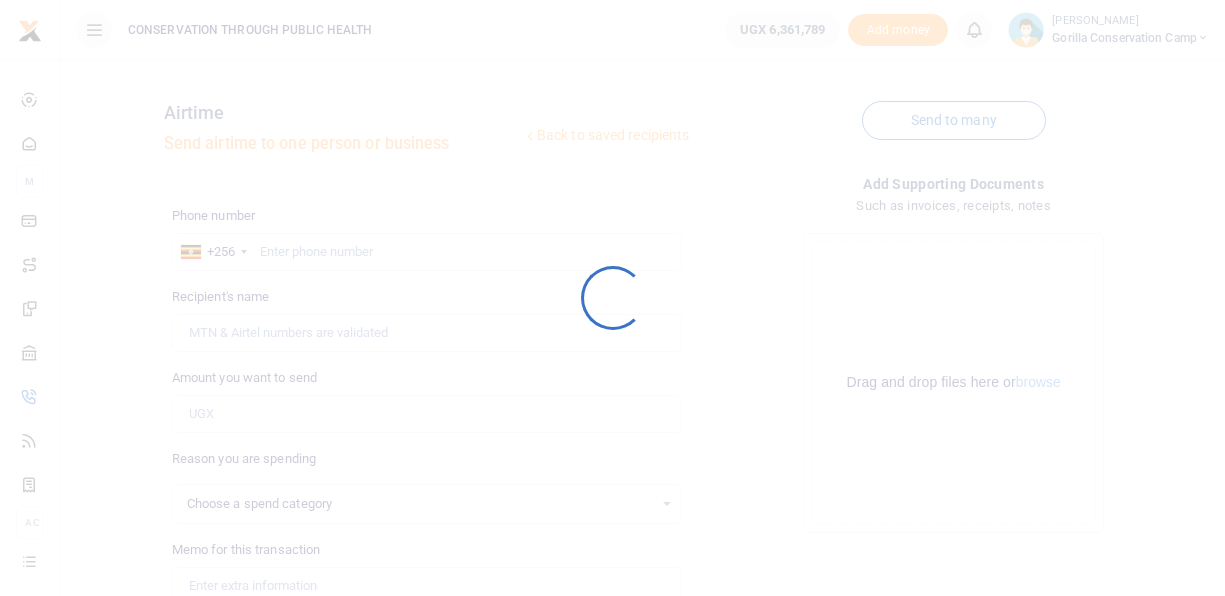 select 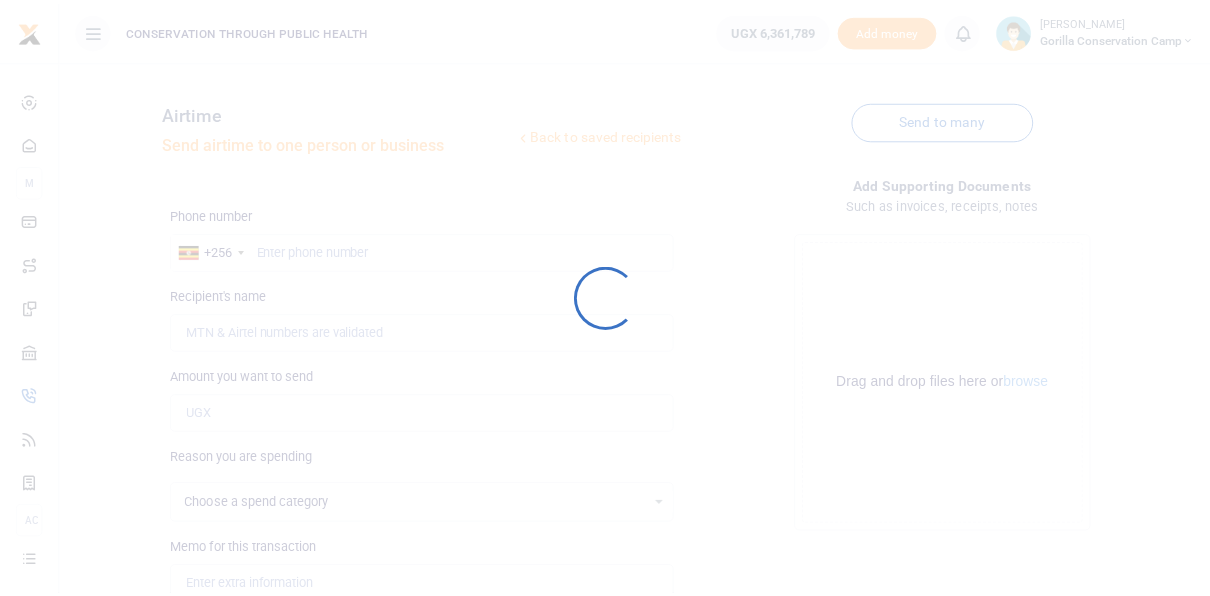 scroll, scrollTop: 200, scrollLeft: 0, axis: vertical 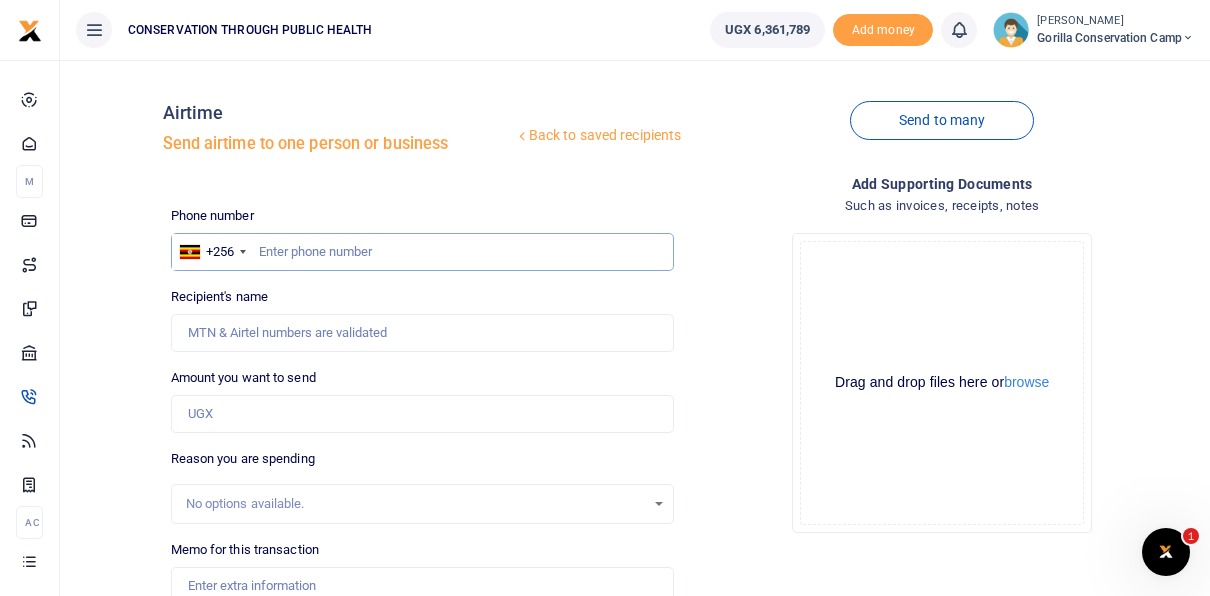click at bounding box center [423, 252] 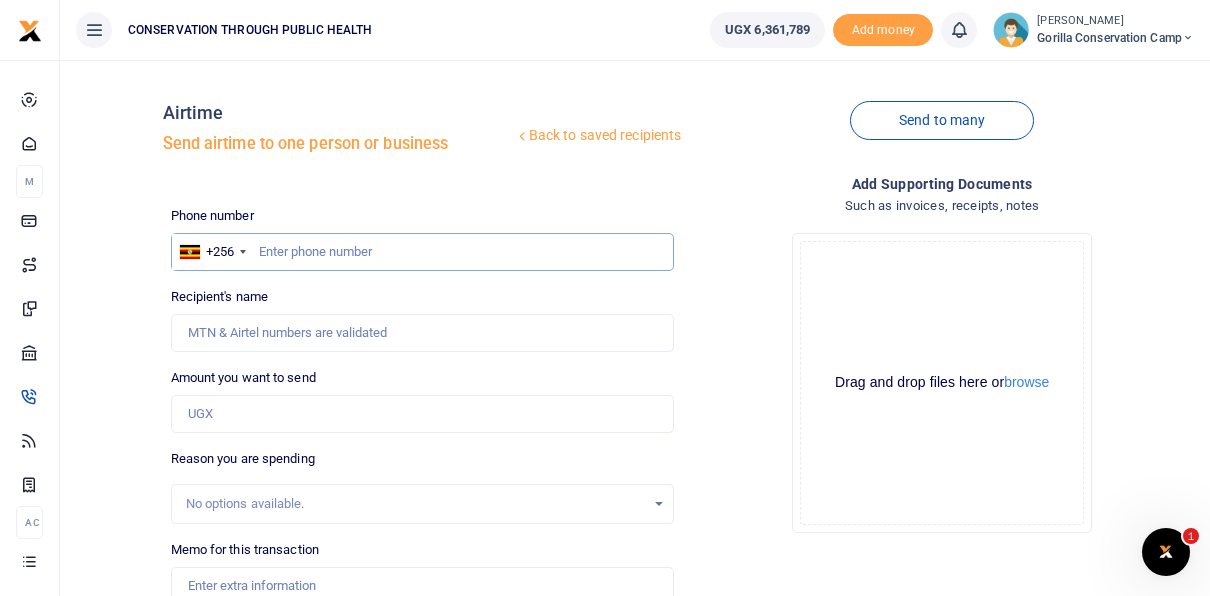 click at bounding box center (423, 252) 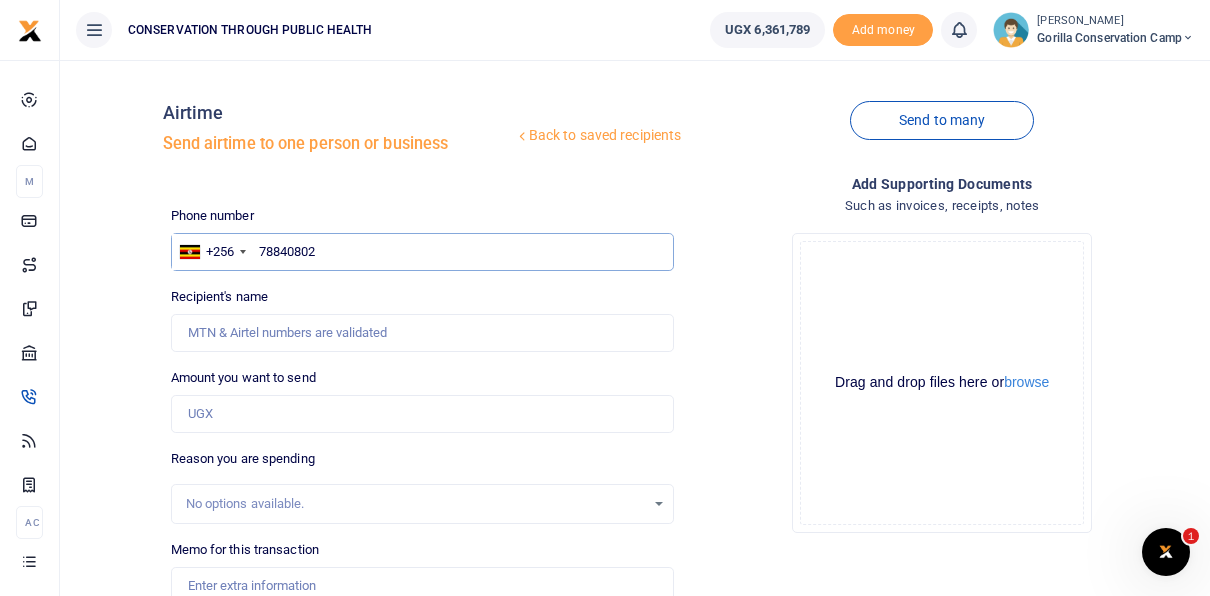 type on "788408022" 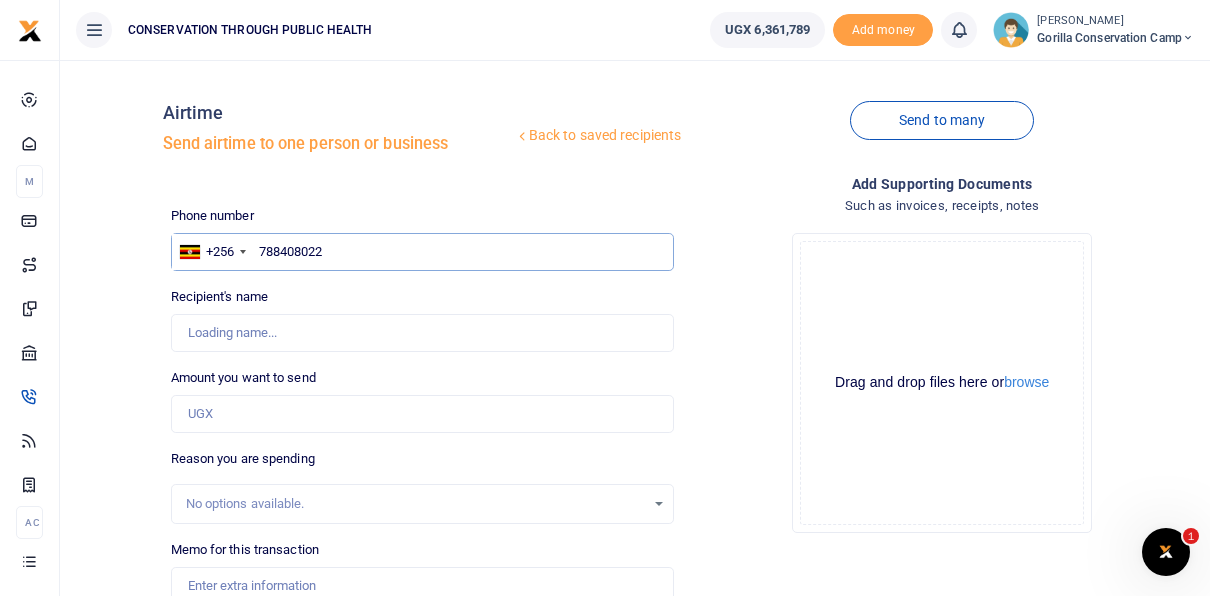 type on "Babrah Kukunda" 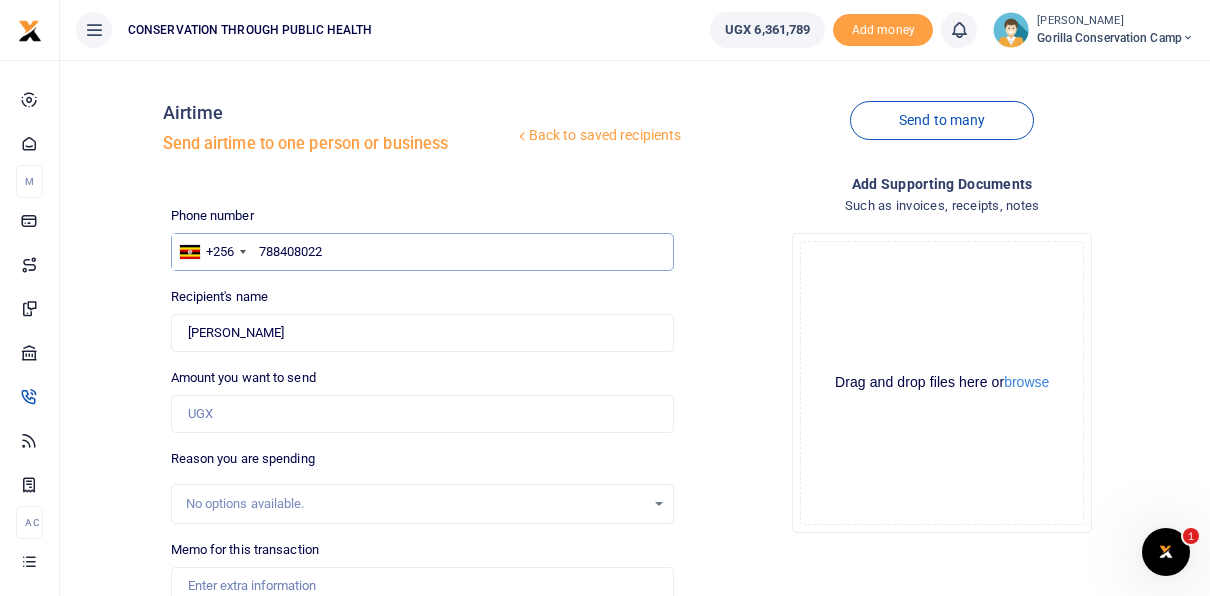 type on "788408022" 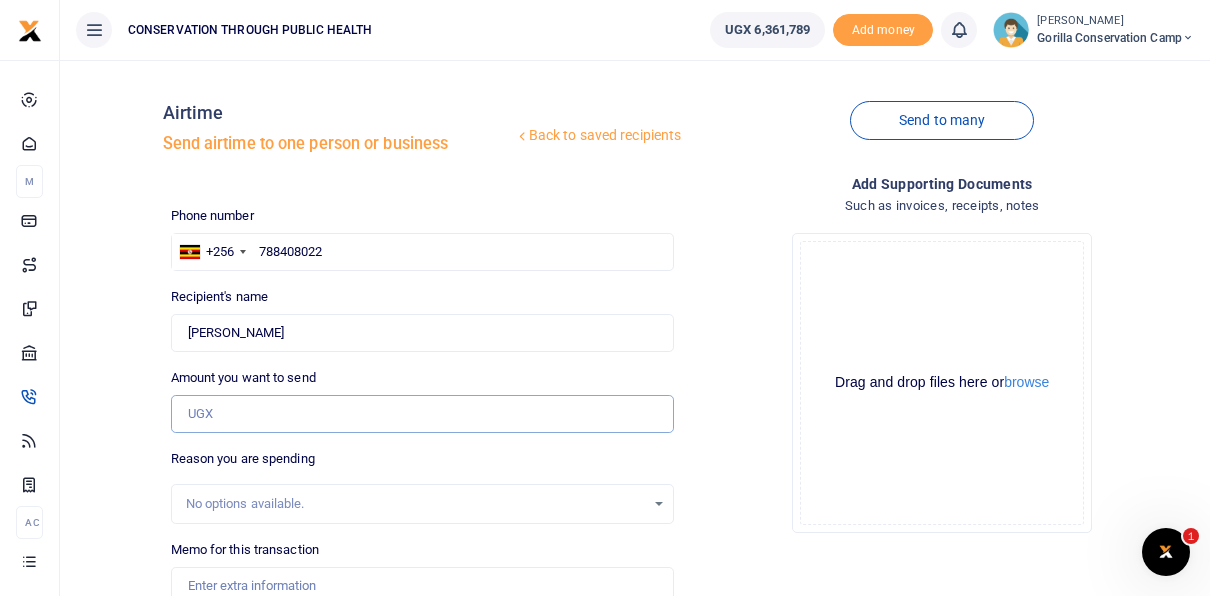 click on "Amount you want to send" at bounding box center (423, 414) 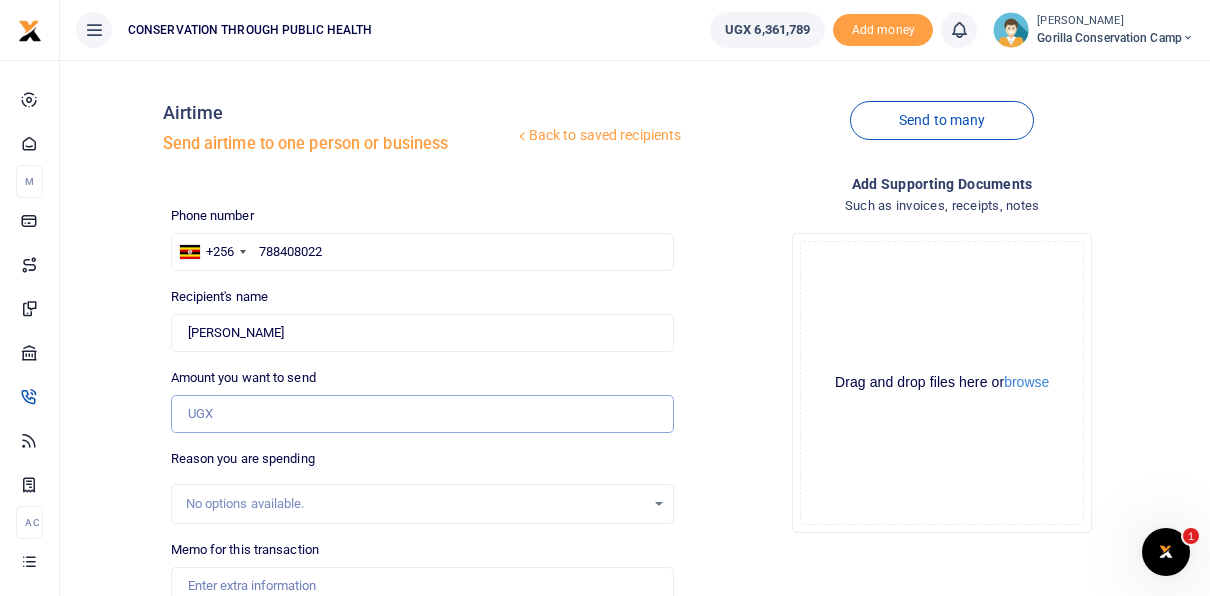type on "15,000" 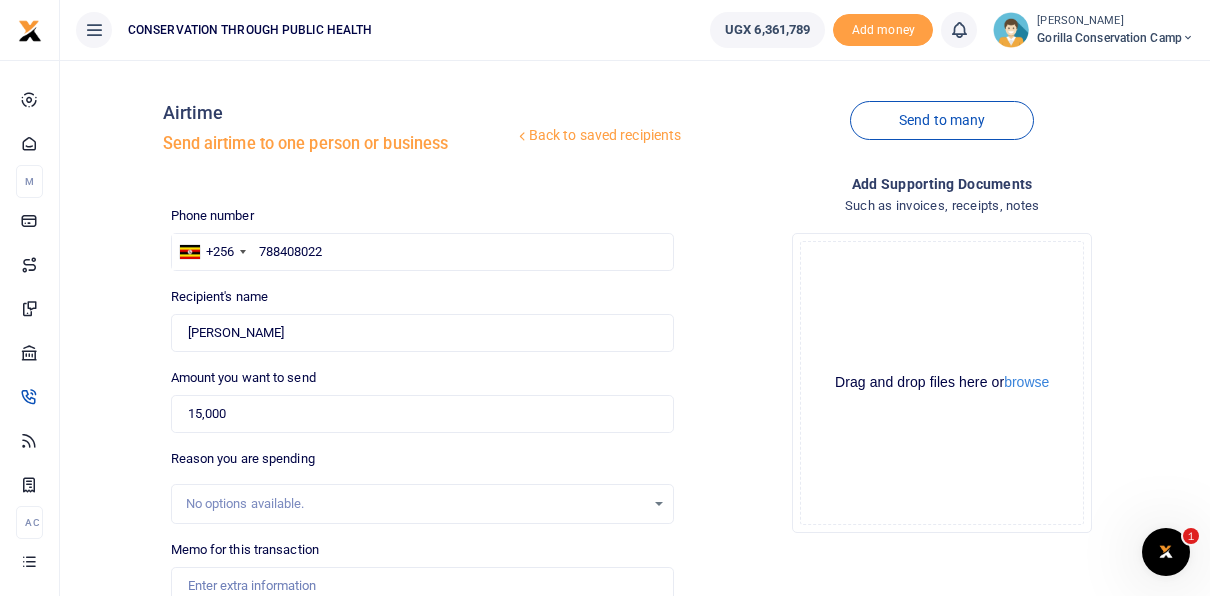 type on "Airtime for [DATE]" 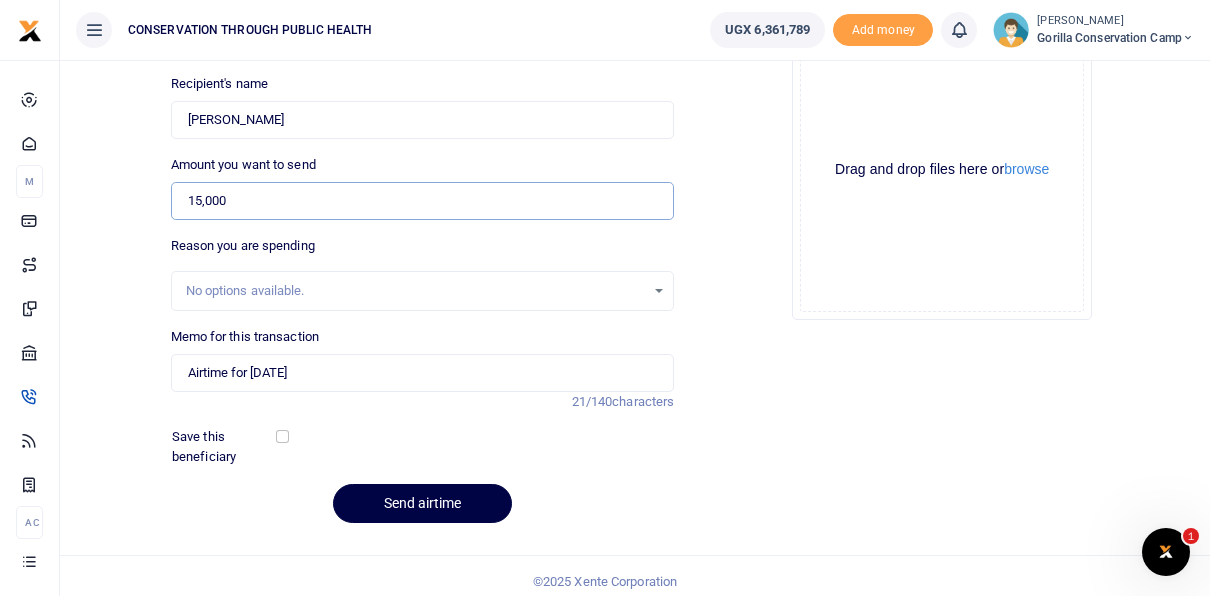 scroll, scrollTop: 222, scrollLeft: 0, axis: vertical 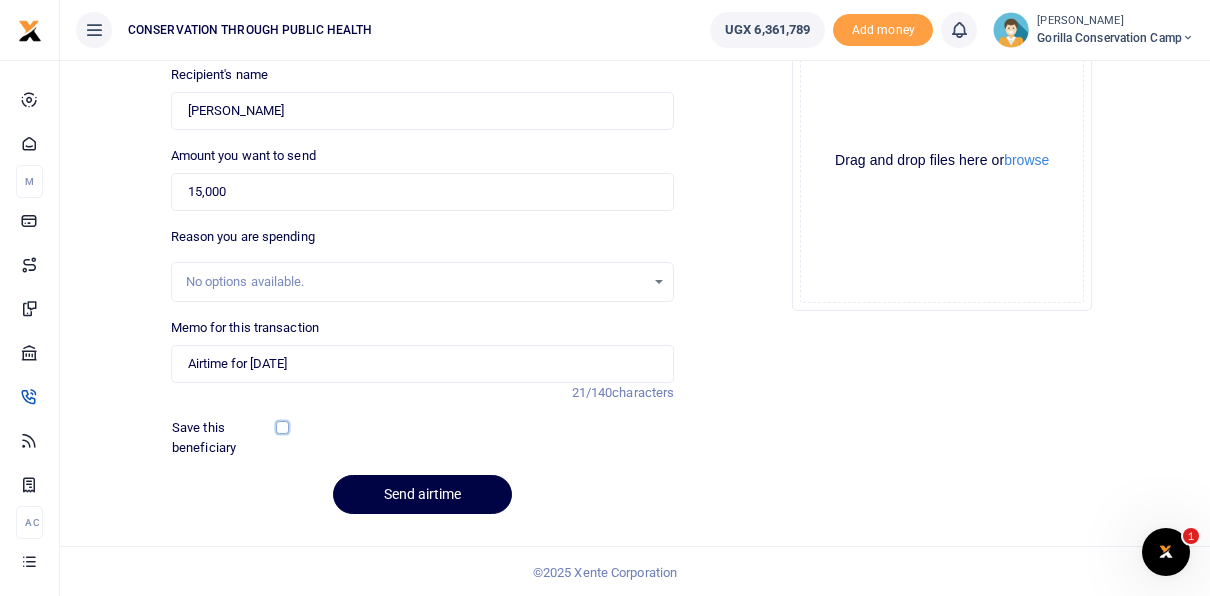 click at bounding box center (282, 427) 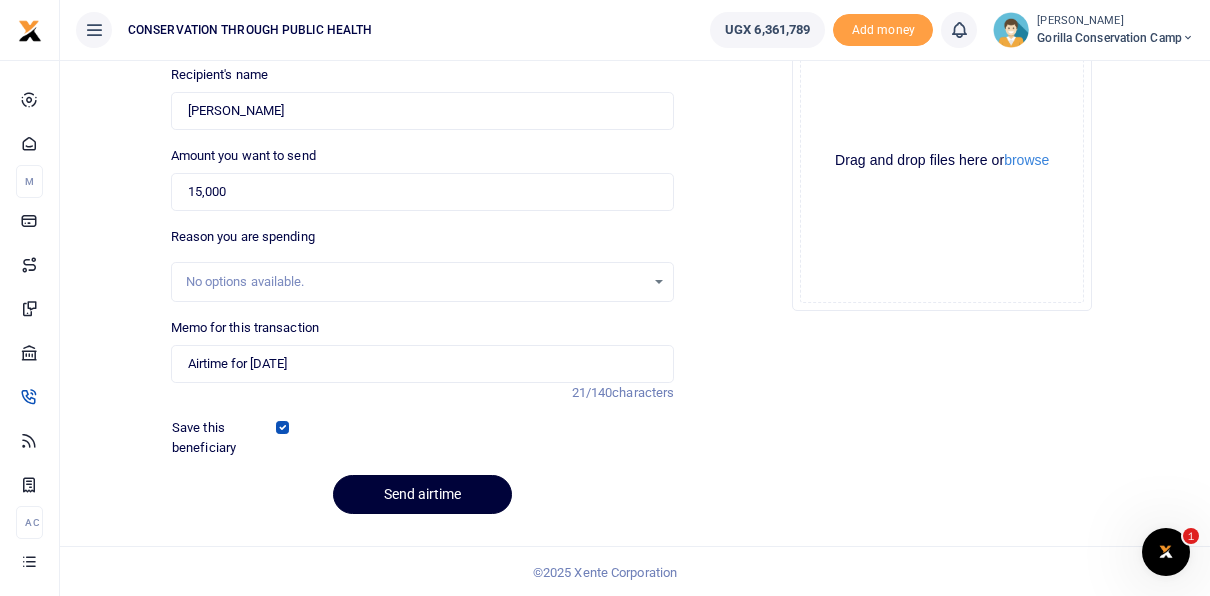 click on "Send airtime" at bounding box center [422, 494] 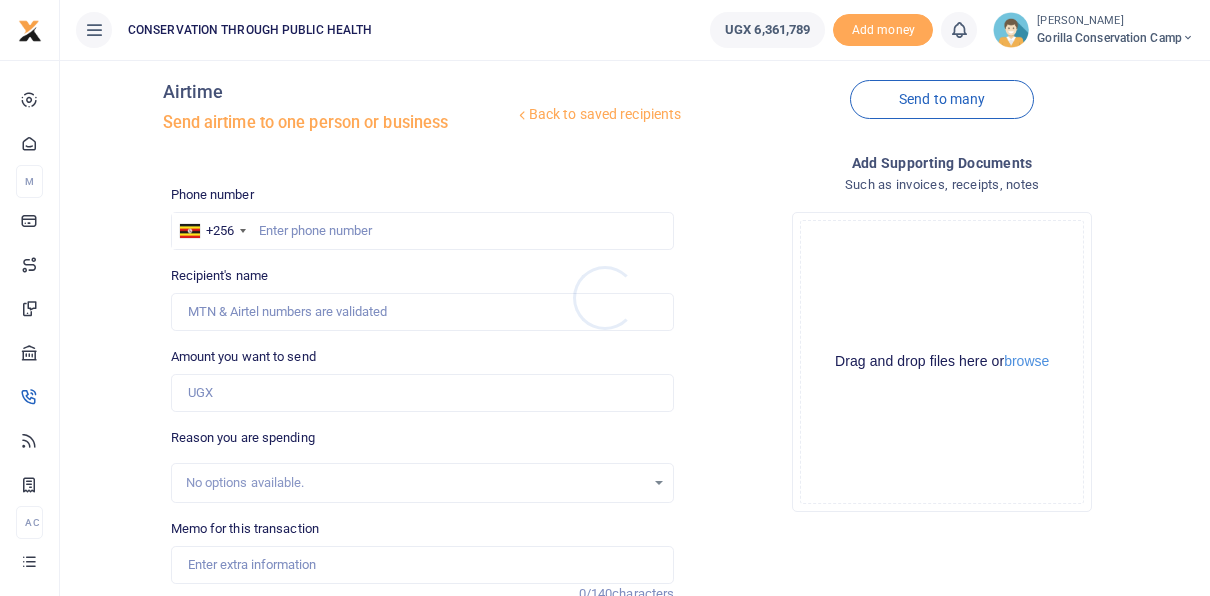 scroll, scrollTop: 0, scrollLeft: 0, axis: both 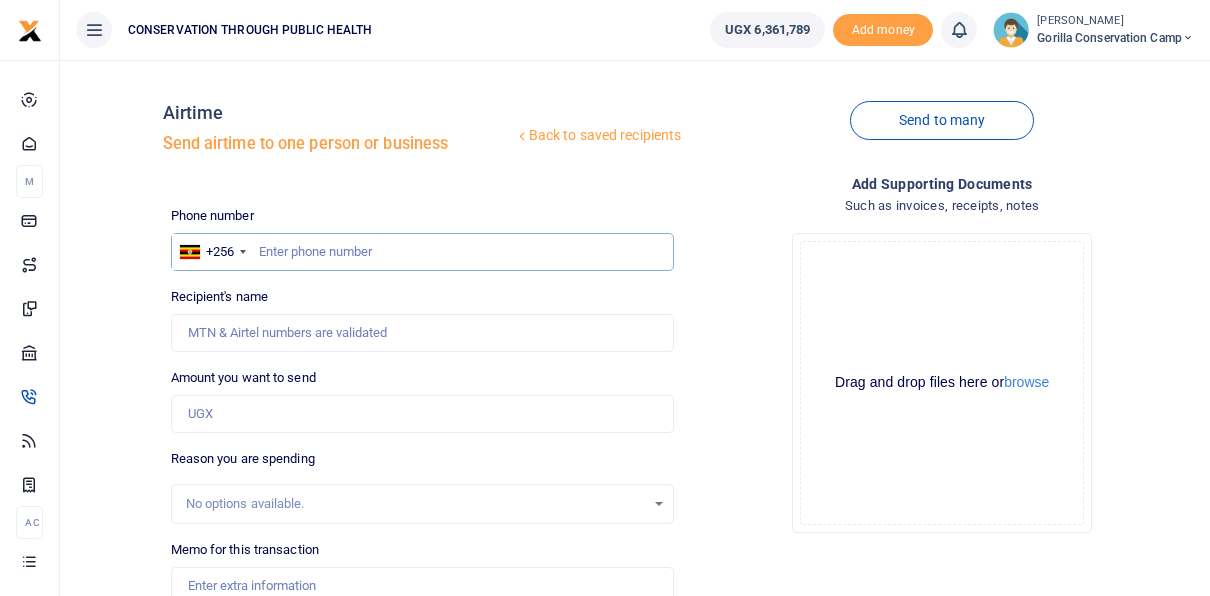click at bounding box center [423, 252] 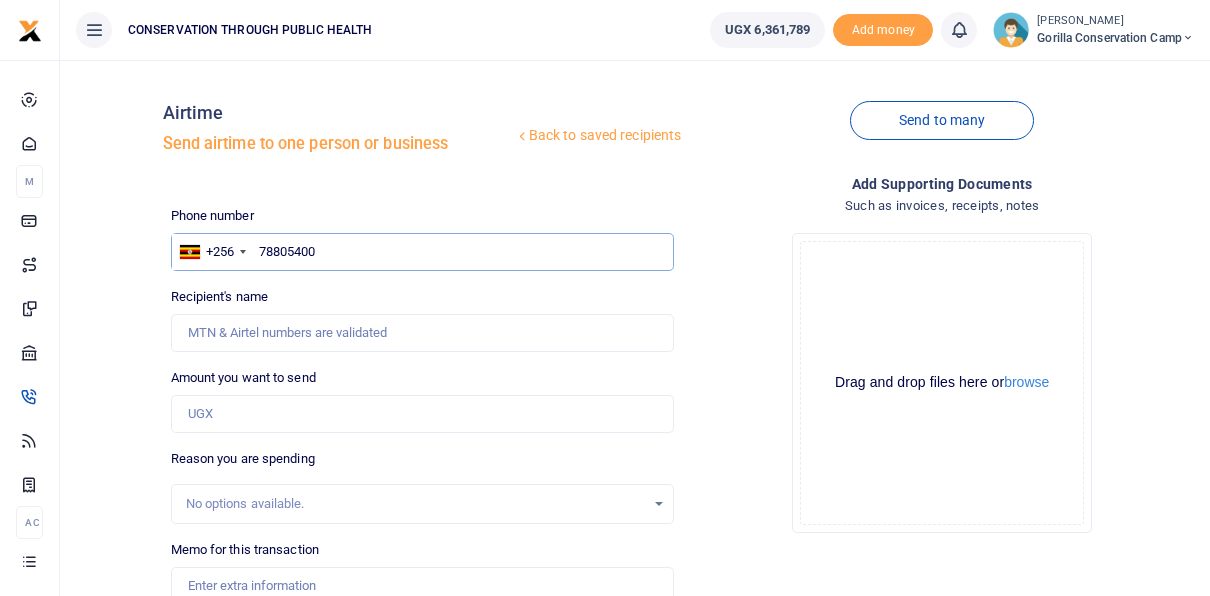type on "788054001" 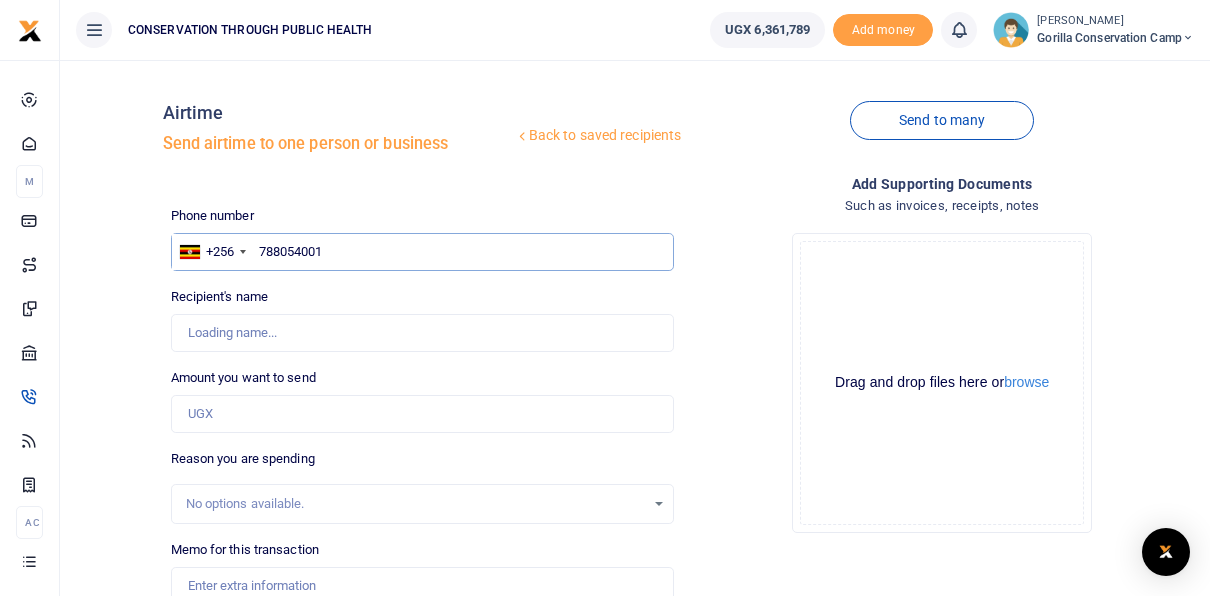 type on "[PERSON_NAME]" 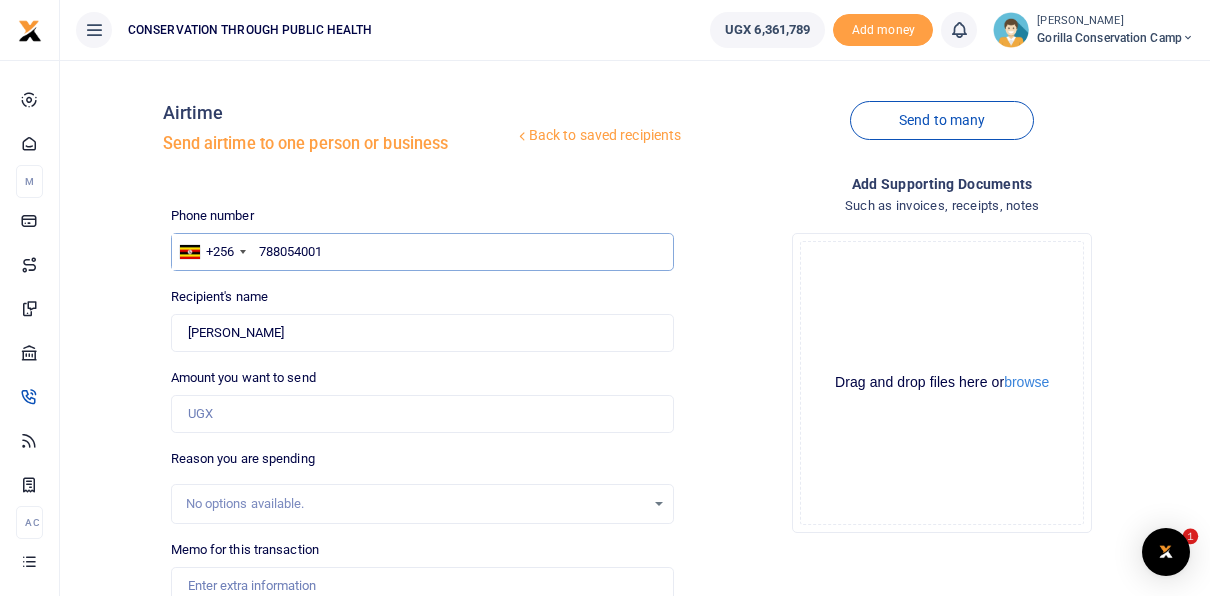 type on "788054001" 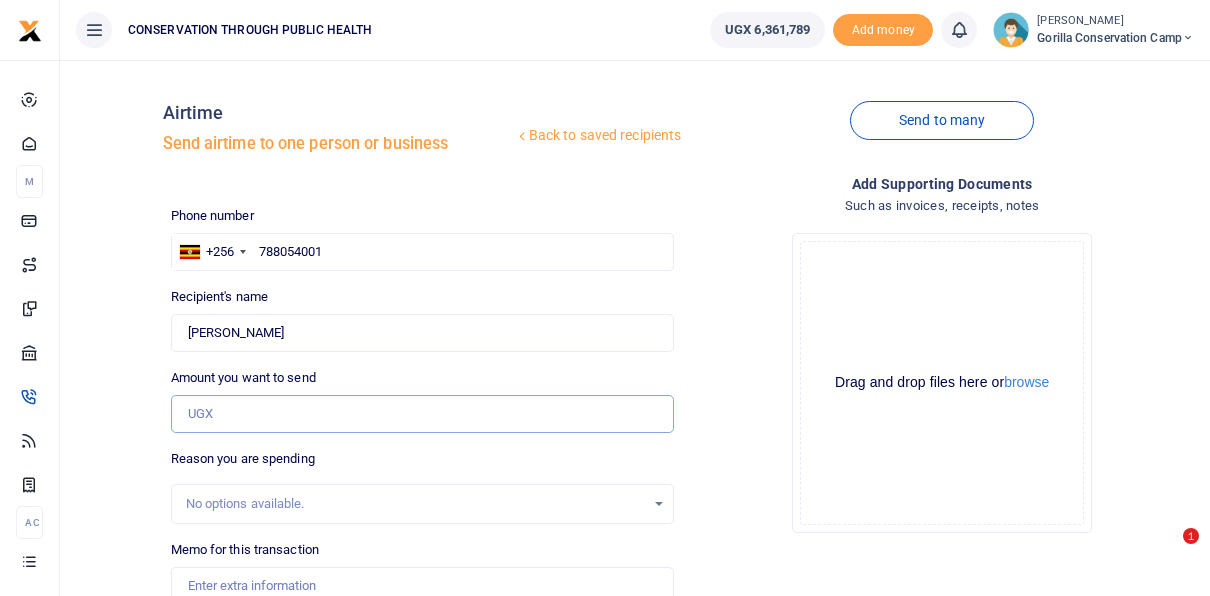 click on "Amount you want to send" at bounding box center (423, 414) 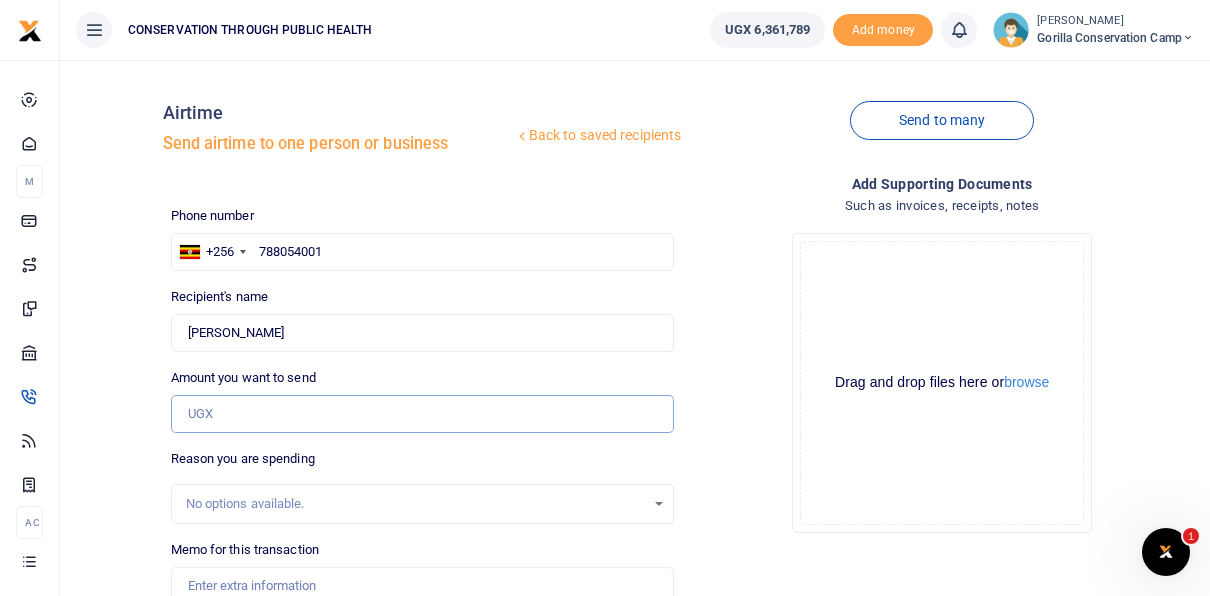 scroll, scrollTop: 0, scrollLeft: 0, axis: both 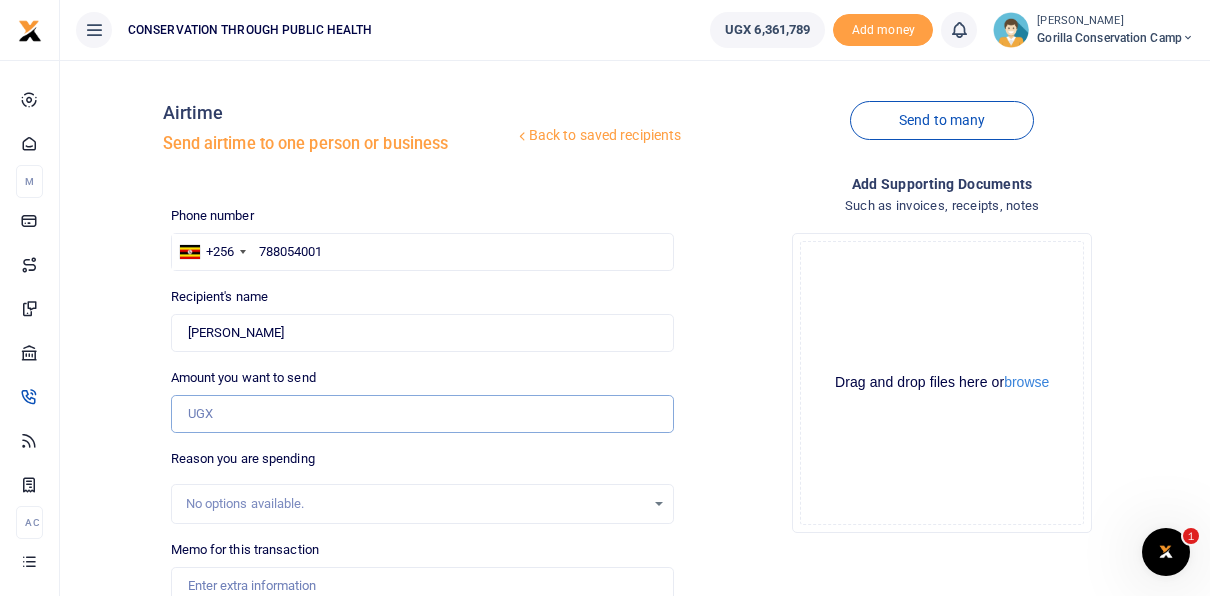 type on "15,000" 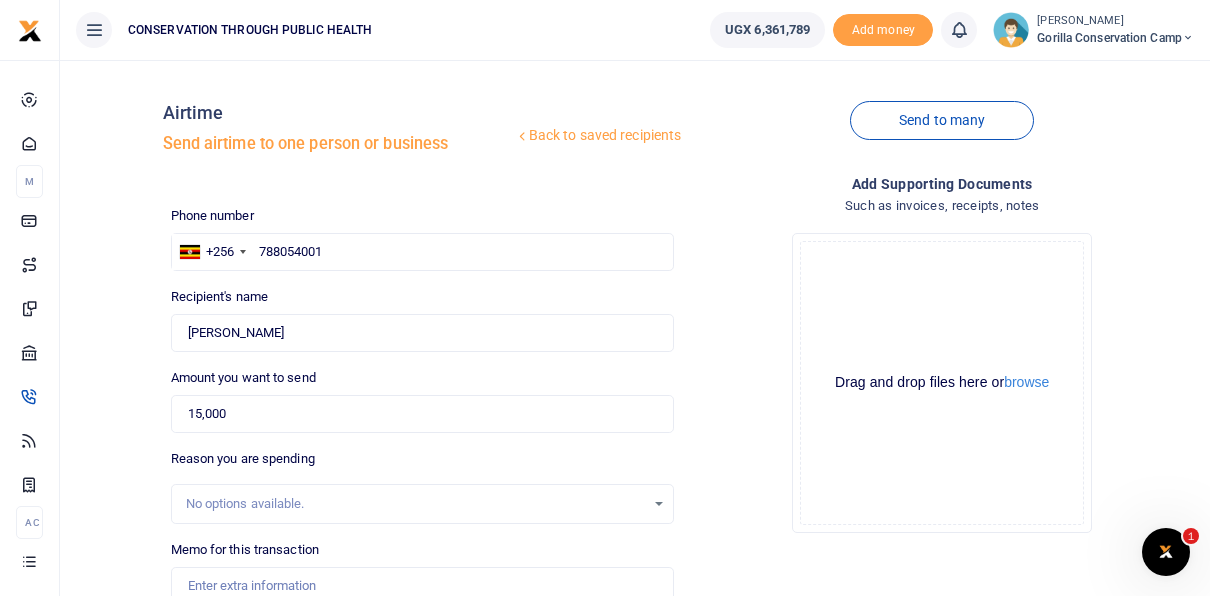 type on "Airtime for July 2025" 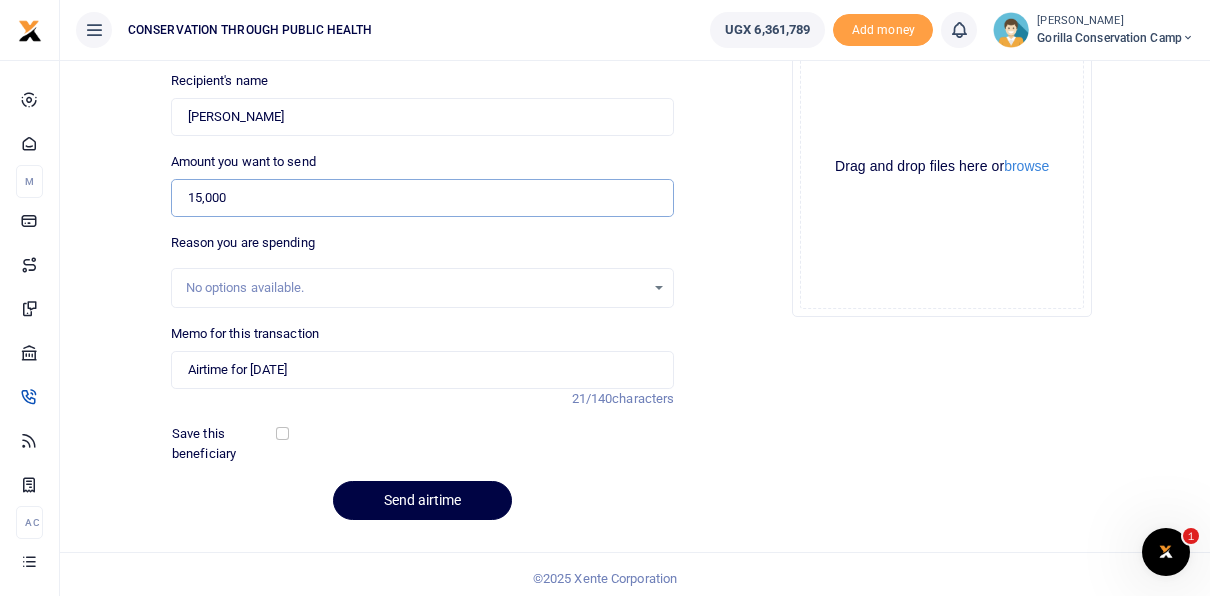 scroll, scrollTop: 222, scrollLeft: 0, axis: vertical 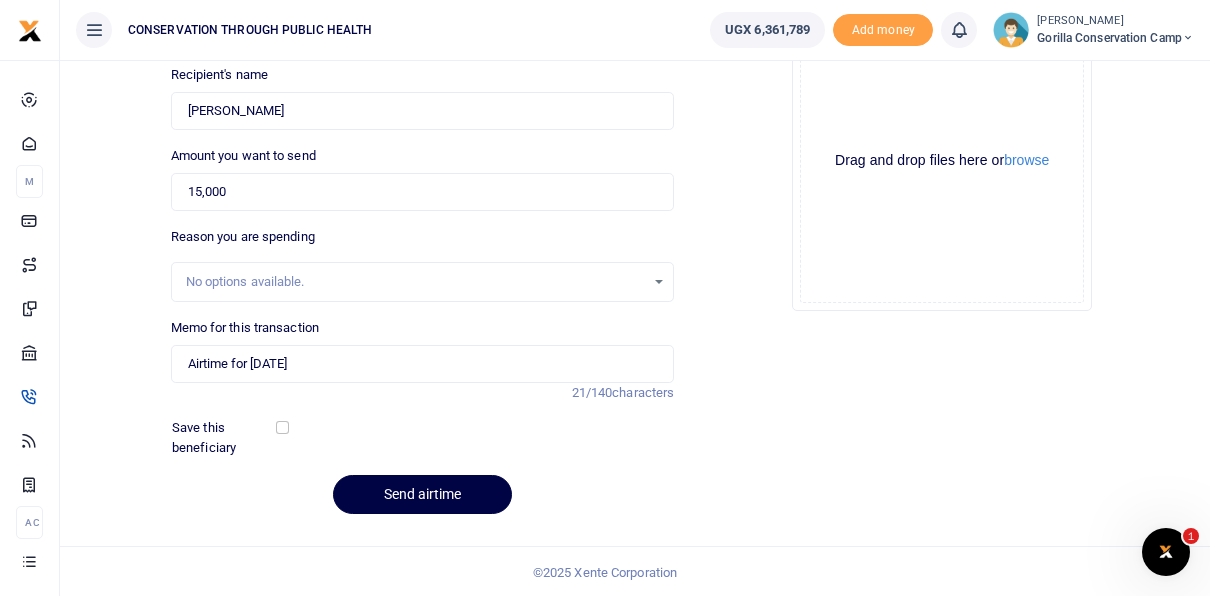 click at bounding box center (328, 437) 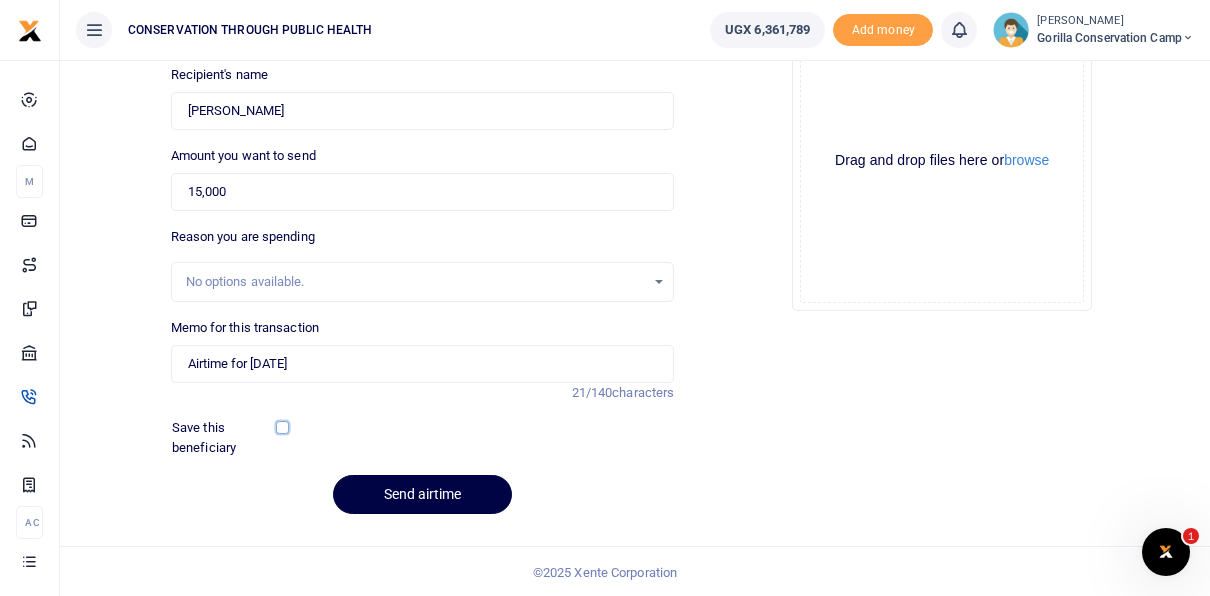 click at bounding box center [282, 427] 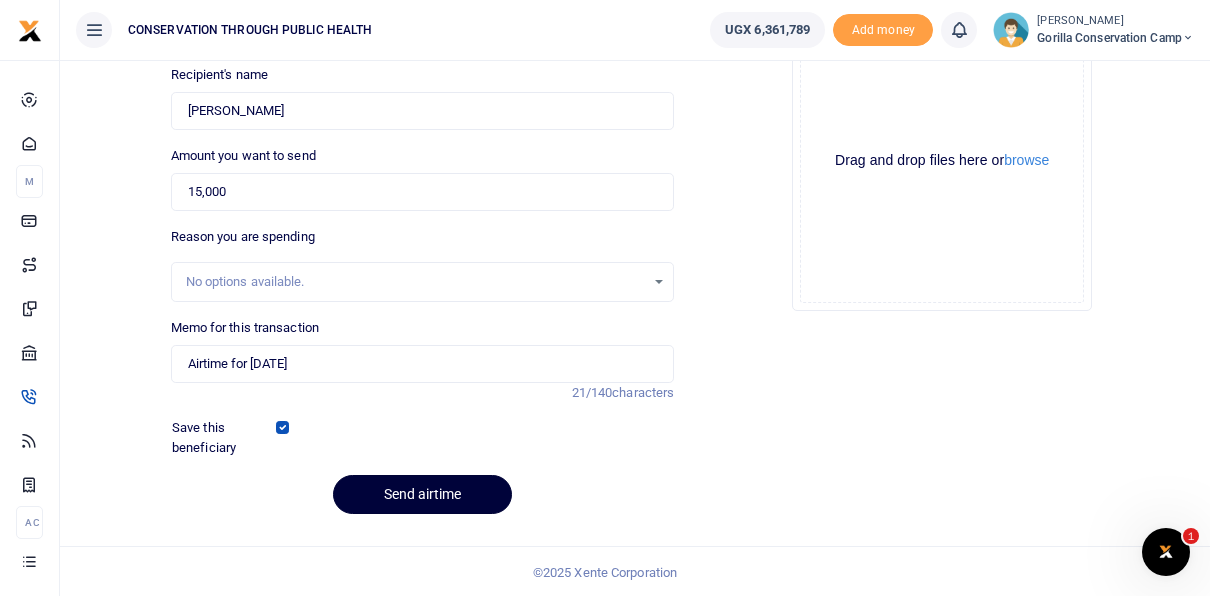 click on "Send airtime" at bounding box center (422, 494) 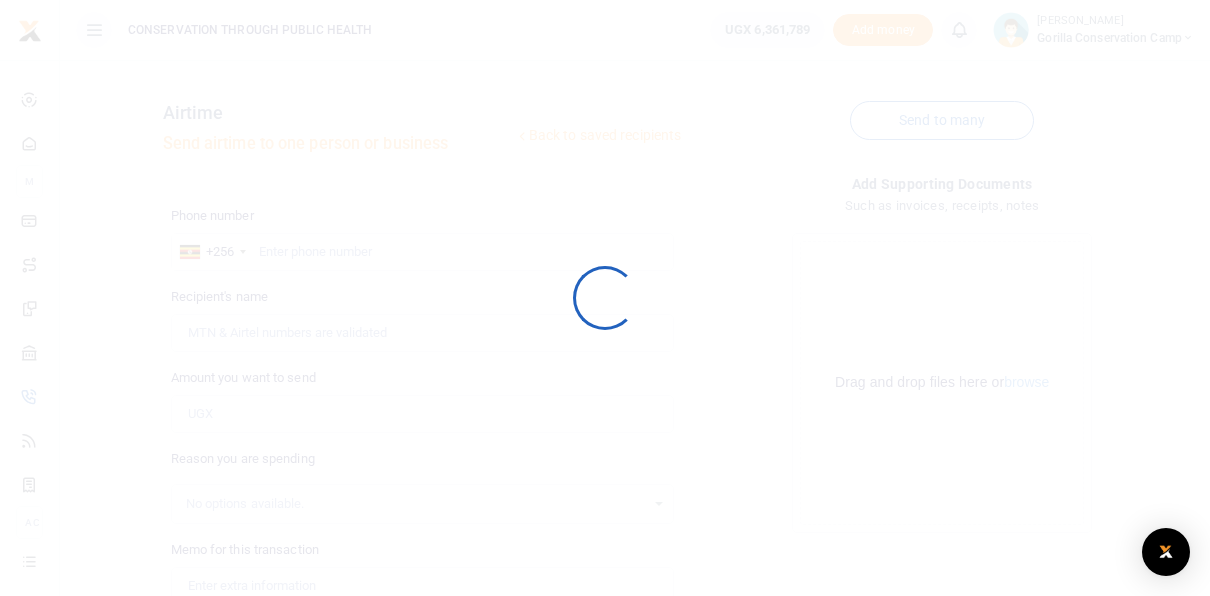 scroll, scrollTop: 221, scrollLeft: 0, axis: vertical 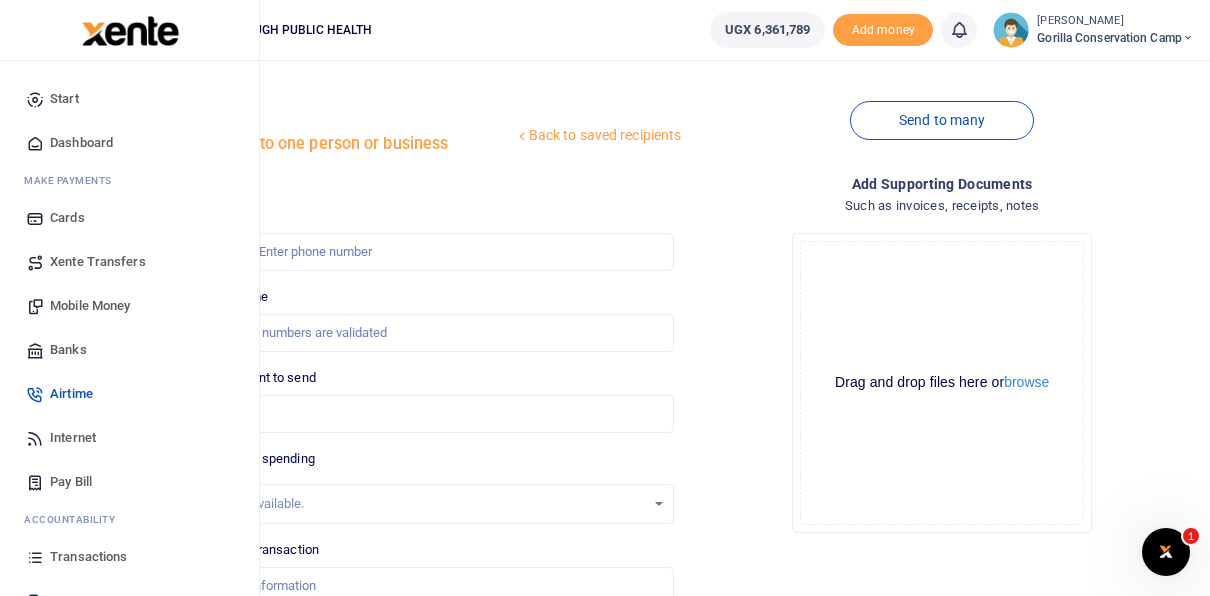 click on "Internet" at bounding box center [73, 438] 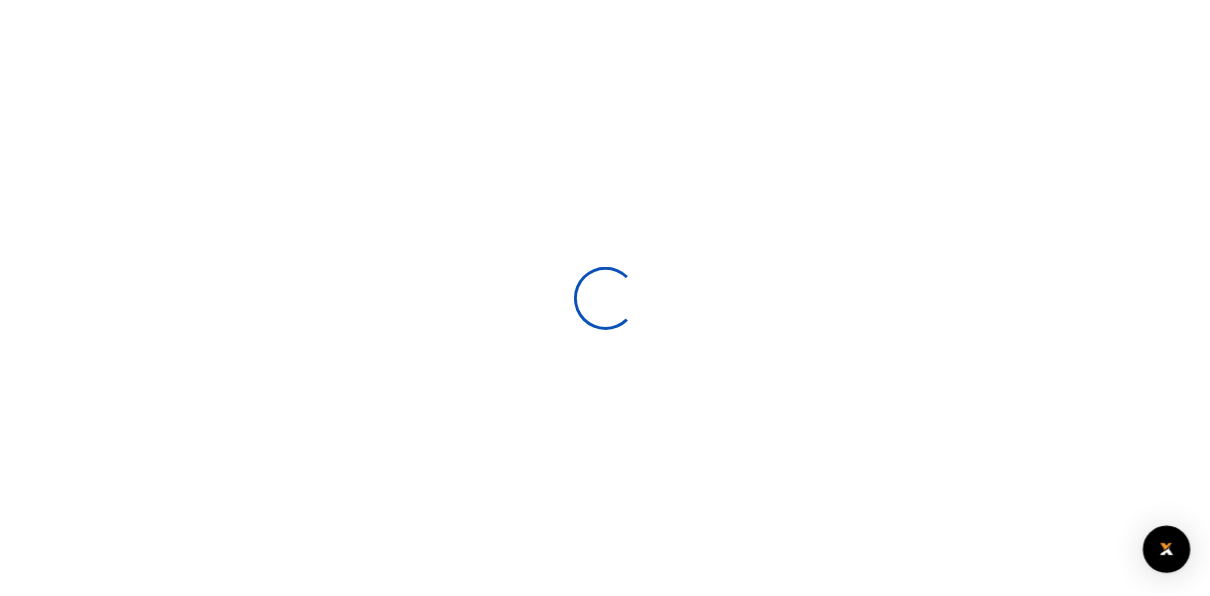 scroll, scrollTop: 0, scrollLeft: 0, axis: both 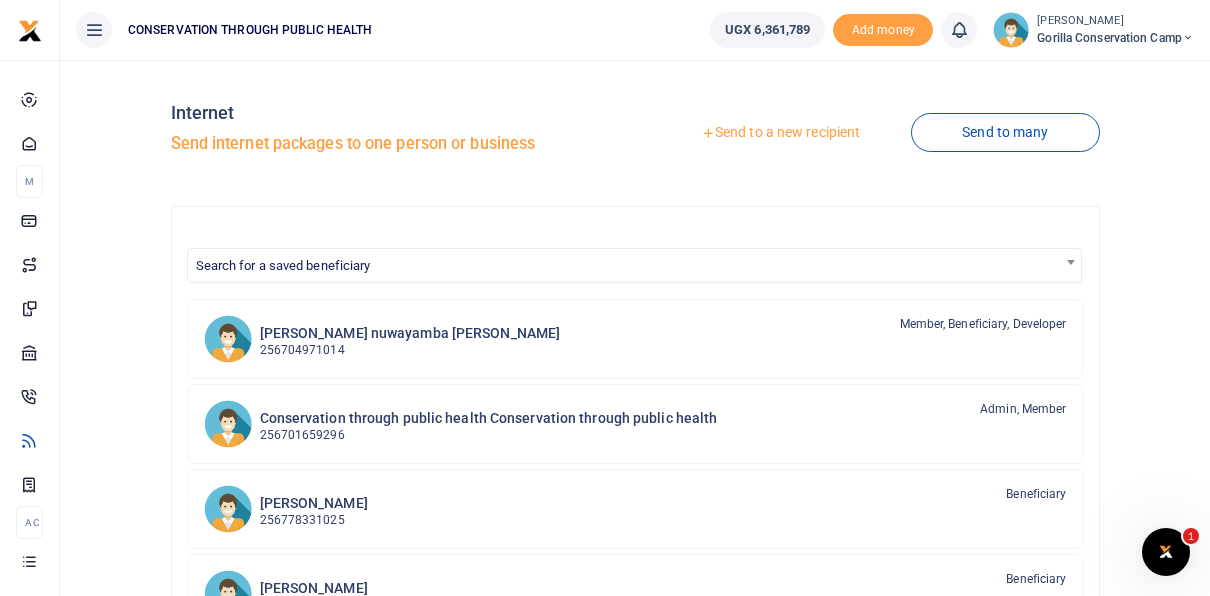click on "Send to a new recipient" at bounding box center (780, 133) 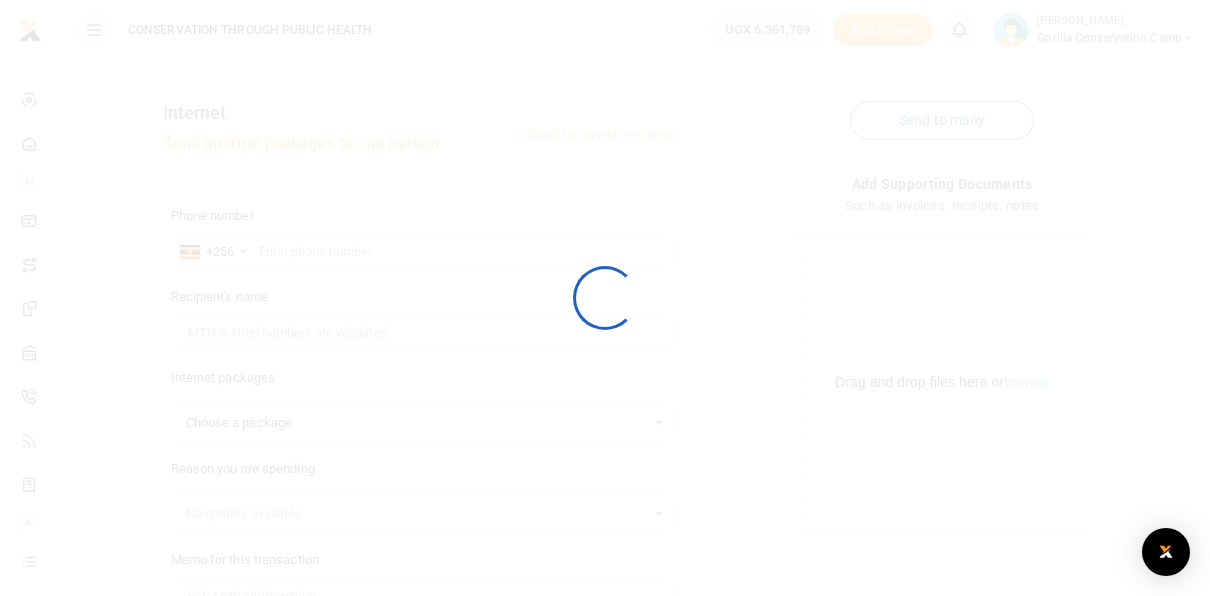 scroll, scrollTop: 0, scrollLeft: 0, axis: both 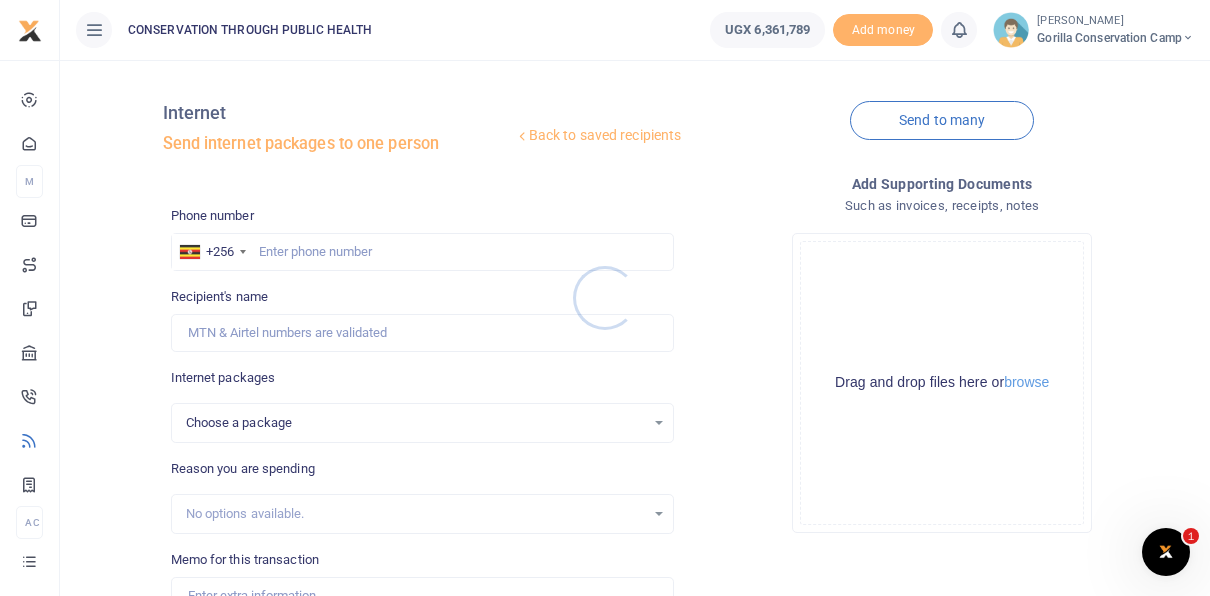 click at bounding box center [605, 298] 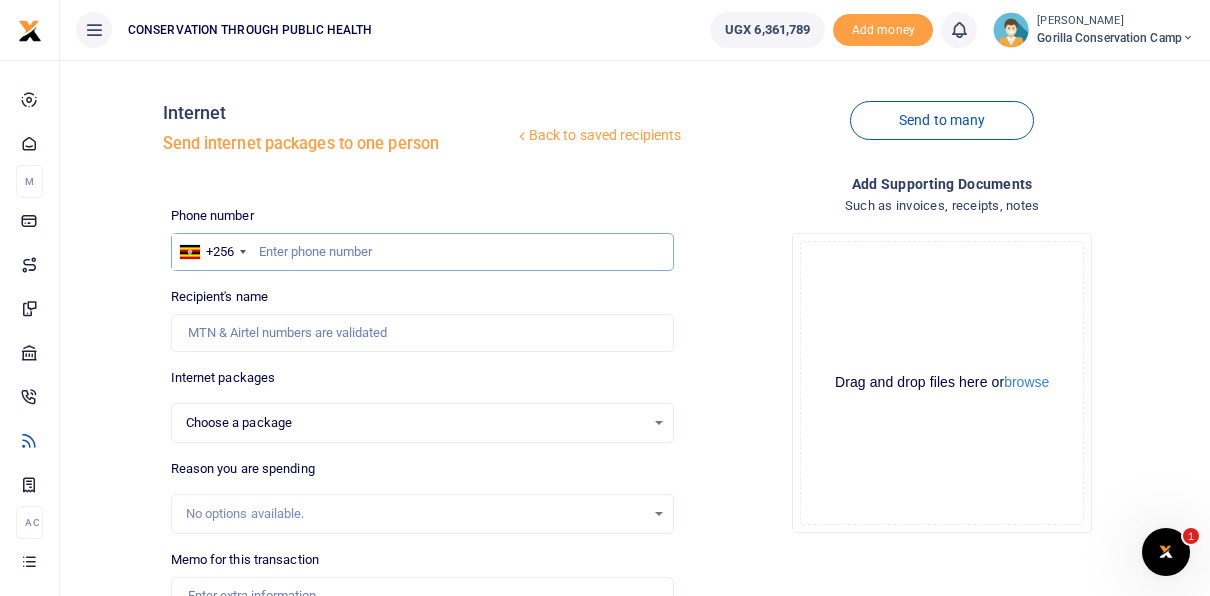 click at bounding box center (423, 252) 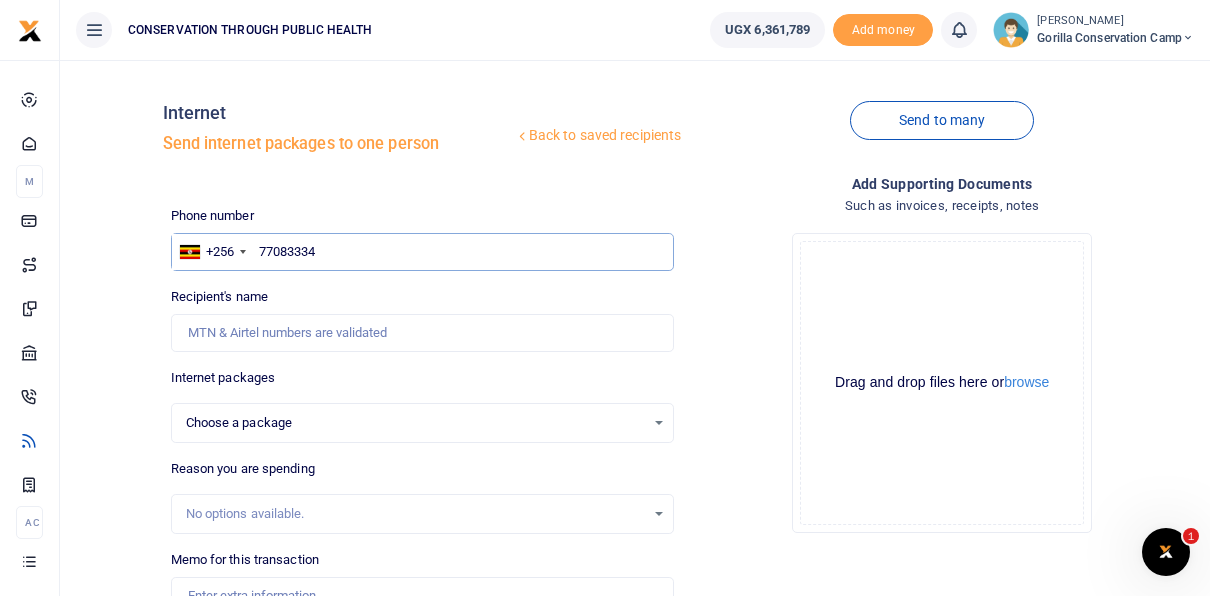 type on "770833346" 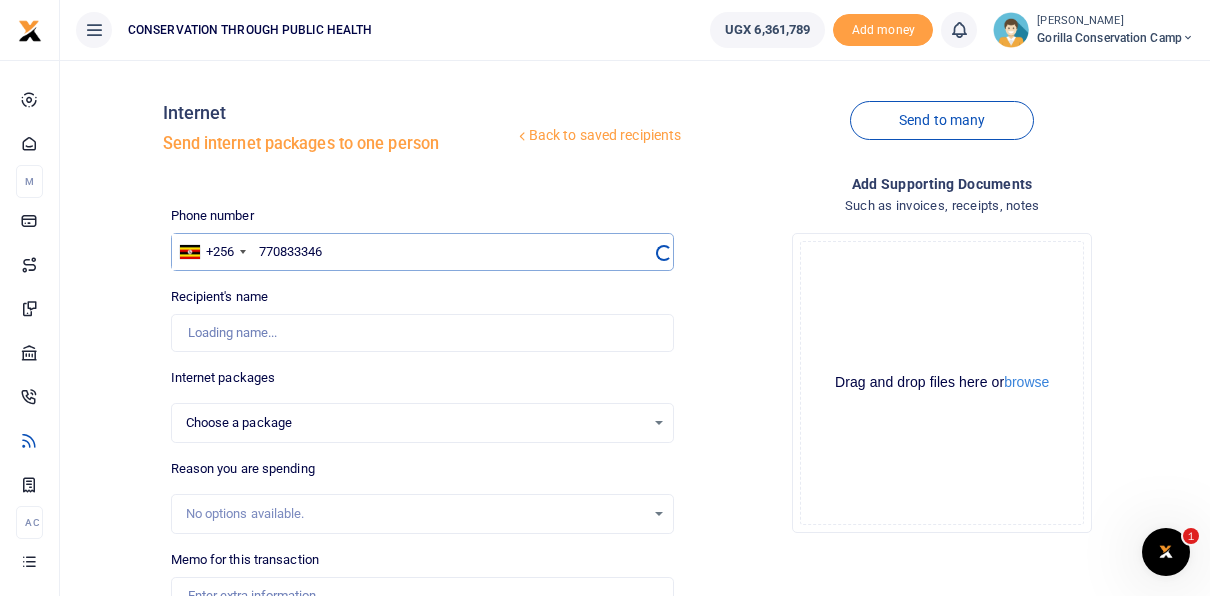 select 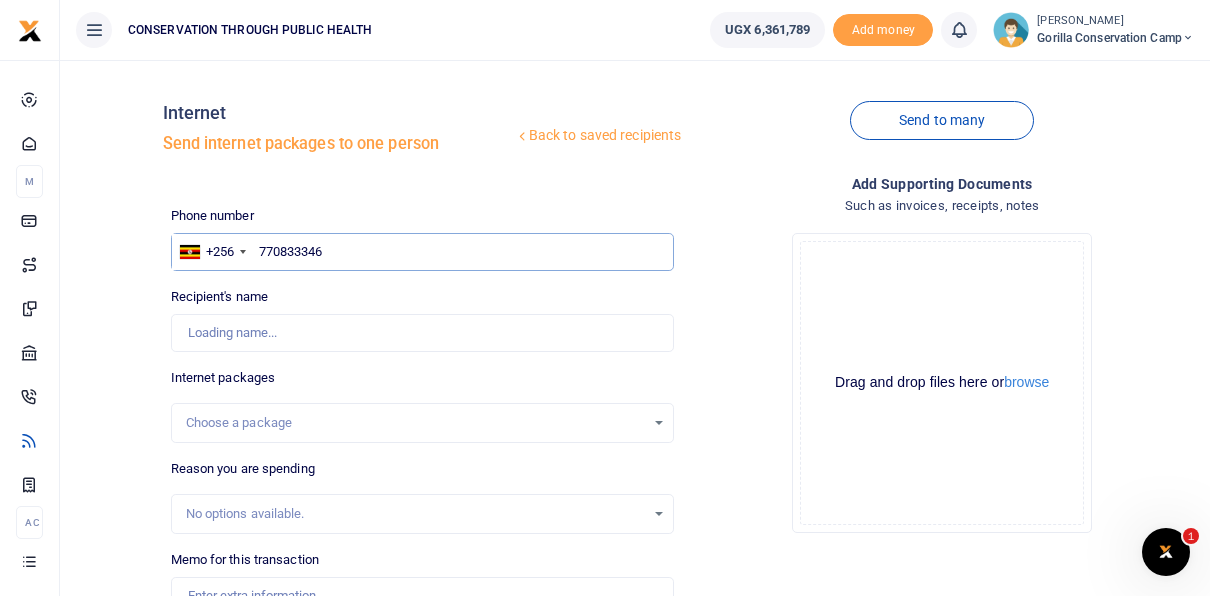 type on "[PERSON_NAME]" 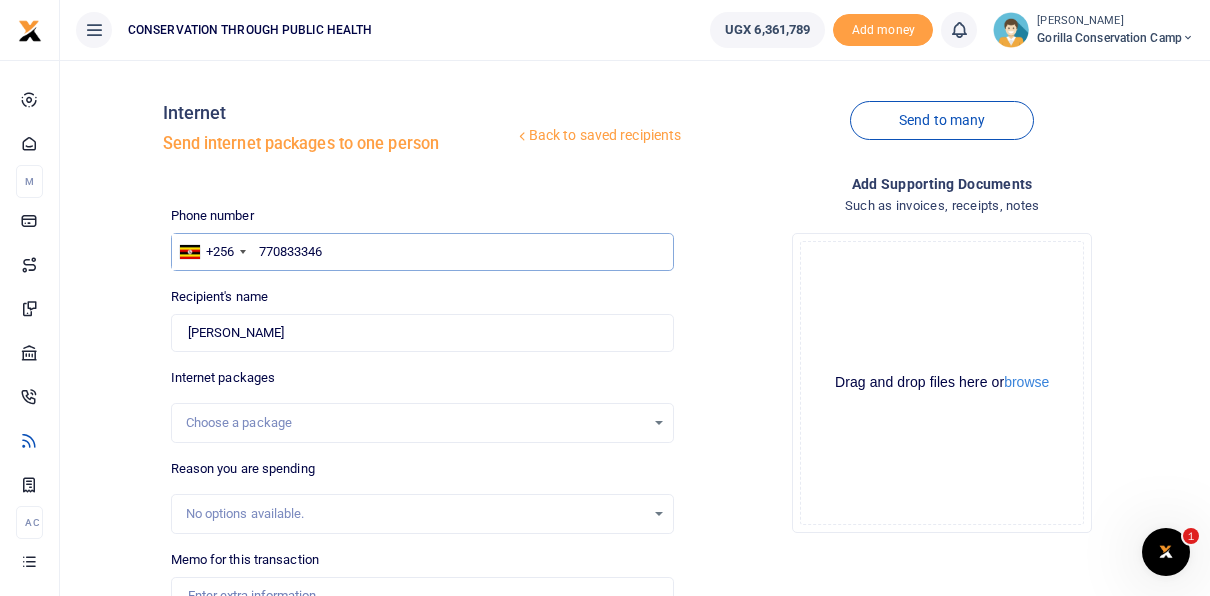 type on "770833346" 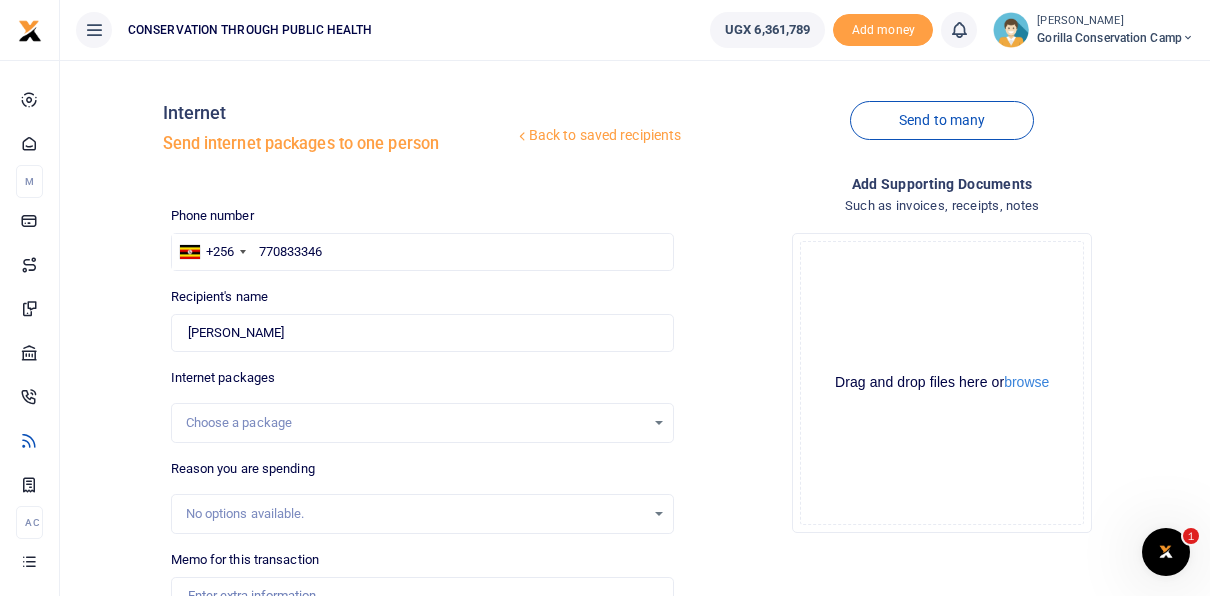 click on "Choose a package" at bounding box center [423, 423] 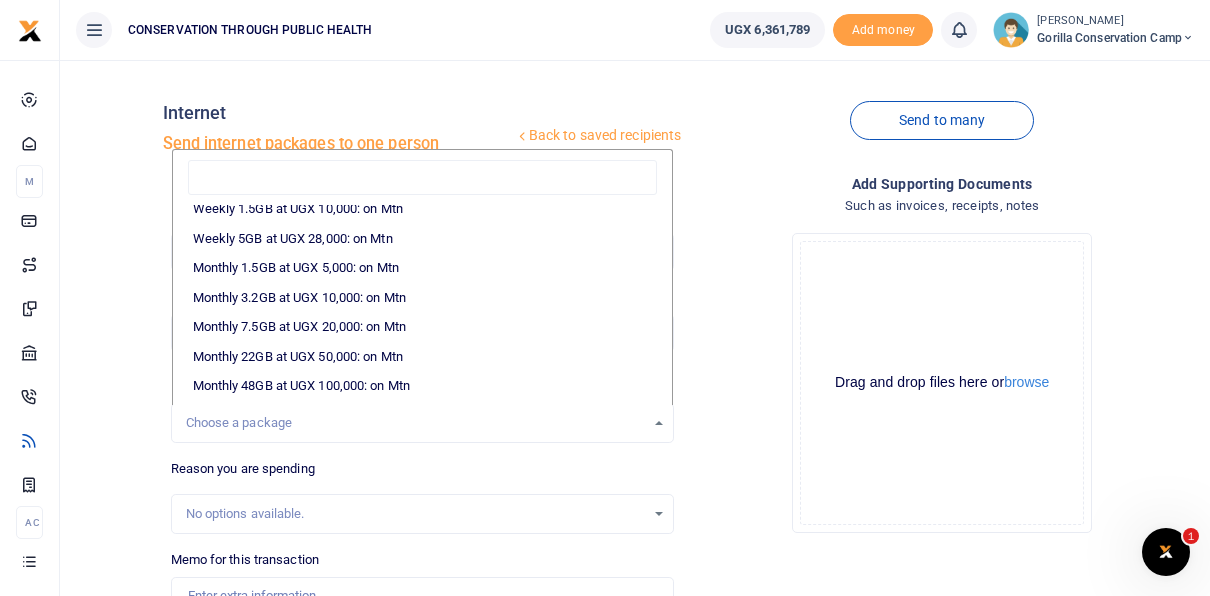 scroll, scrollTop: 249, scrollLeft: 0, axis: vertical 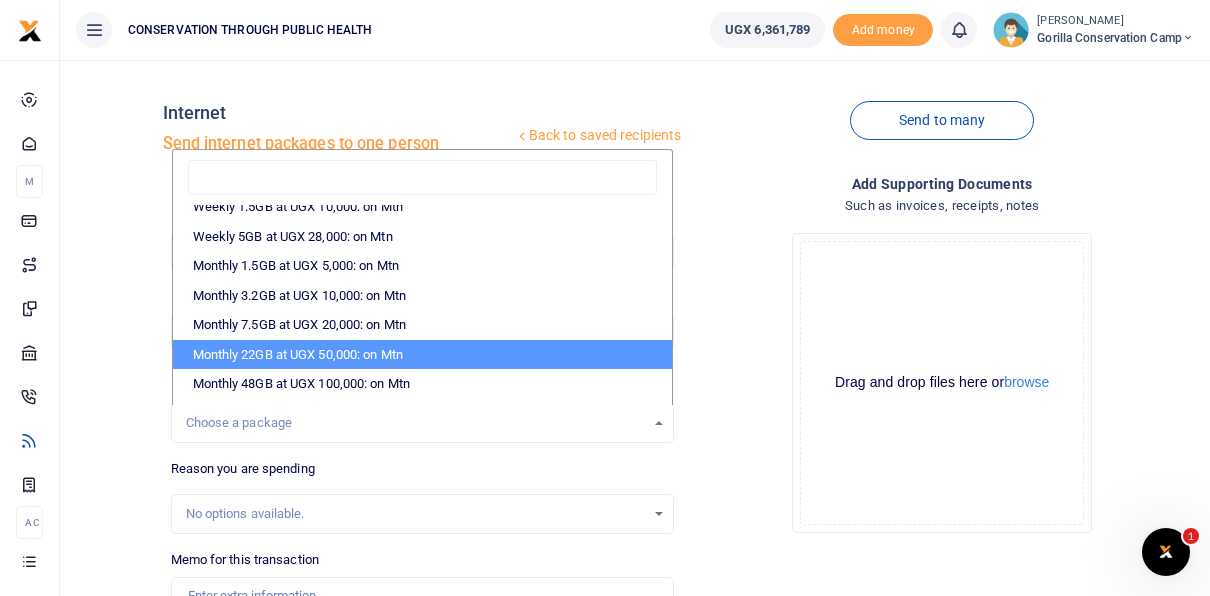 click on "Monthly 22GB at UGX  50,000: on Mtn" at bounding box center [423, 355] 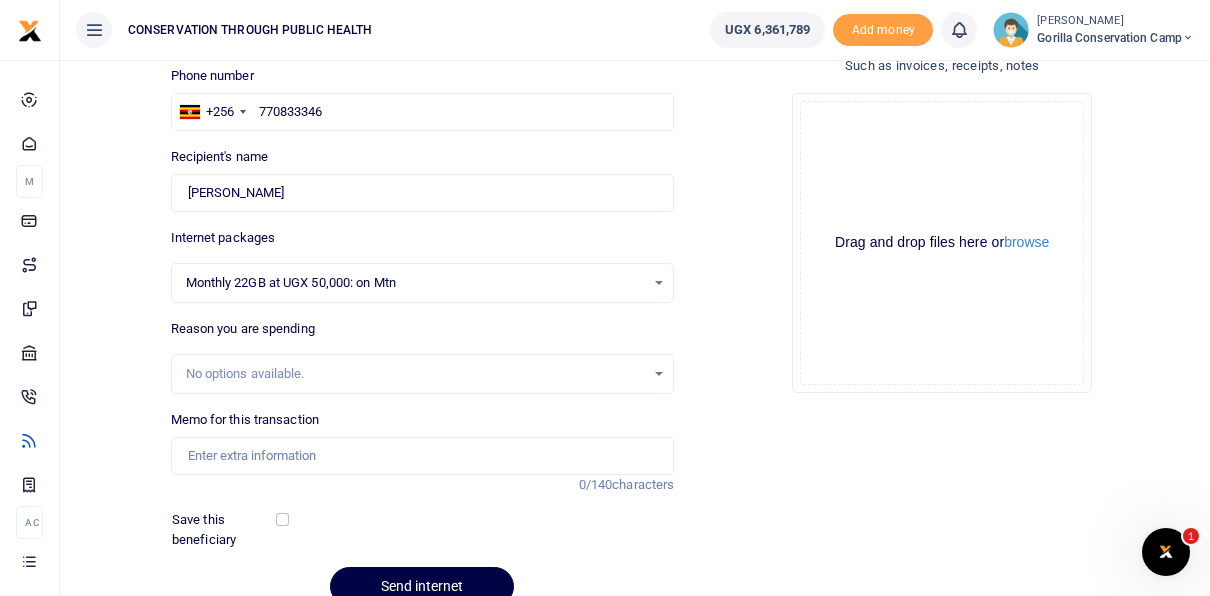 scroll, scrollTop: 160, scrollLeft: 0, axis: vertical 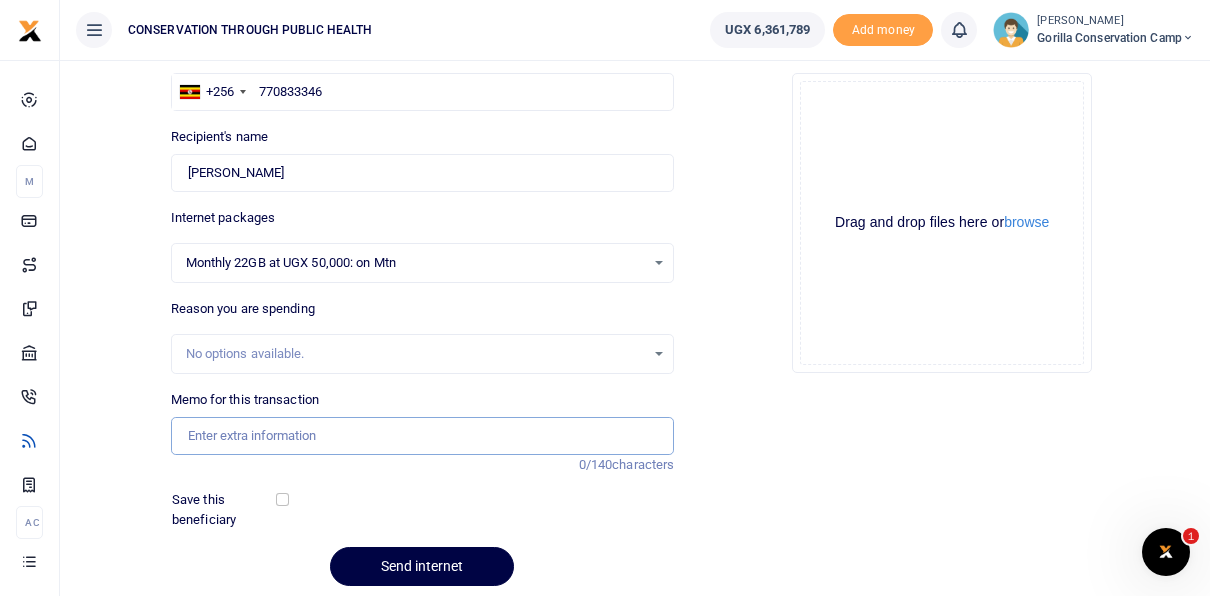 click on "Memo for this transaction" at bounding box center (423, 436) 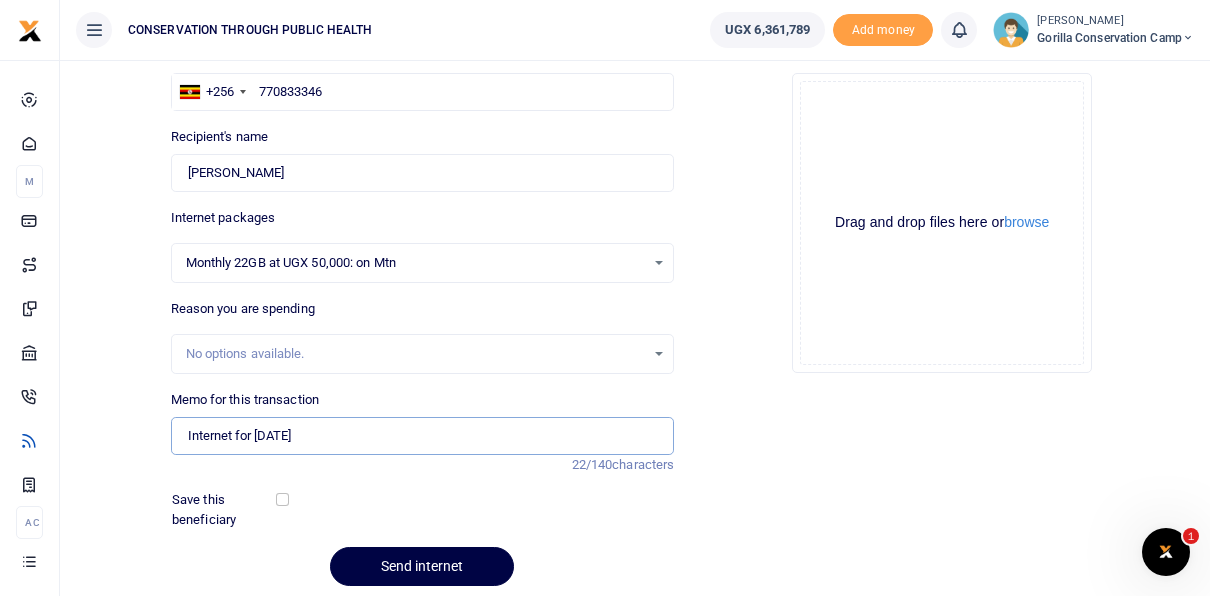 click on "Internet for June 2025" at bounding box center (423, 436) 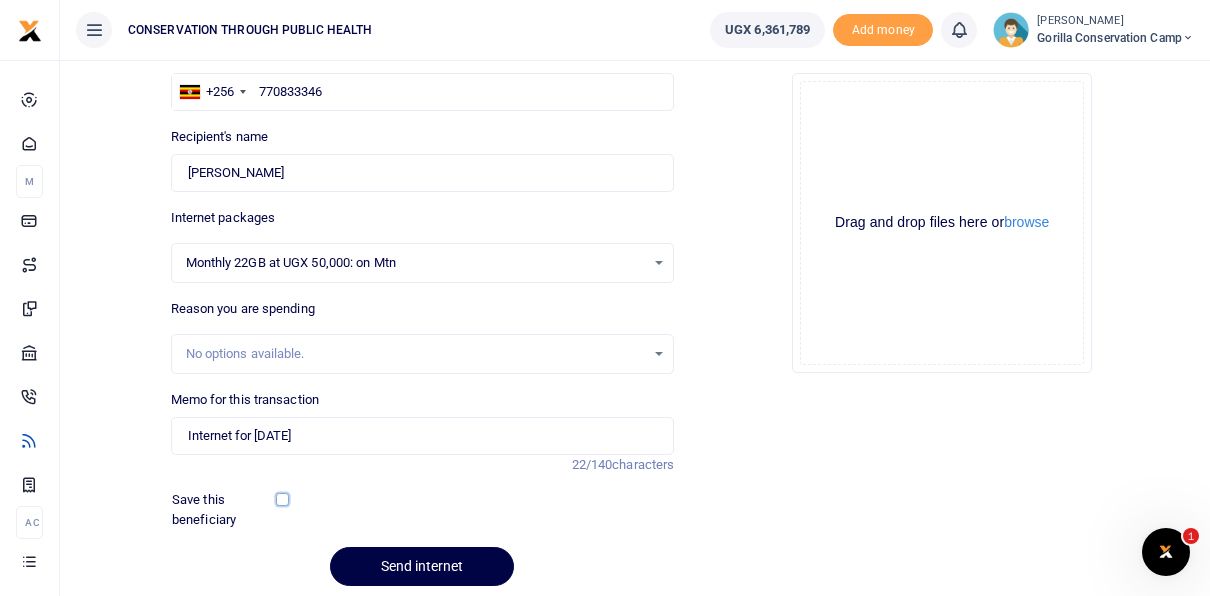 click at bounding box center (282, 499) 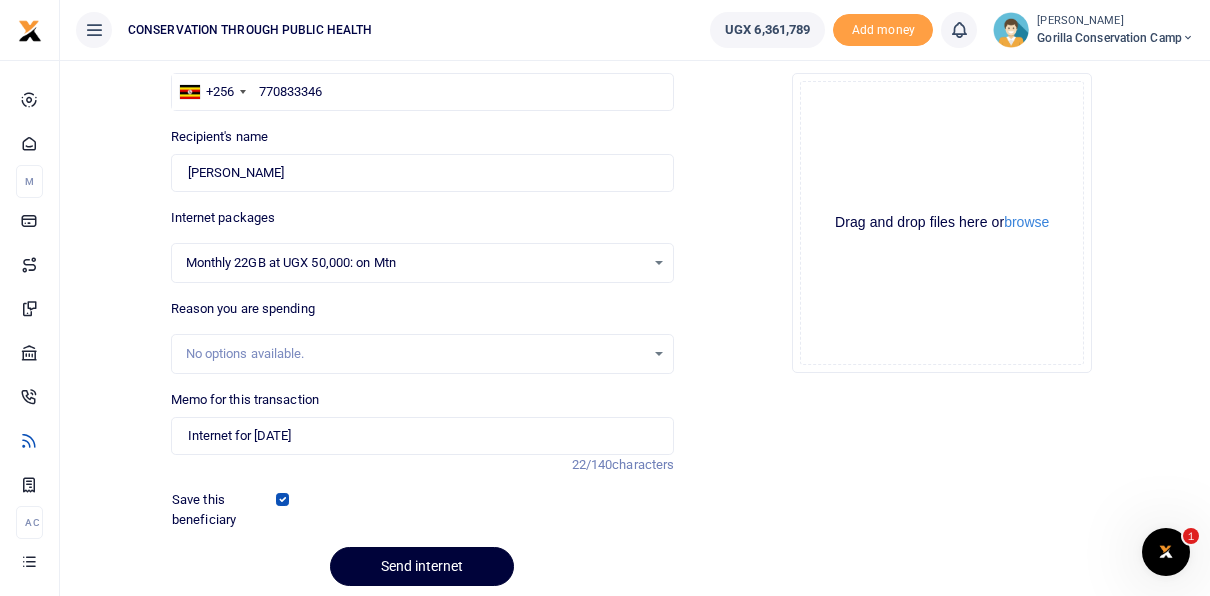 click on "Send internet" at bounding box center [422, 566] 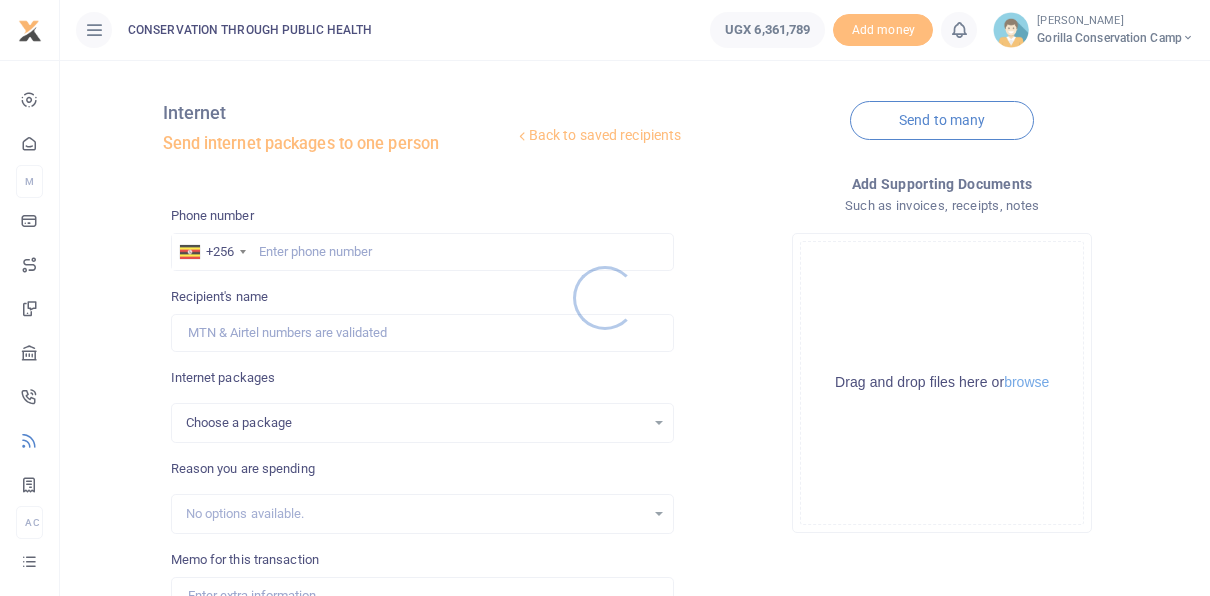 scroll, scrollTop: 160, scrollLeft: 0, axis: vertical 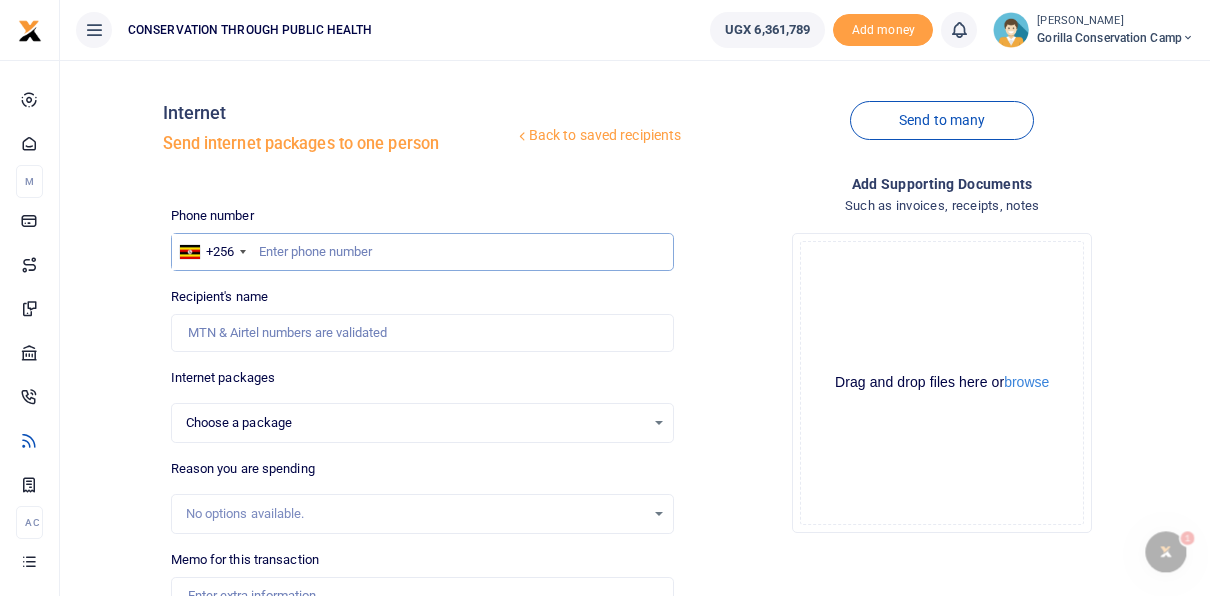 click at bounding box center [423, 252] 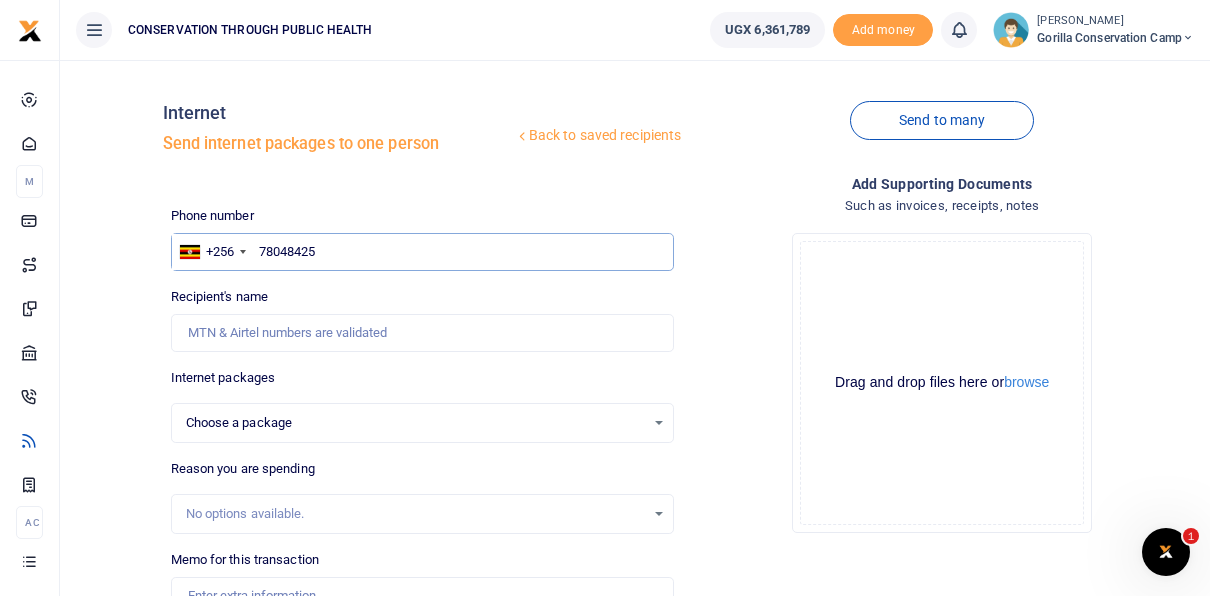 type on "780484259" 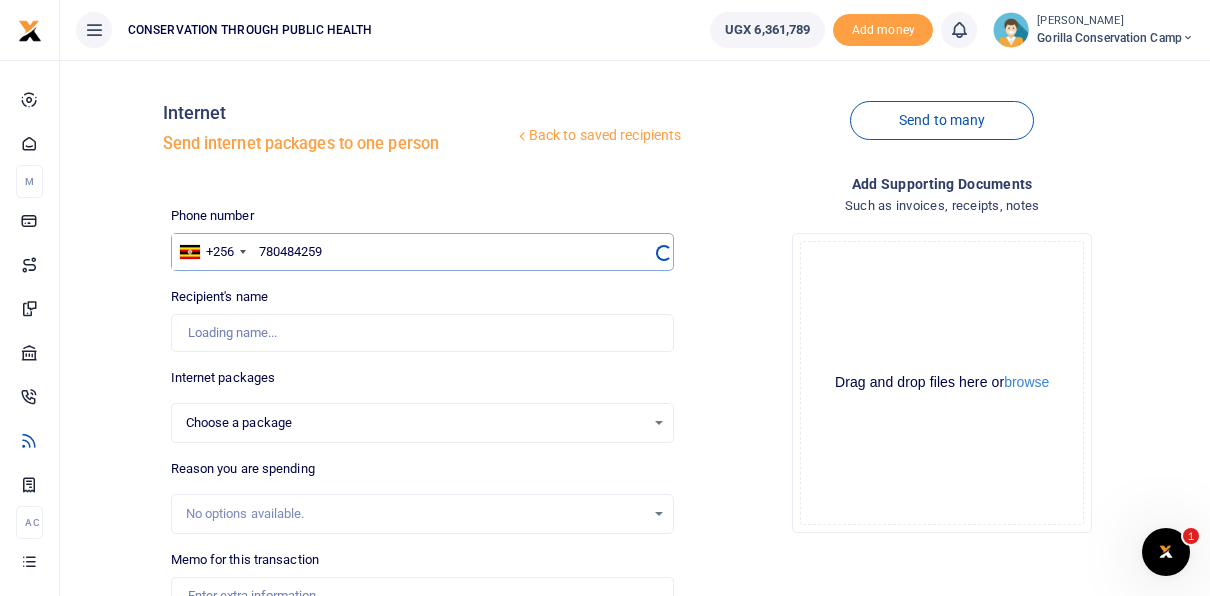 type on "[PERSON_NAME]" 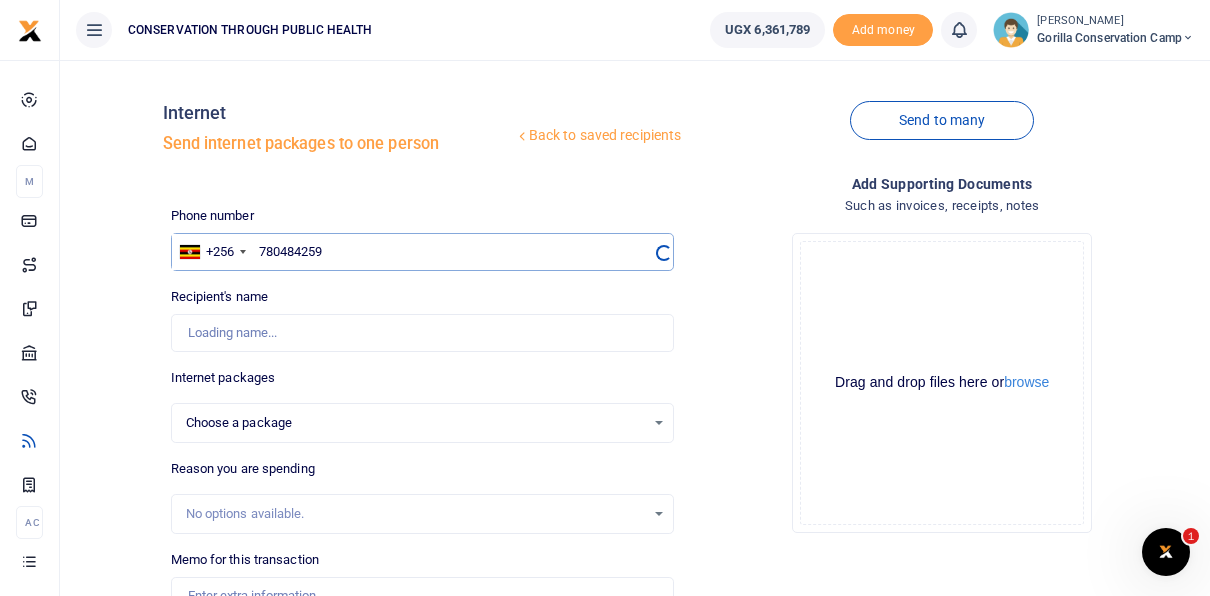 select 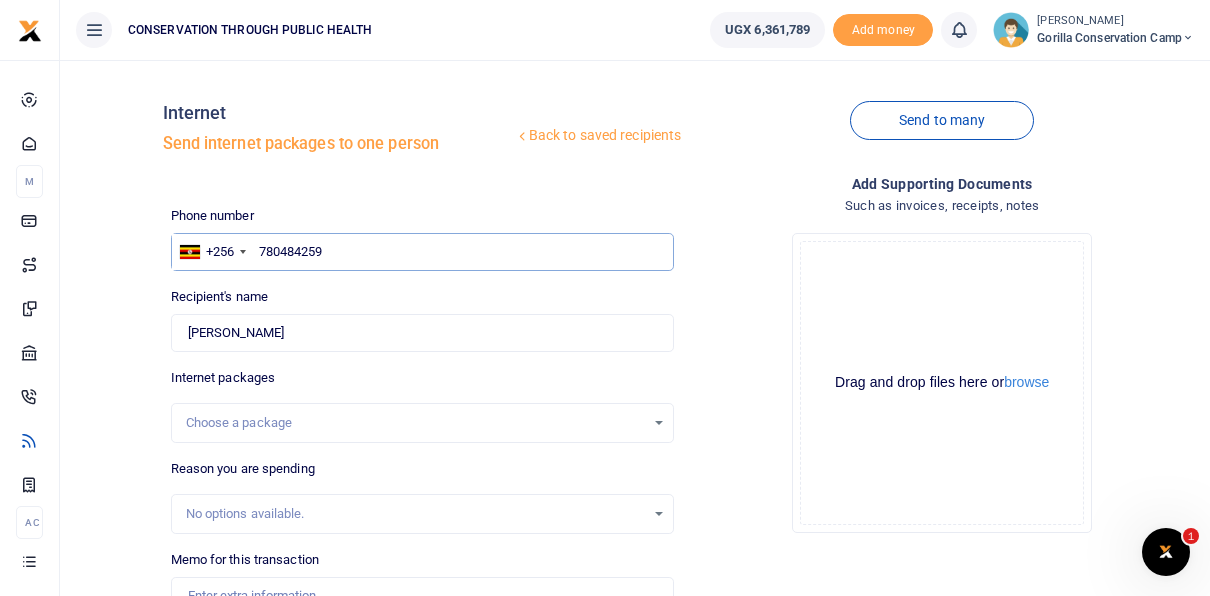 type on "780484259" 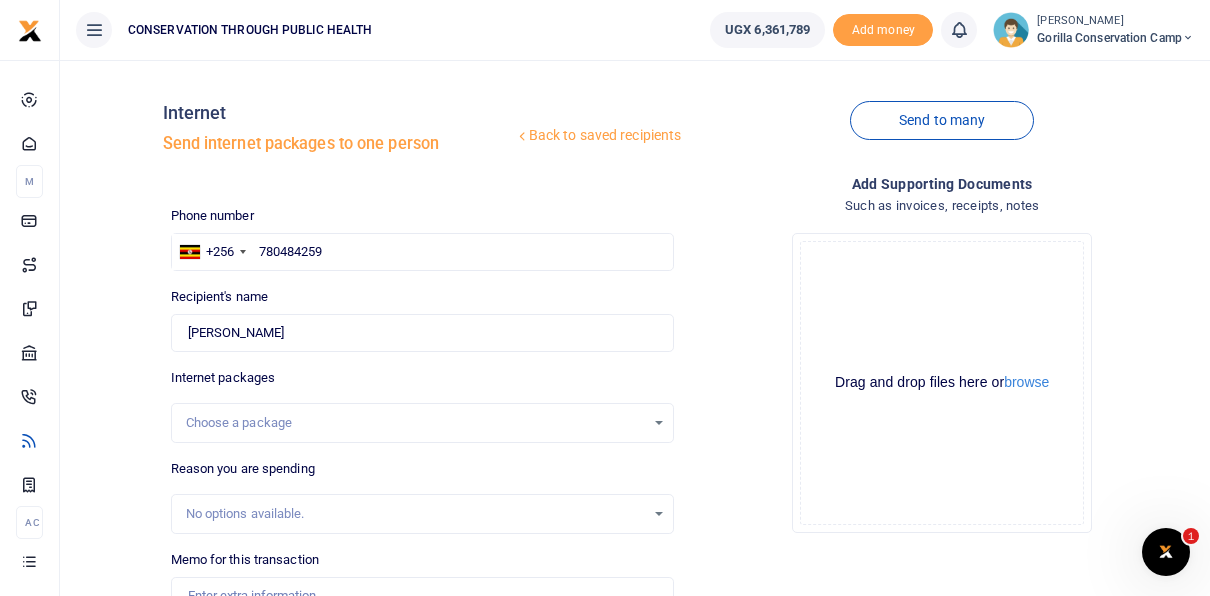click on "Choose a package" at bounding box center [423, 423] 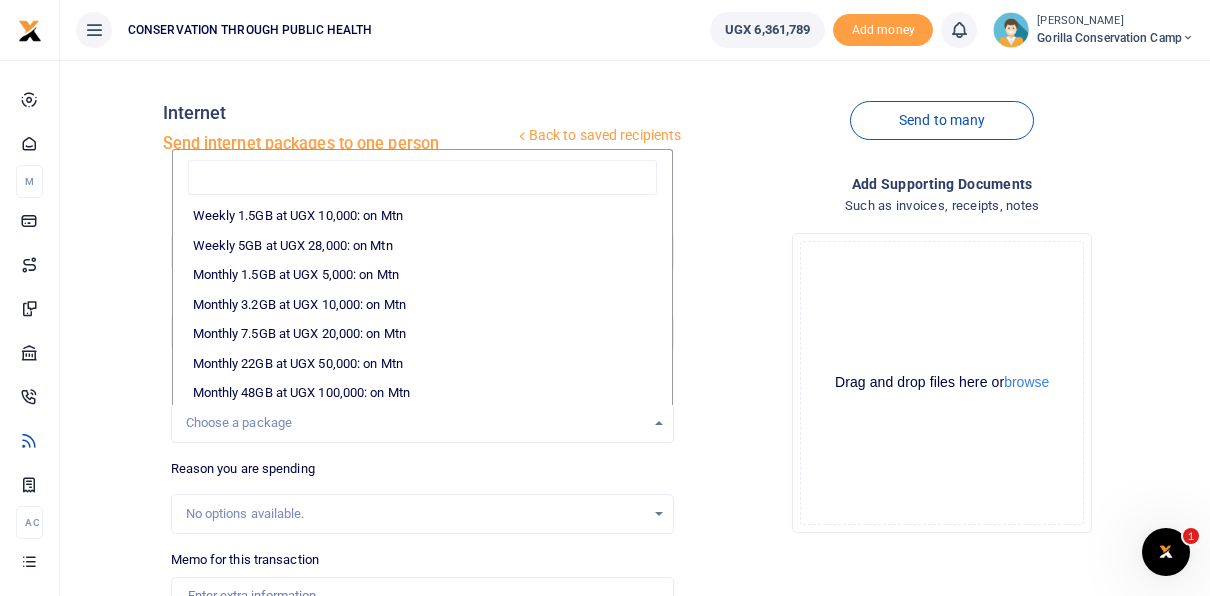scroll, scrollTop: 272, scrollLeft: 0, axis: vertical 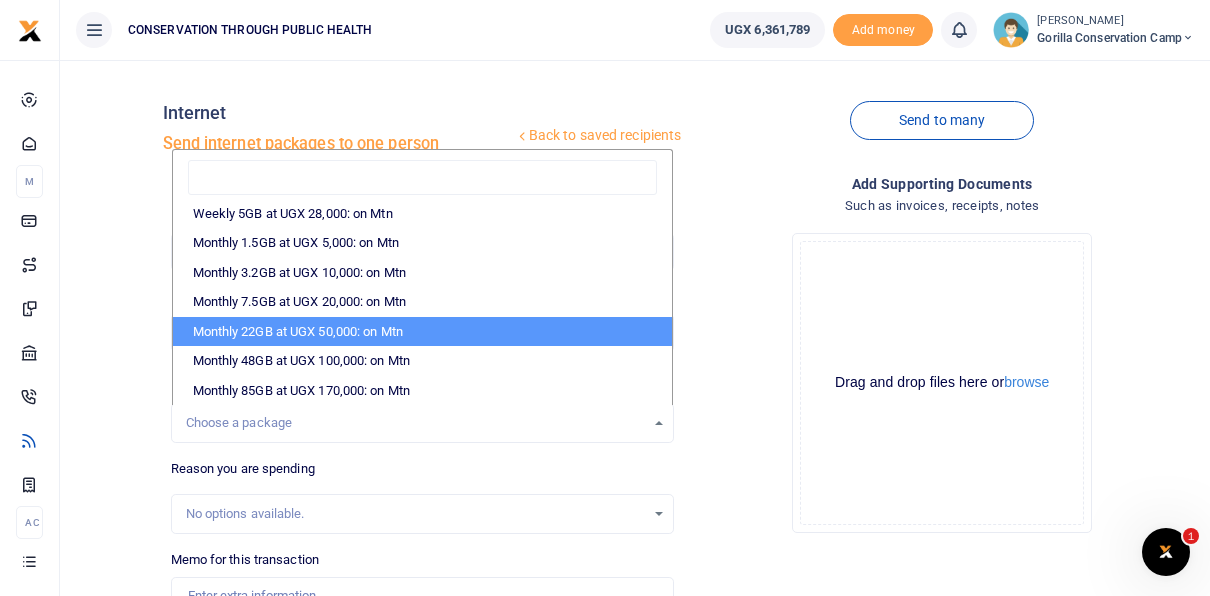 click on "Monthly 22GB at UGX  50,000: on Mtn" at bounding box center [423, 332] 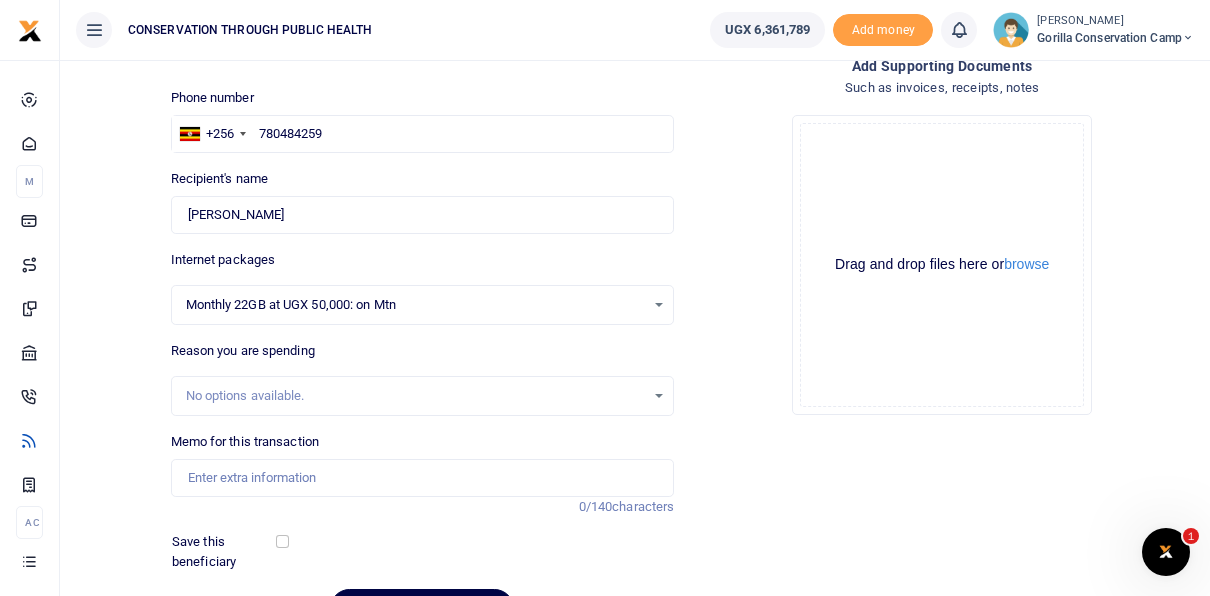 scroll, scrollTop: 120, scrollLeft: 0, axis: vertical 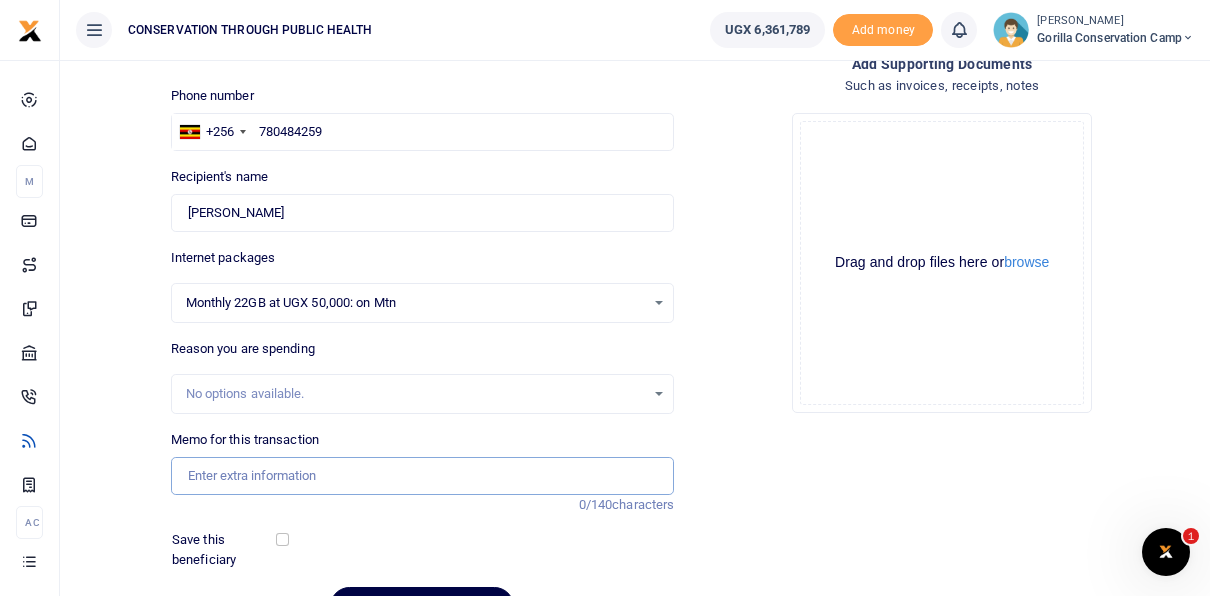 click on "Memo for this transaction" at bounding box center (423, 476) 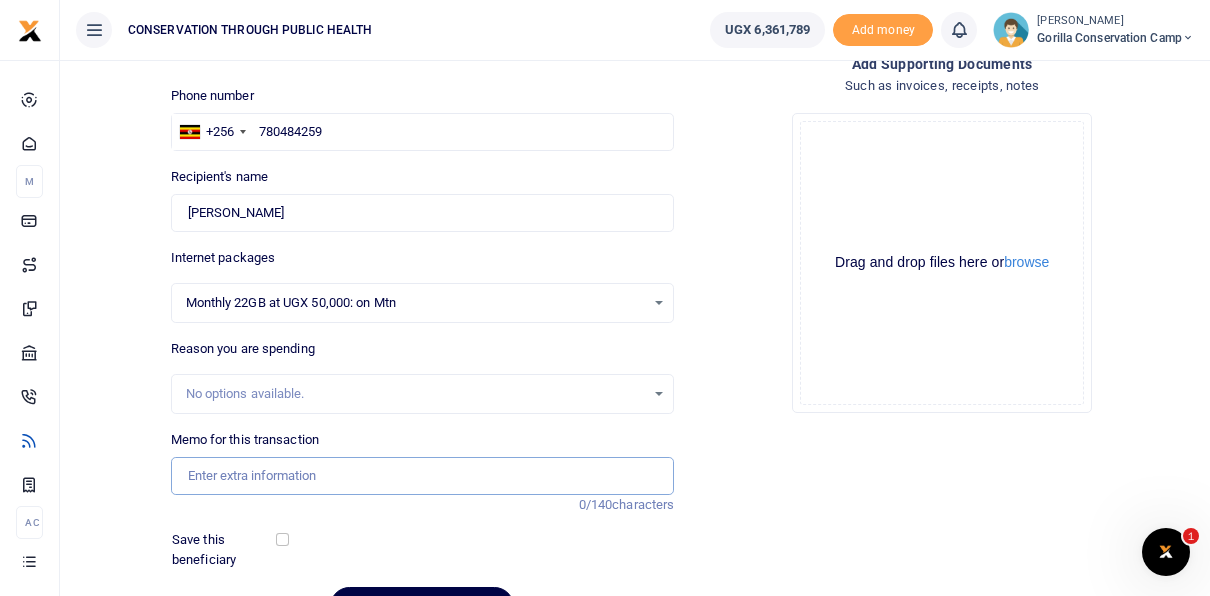type on "Internet for July 2025" 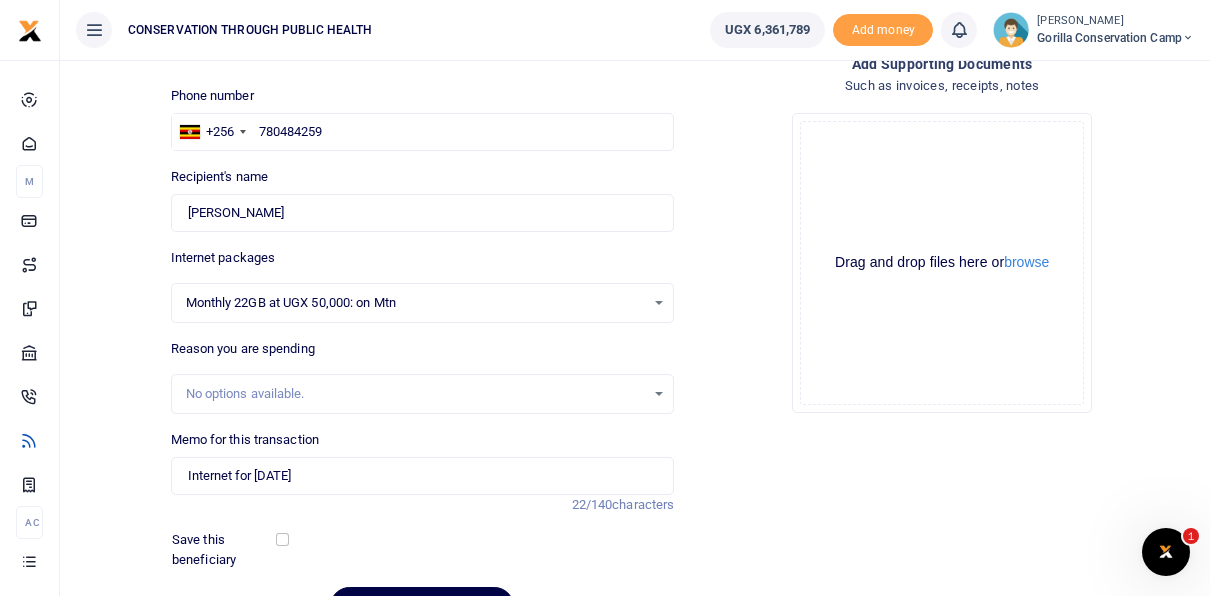 click on "Save this beneficiary" at bounding box center [225, 549] 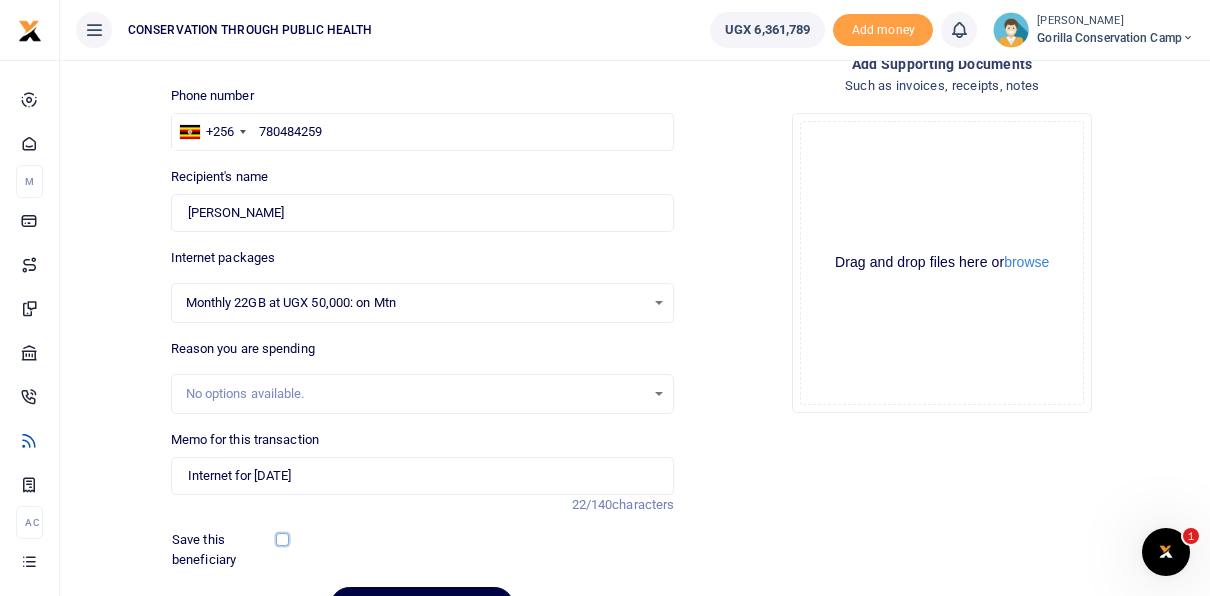 click at bounding box center [282, 539] 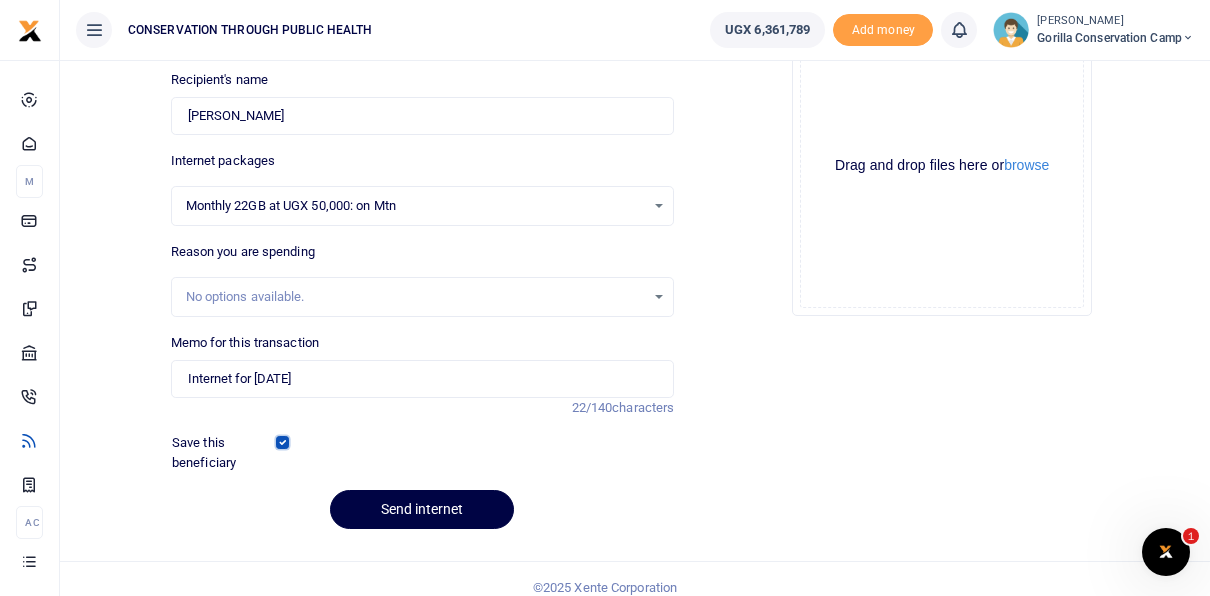 scroll, scrollTop: 232, scrollLeft: 0, axis: vertical 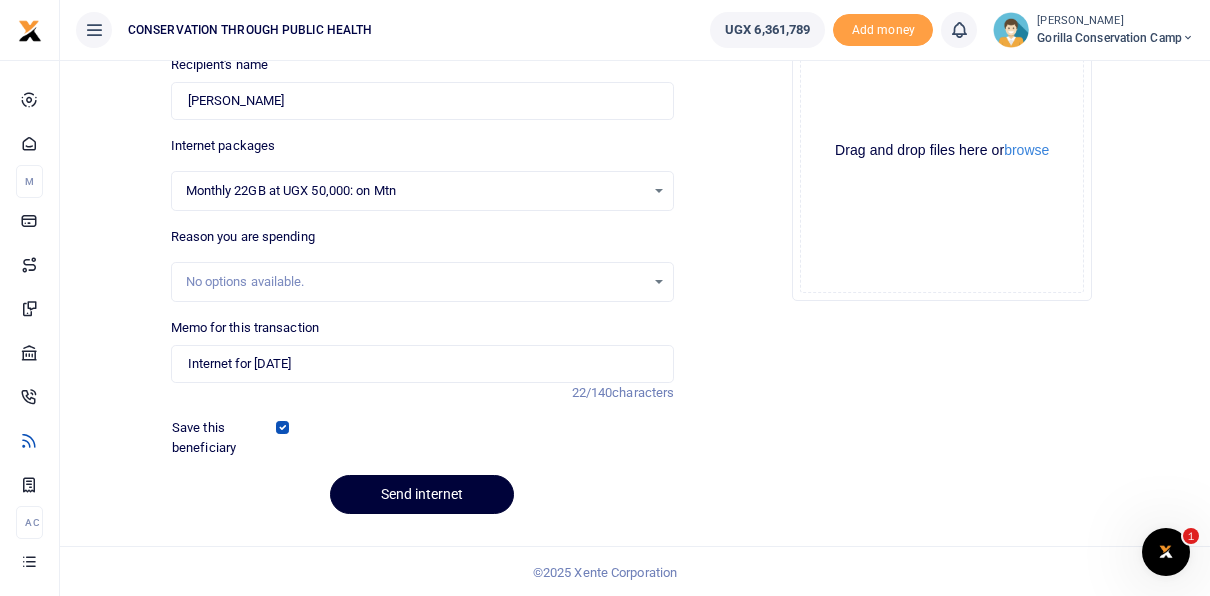 click on "Send internet" at bounding box center [422, 494] 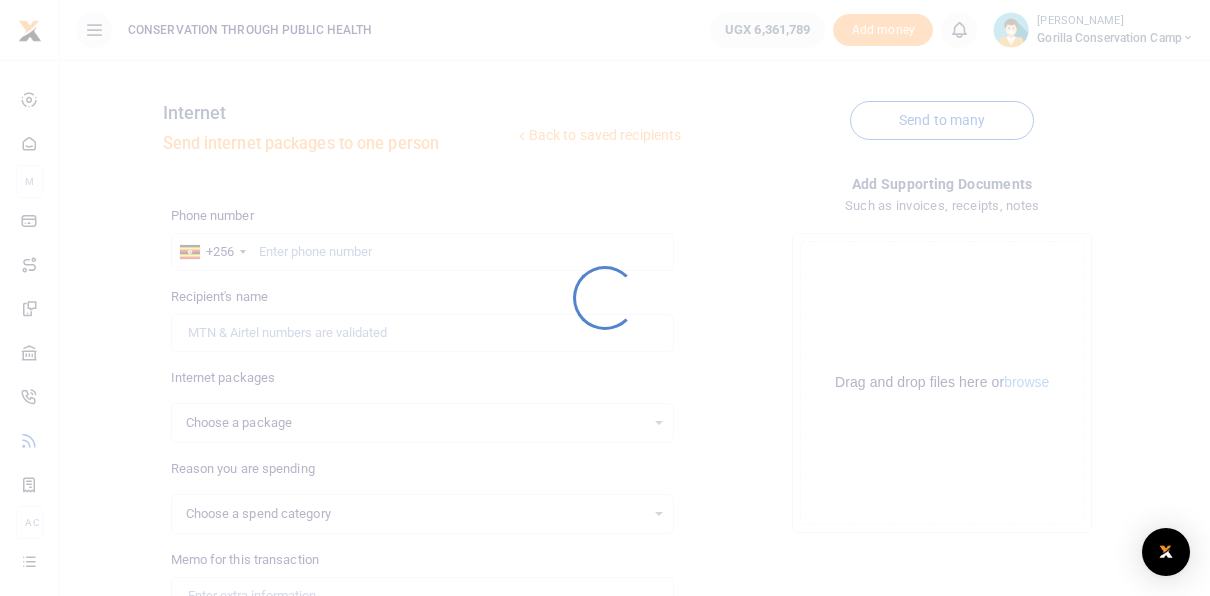 select 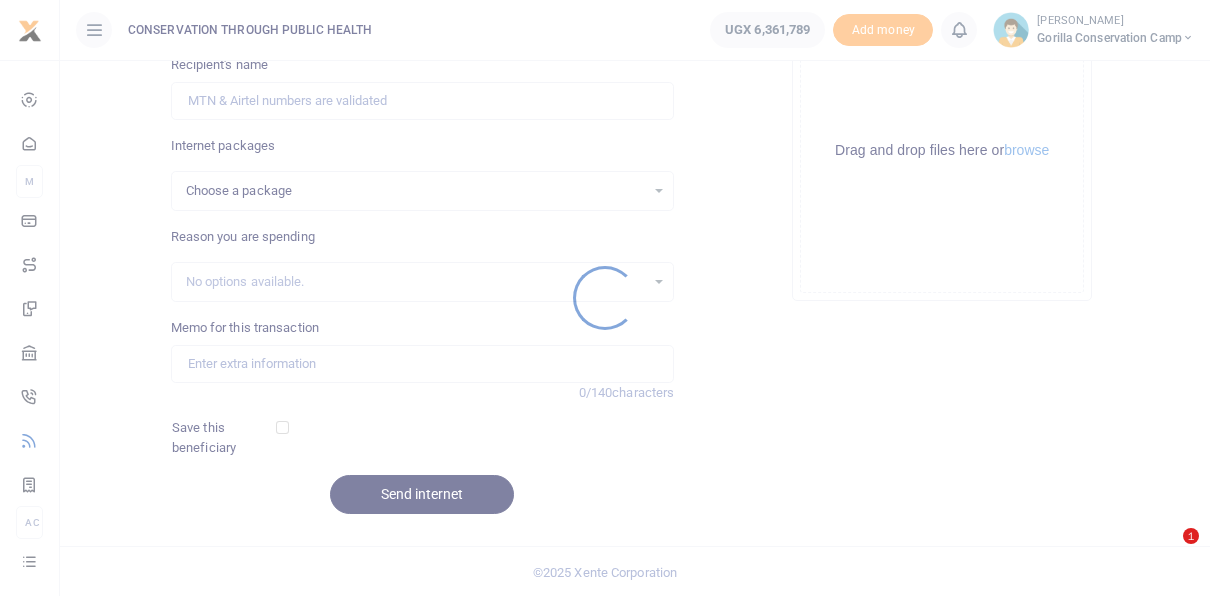 scroll, scrollTop: 232, scrollLeft: 0, axis: vertical 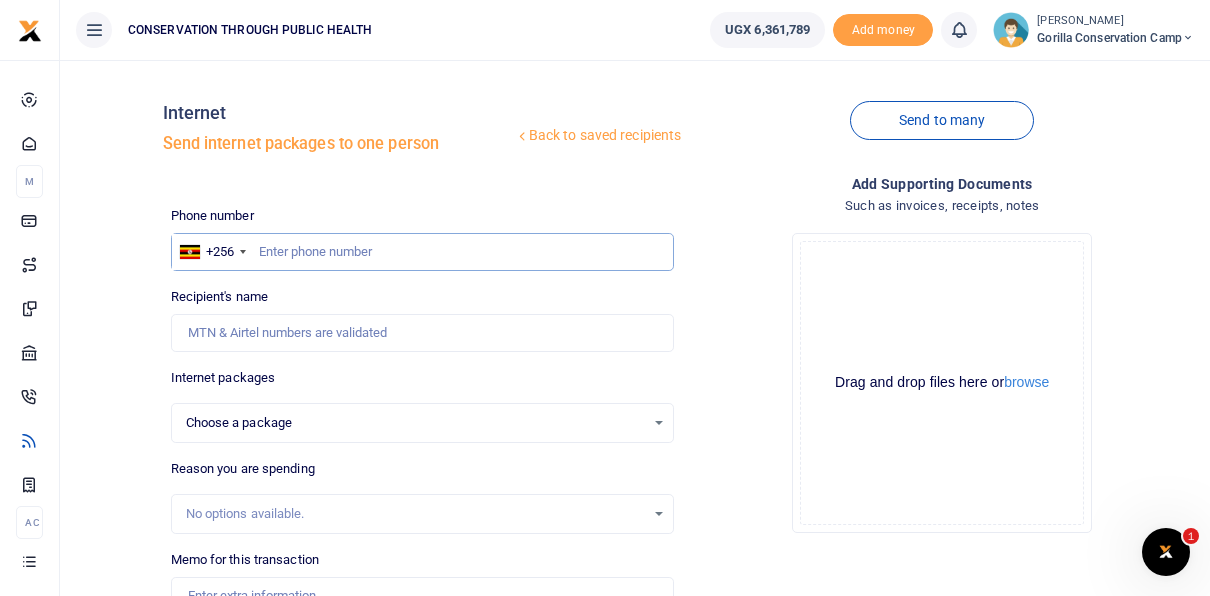 click at bounding box center (423, 252) 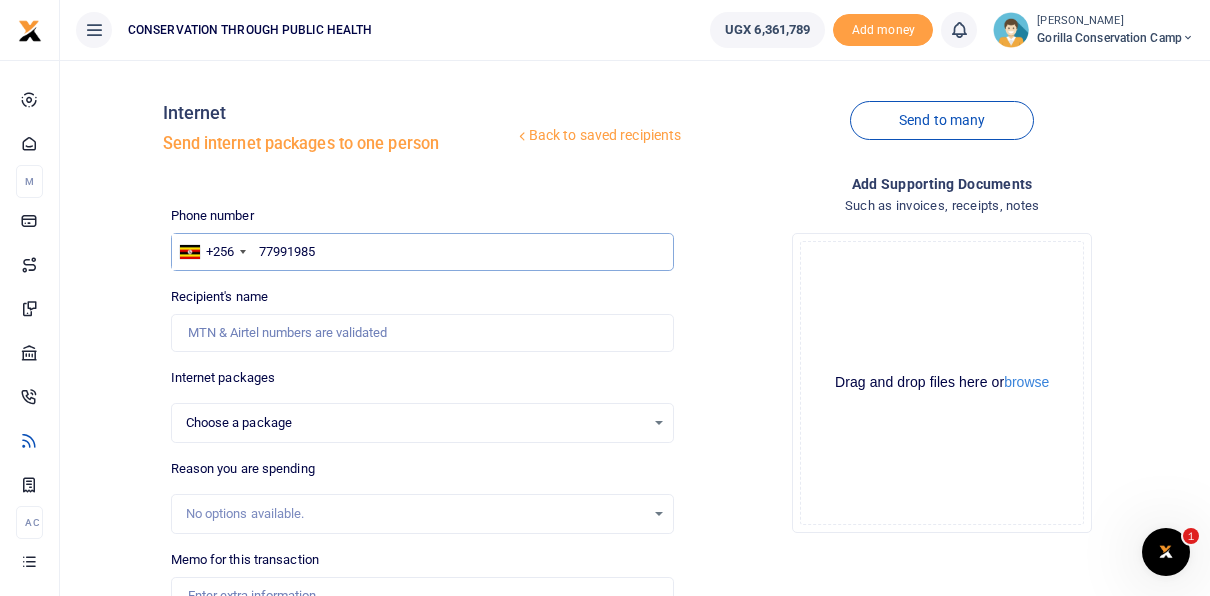 type on "779919850" 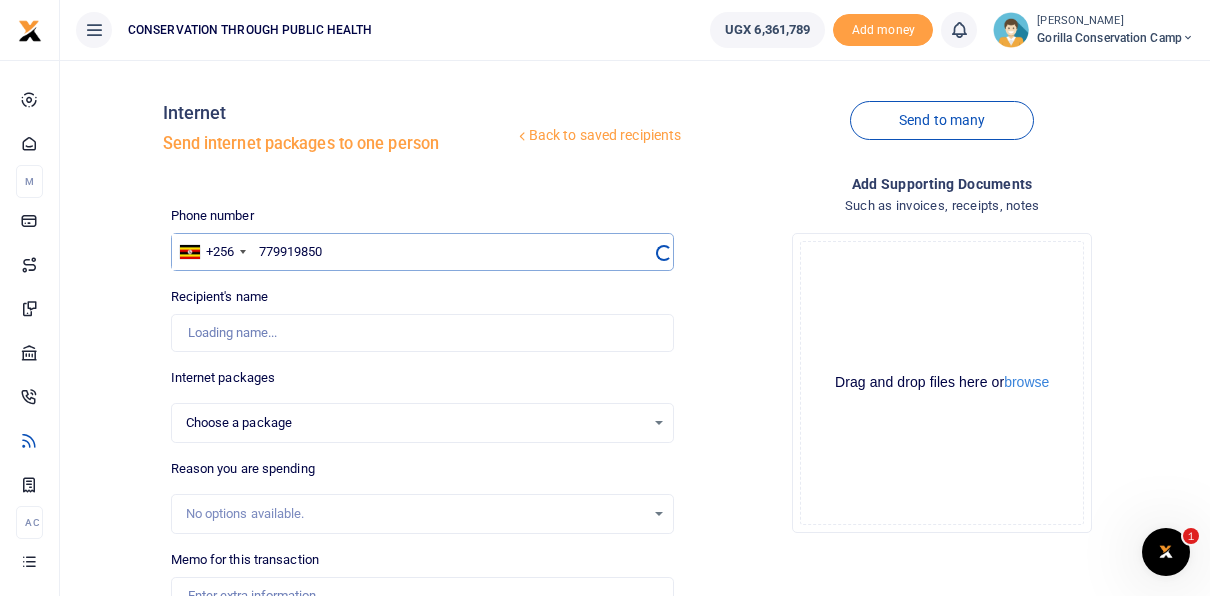 select 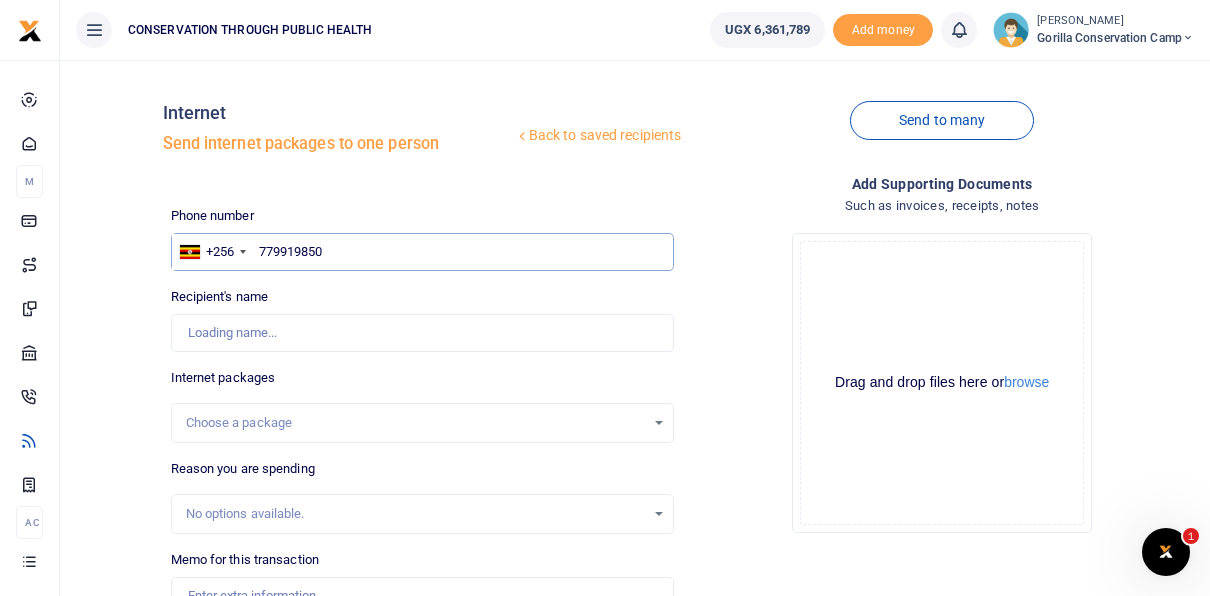 type on "Dennis Kayitale" 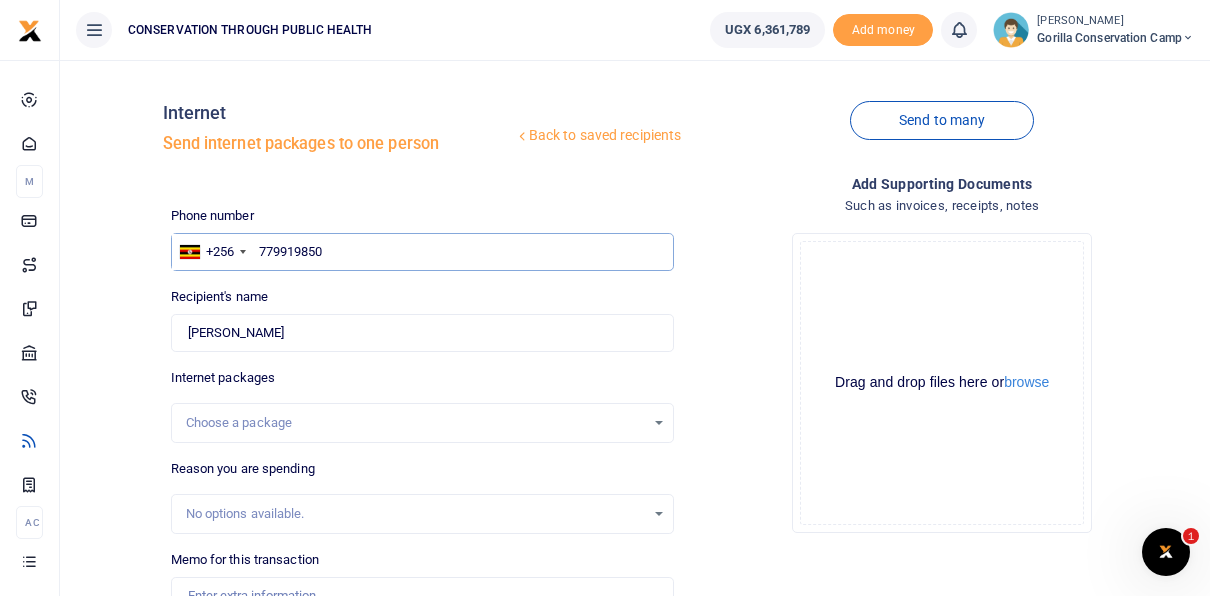 type on "779919850" 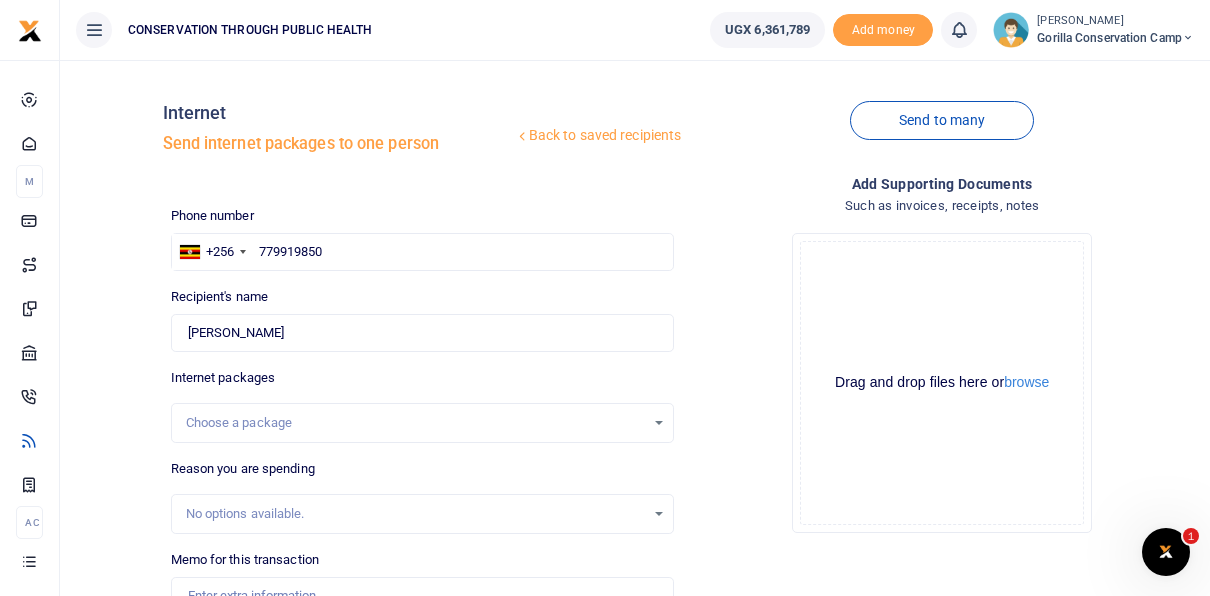click on "Choose a package" at bounding box center (416, 423) 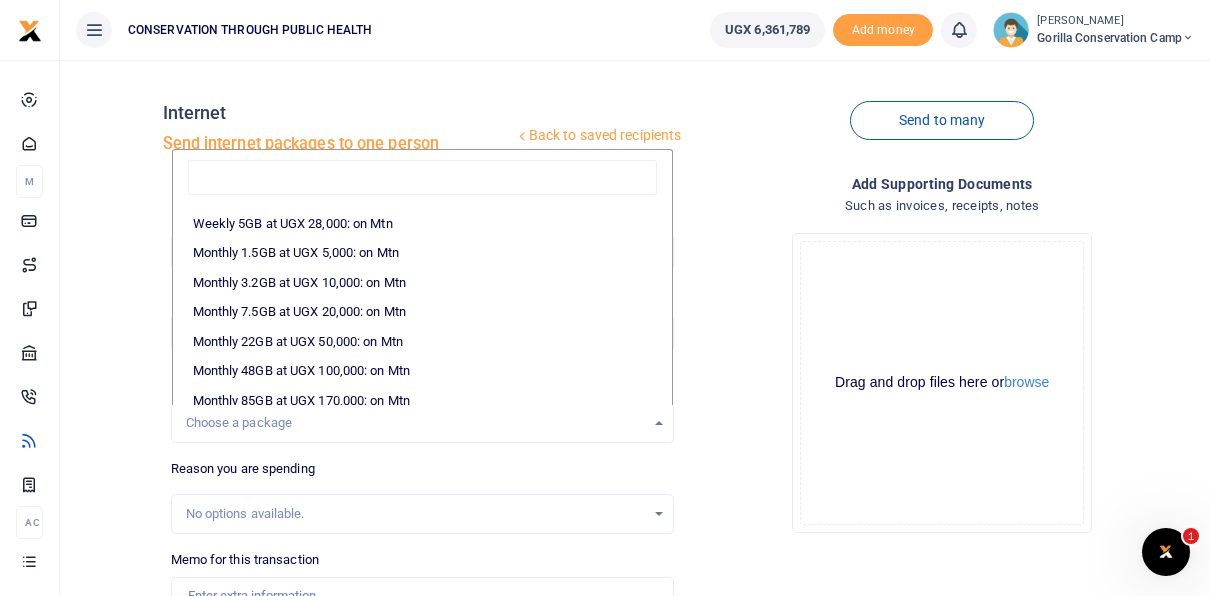 scroll, scrollTop: 272, scrollLeft: 0, axis: vertical 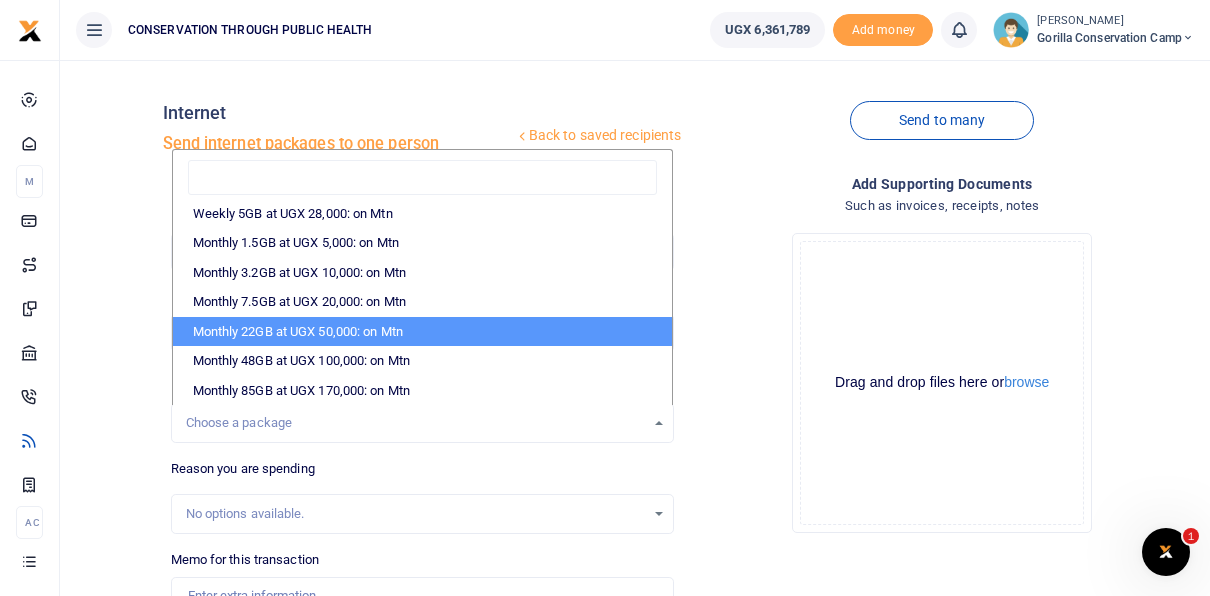 click on "Monthly 22GB at UGX  50,000: on Mtn" at bounding box center (423, 332) 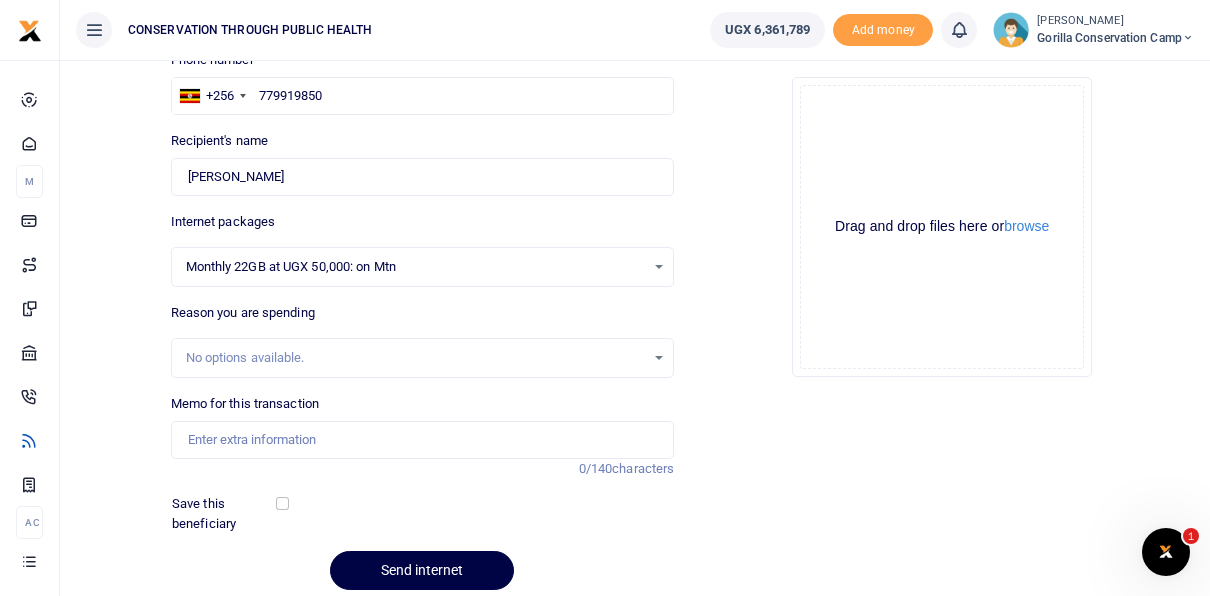 scroll, scrollTop: 160, scrollLeft: 0, axis: vertical 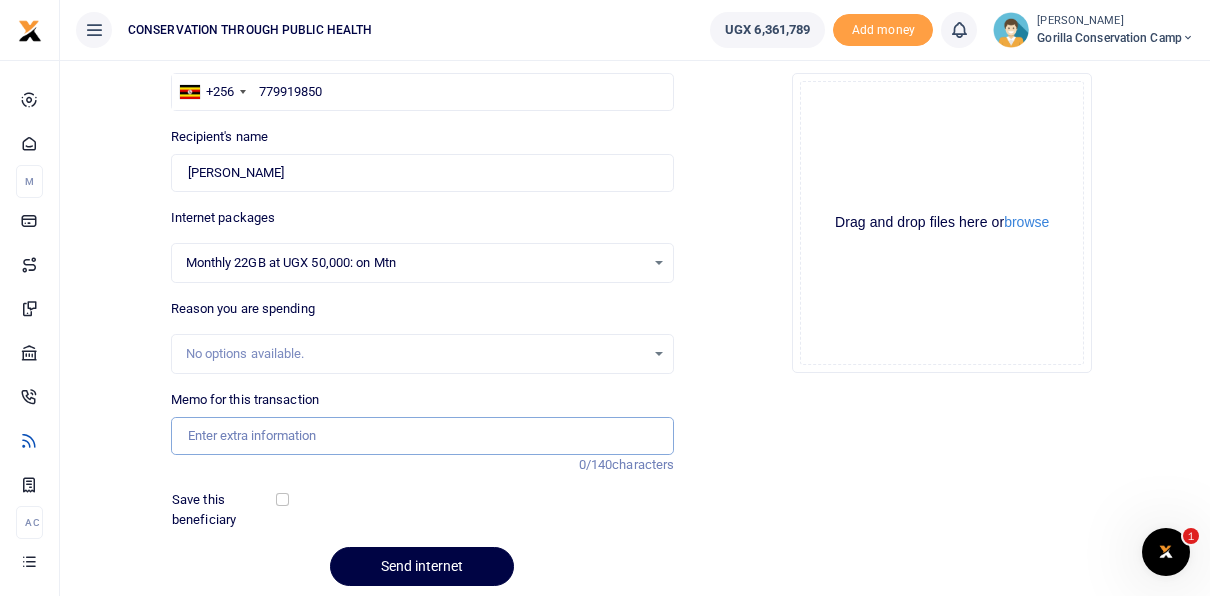 click on "Memo for this transaction" at bounding box center [423, 436] 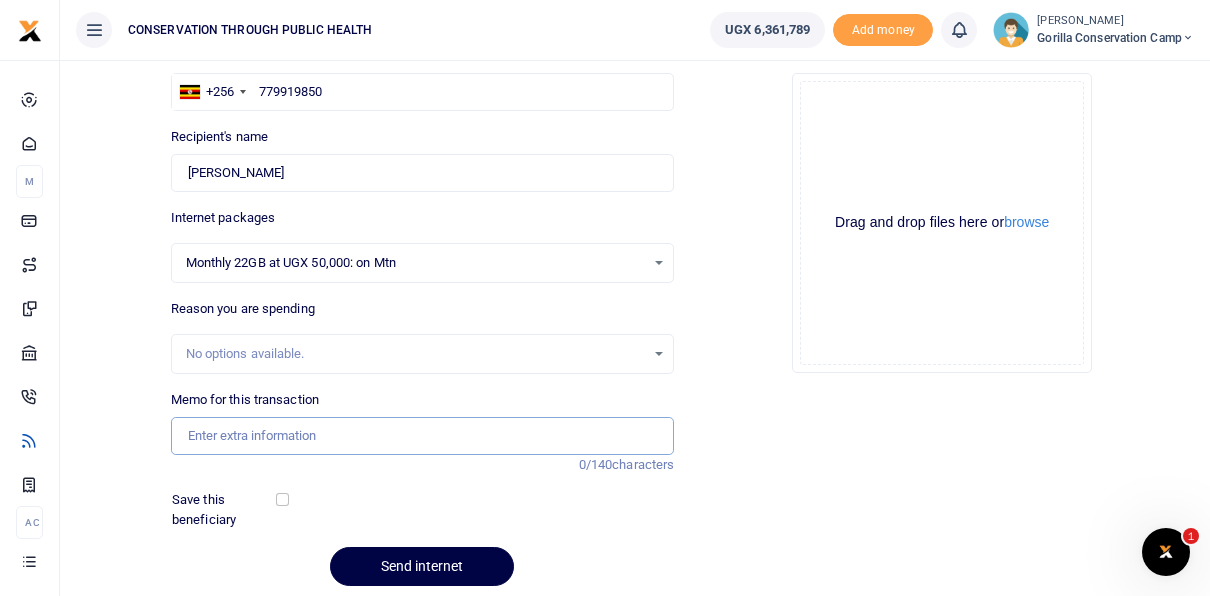 type on "Internet for July 2025" 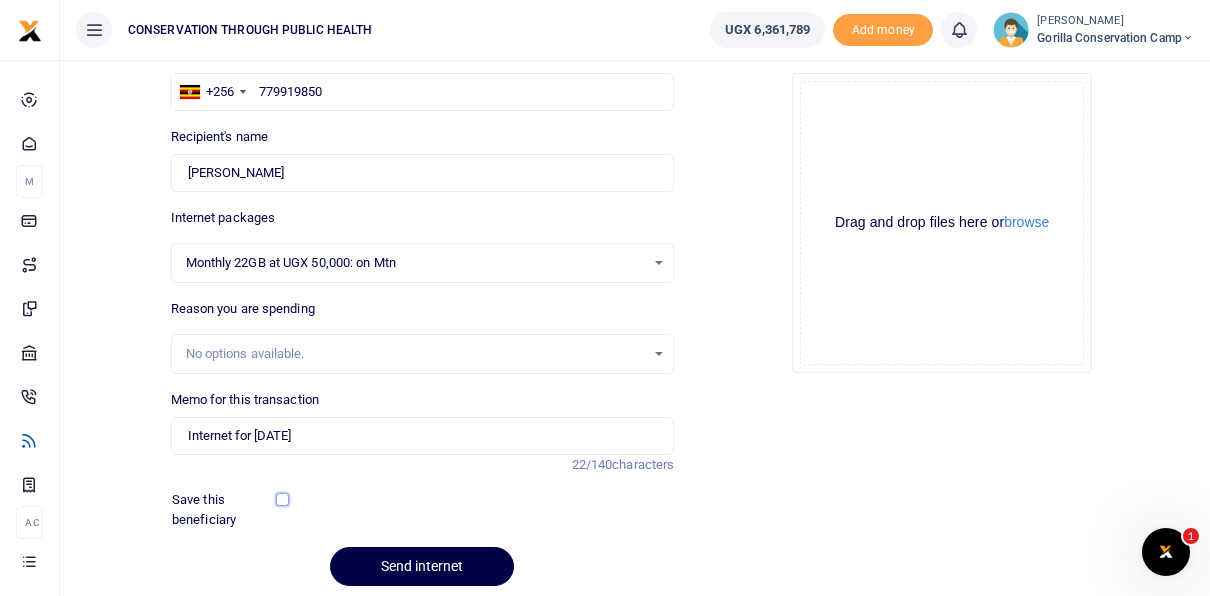 click at bounding box center [282, 499] 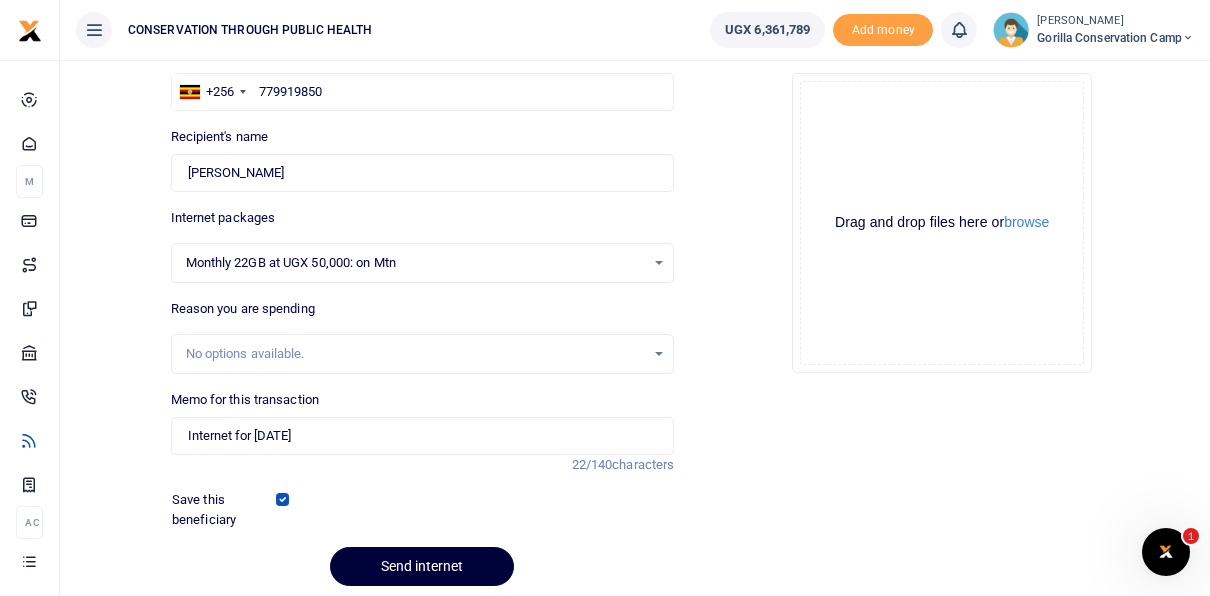 click on "Send internet" at bounding box center (422, 566) 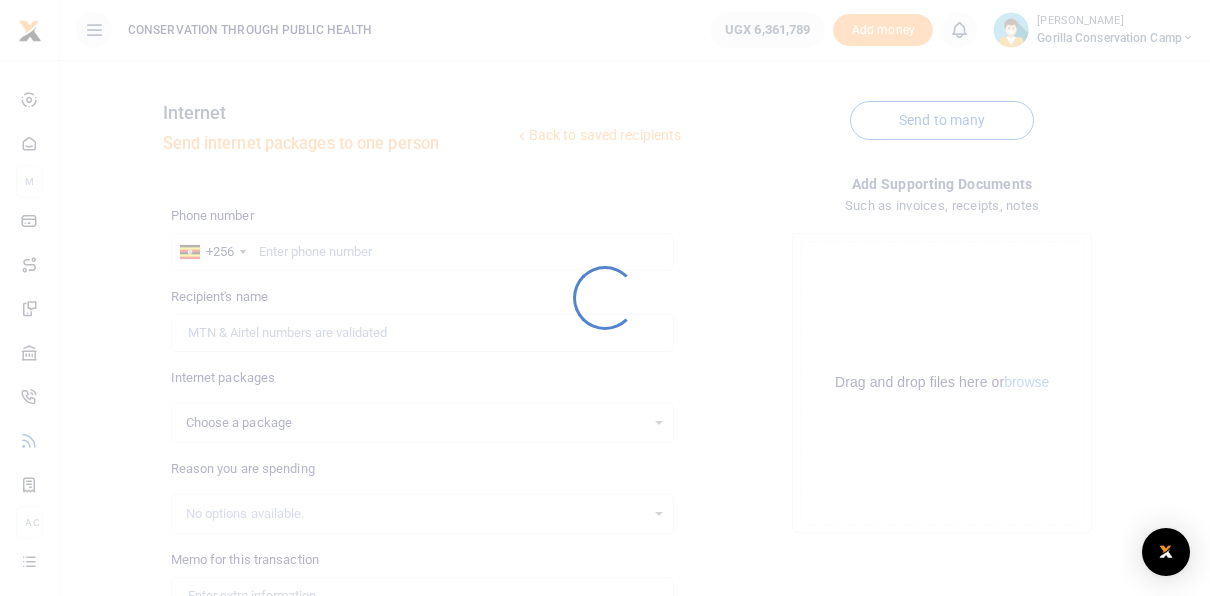 scroll, scrollTop: 160, scrollLeft: 0, axis: vertical 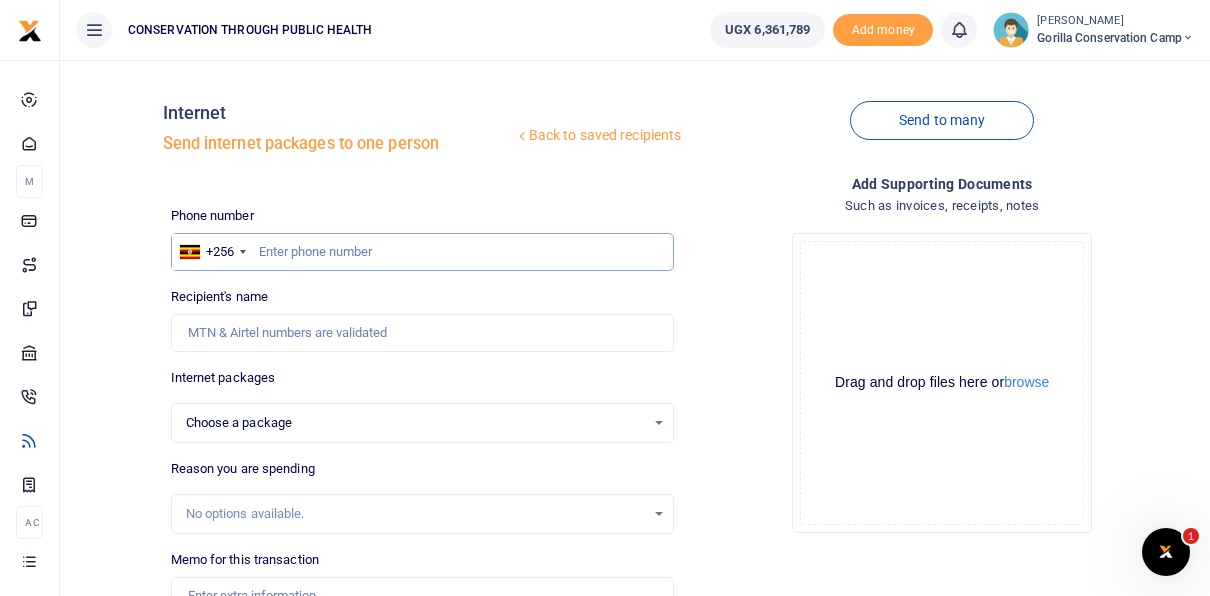 click at bounding box center (423, 252) 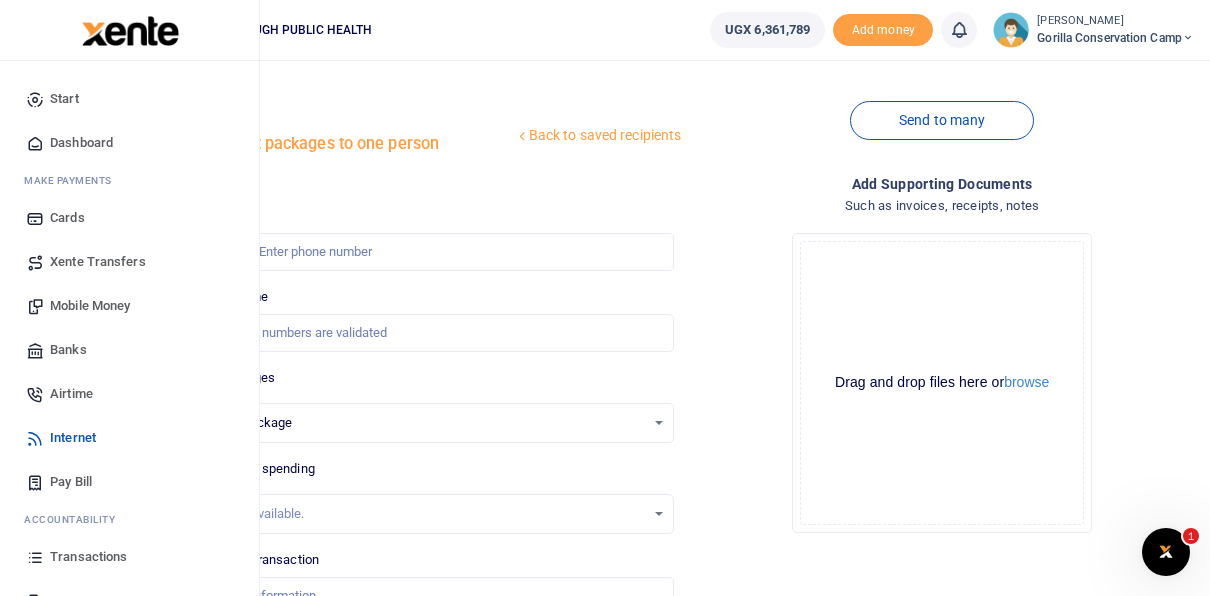 click on "Mobile Money" at bounding box center (90, 306) 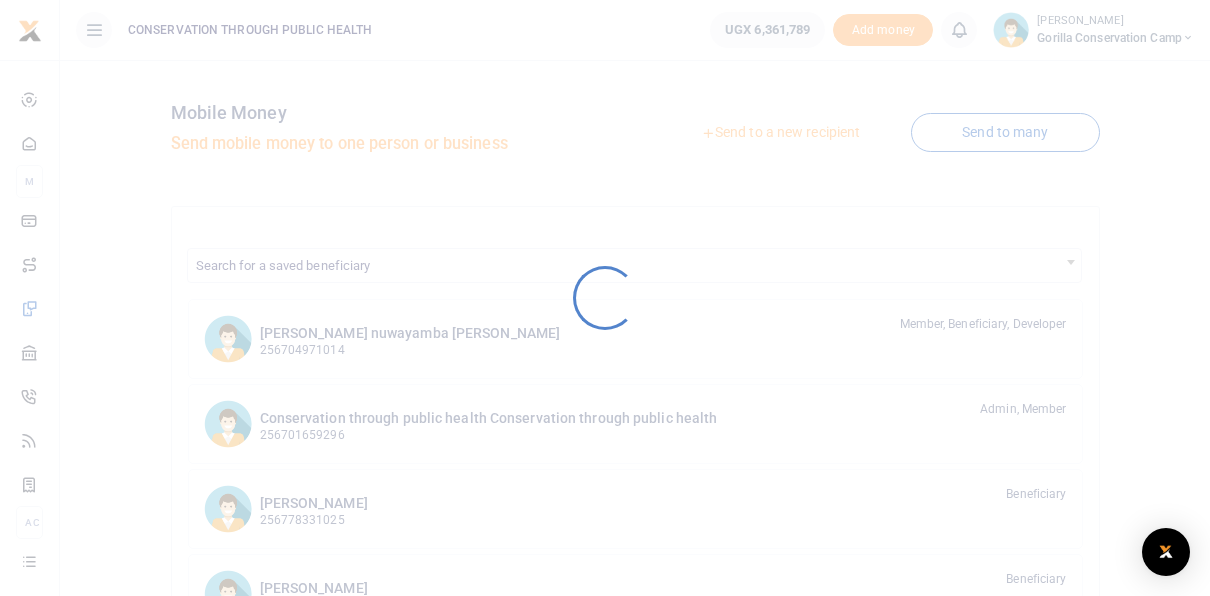 scroll, scrollTop: 0, scrollLeft: 0, axis: both 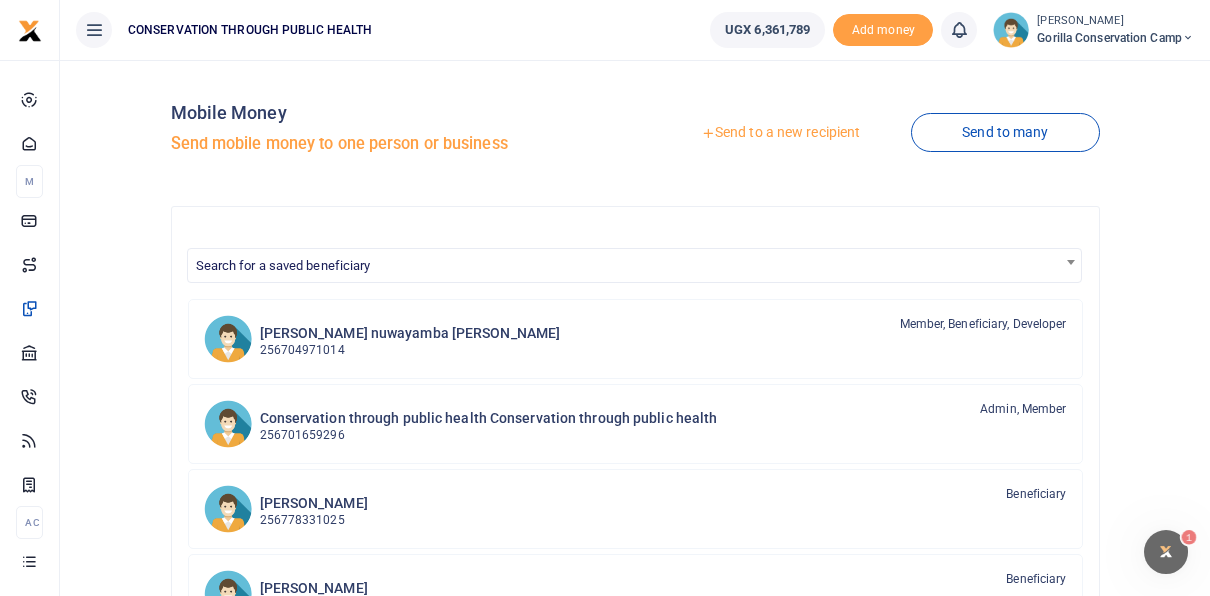 click on "Send to a new recipient" at bounding box center (780, 133) 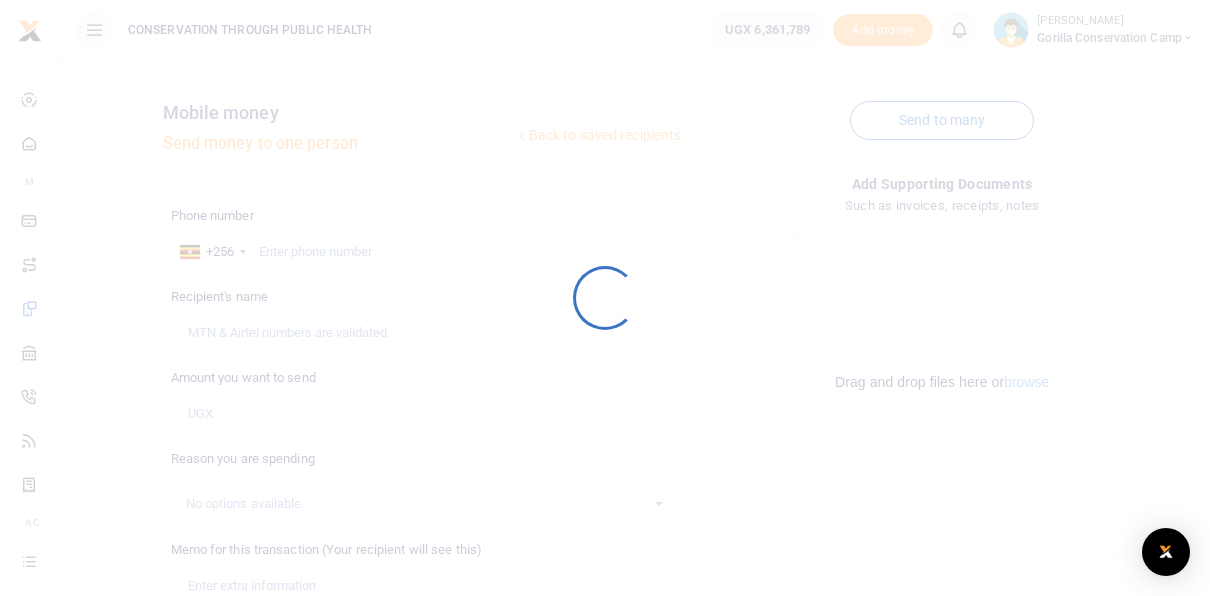 scroll, scrollTop: 0, scrollLeft: 0, axis: both 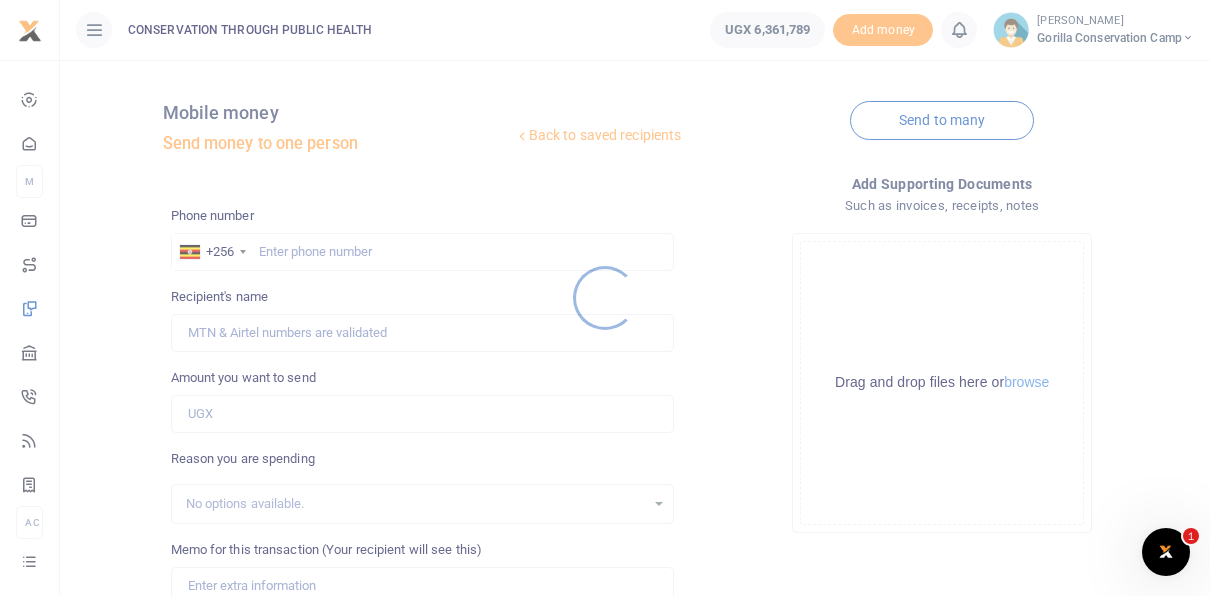 click at bounding box center [605, 298] 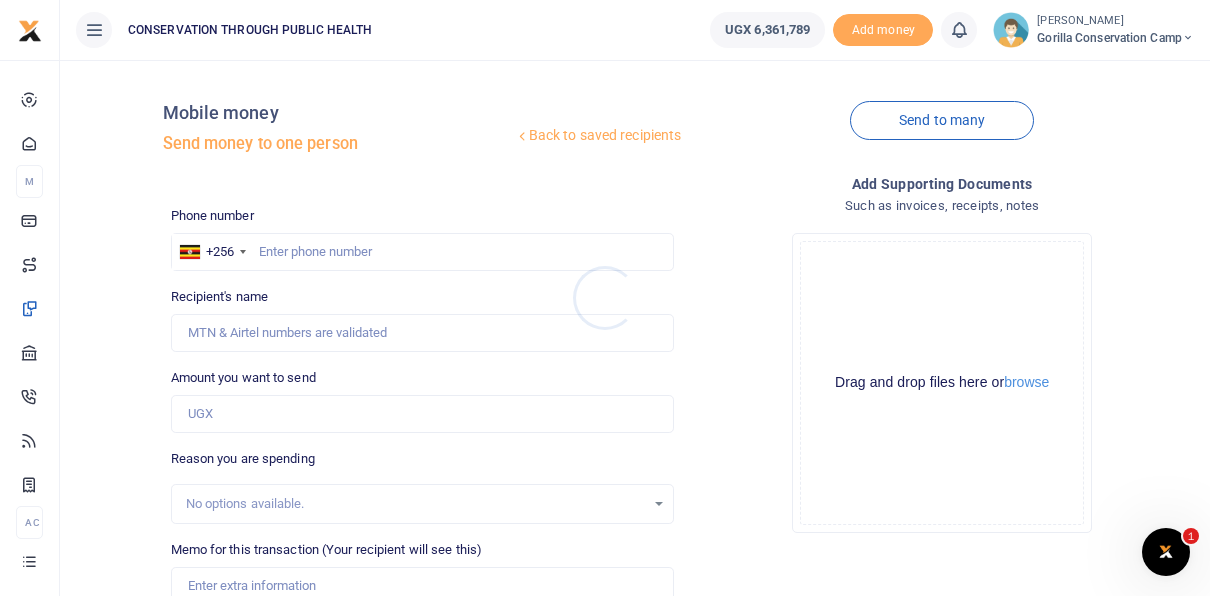 click at bounding box center (605, 298) 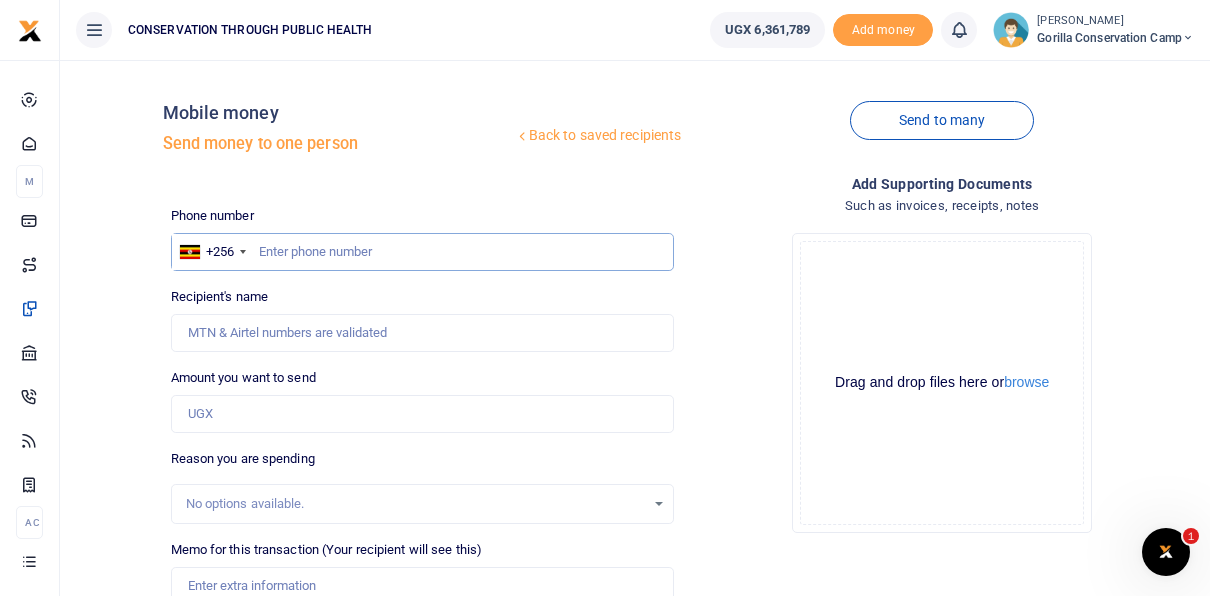 click at bounding box center (423, 252) 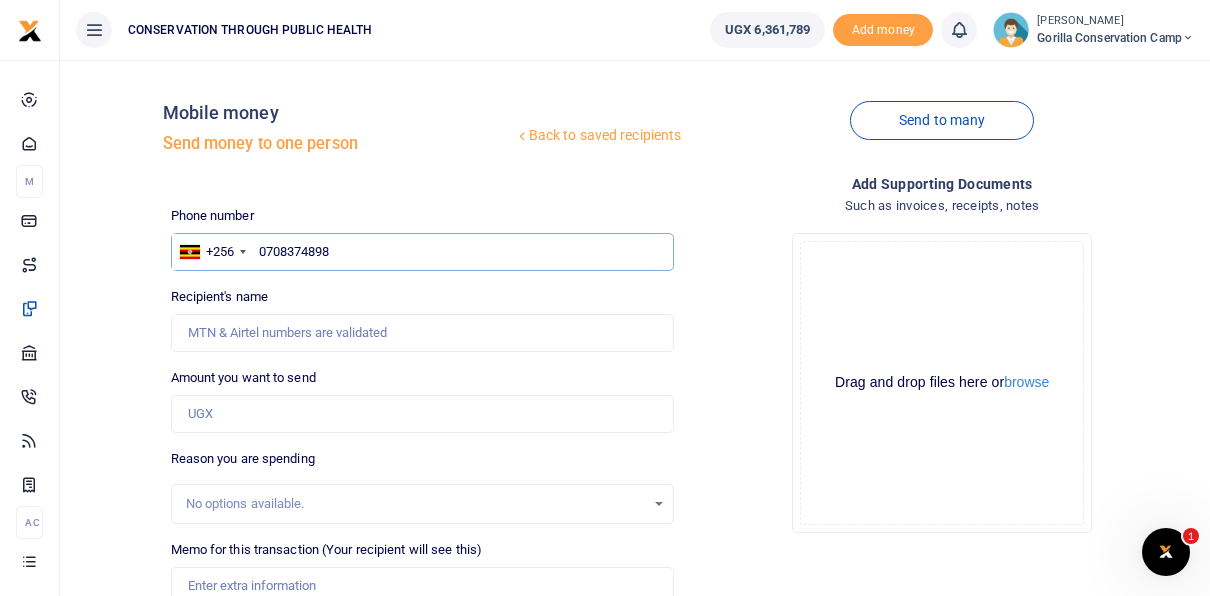 type on "0708374898" 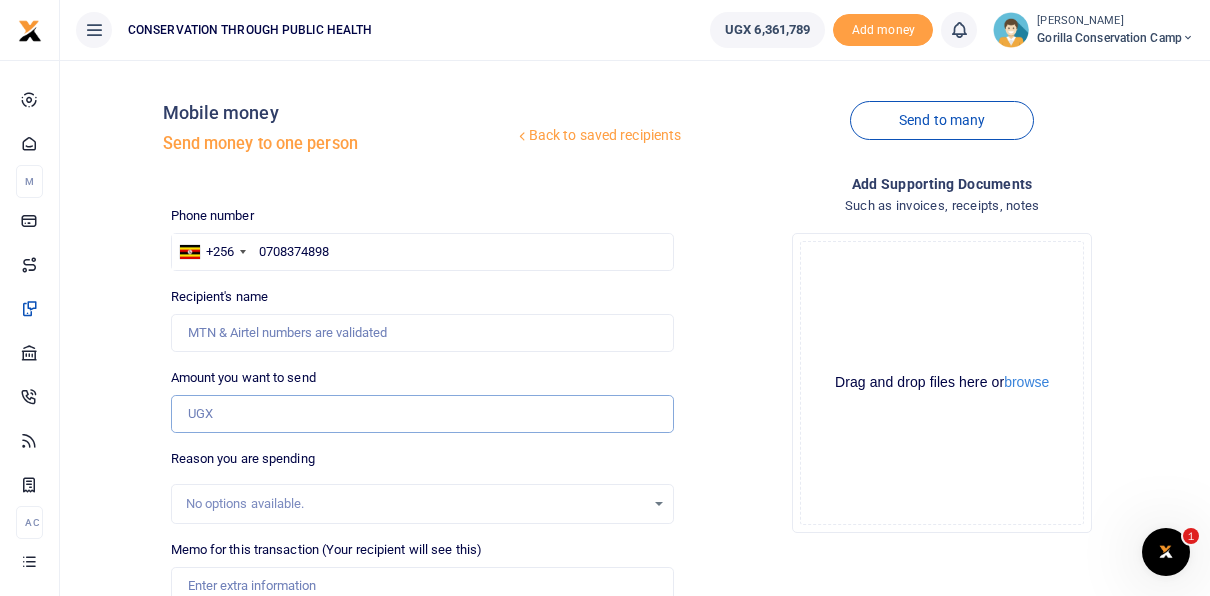 click on "Amount you want to send" at bounding box center (423, 414) 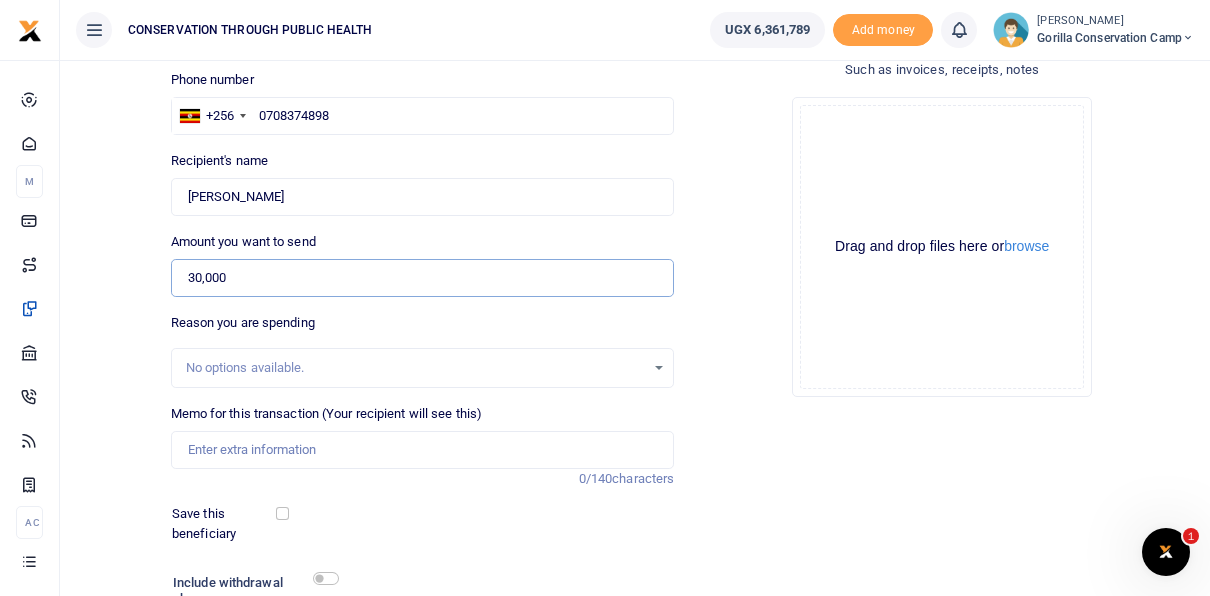 scroll, scrollTop: 160, scrollLeft: 0, axis: vertical 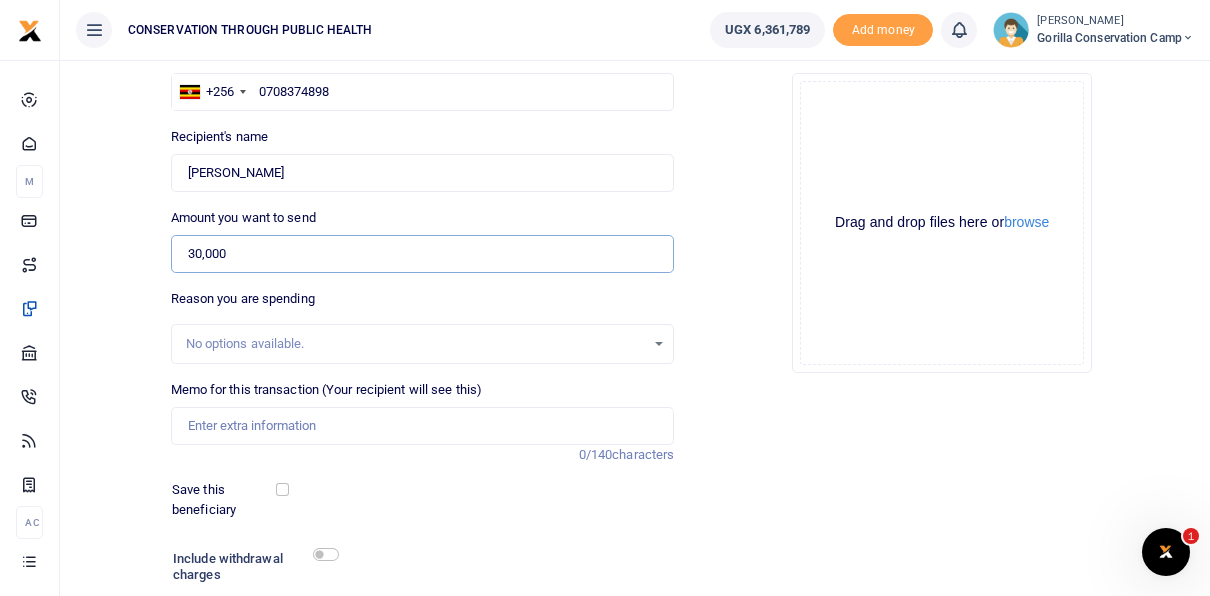 type on "30,000" 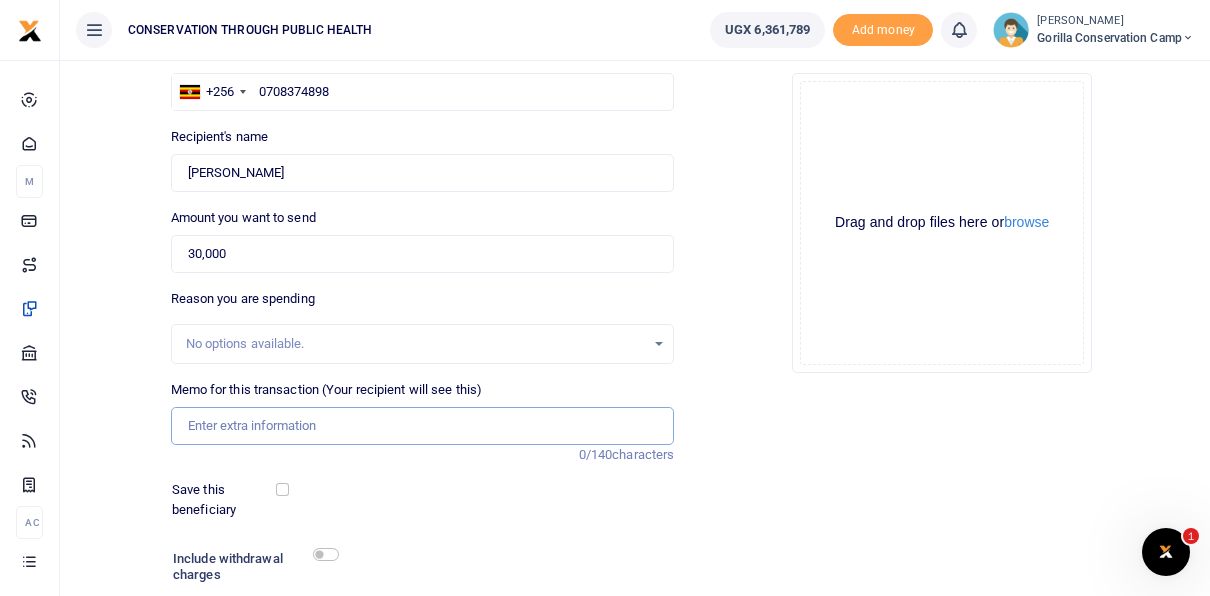 click on "Memo for this transaction (Your recipient will see this)" at bounding box center [423, 426] 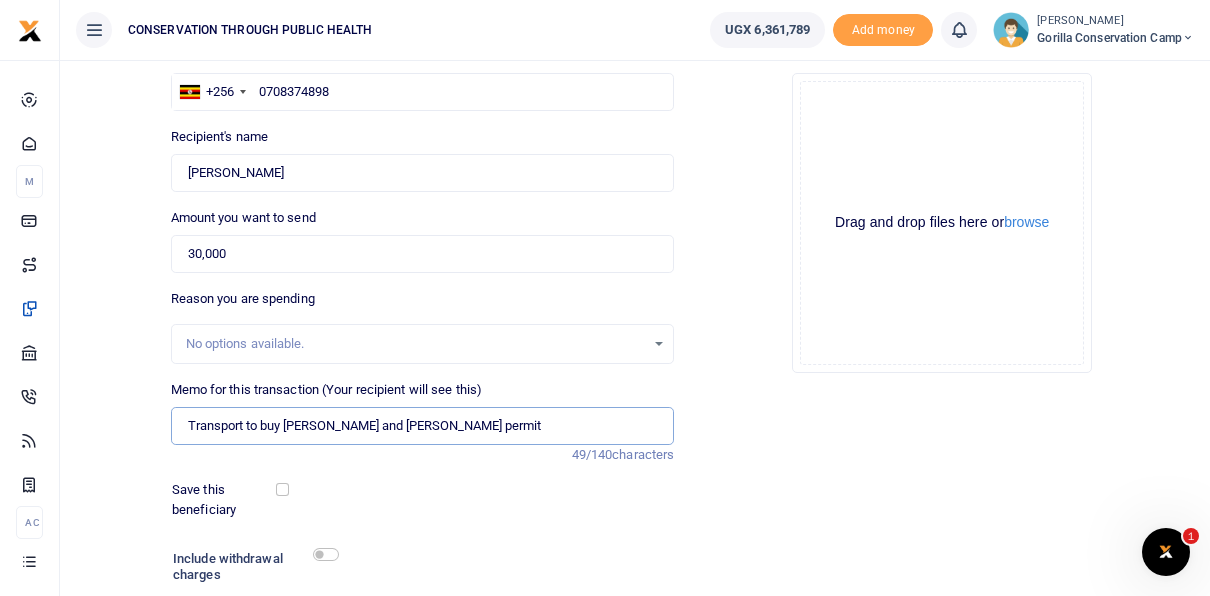 type on "Transport to buy Jude and Margaret Gorilla permit" 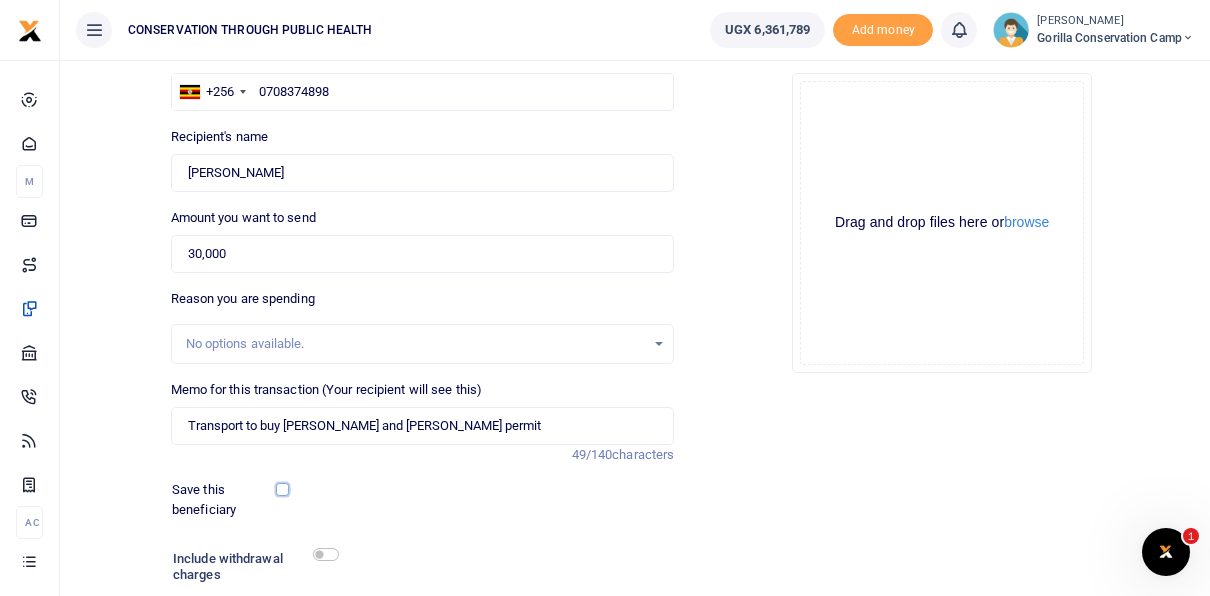 click at bounding box center [282, 489] 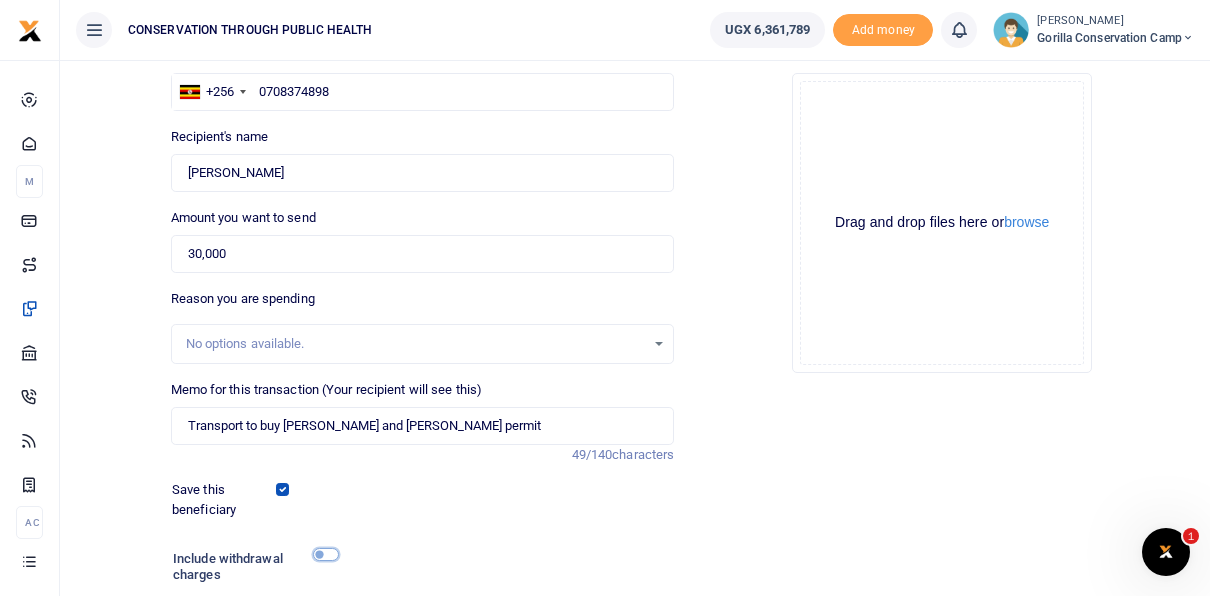 click at bounding box center (326, 554) 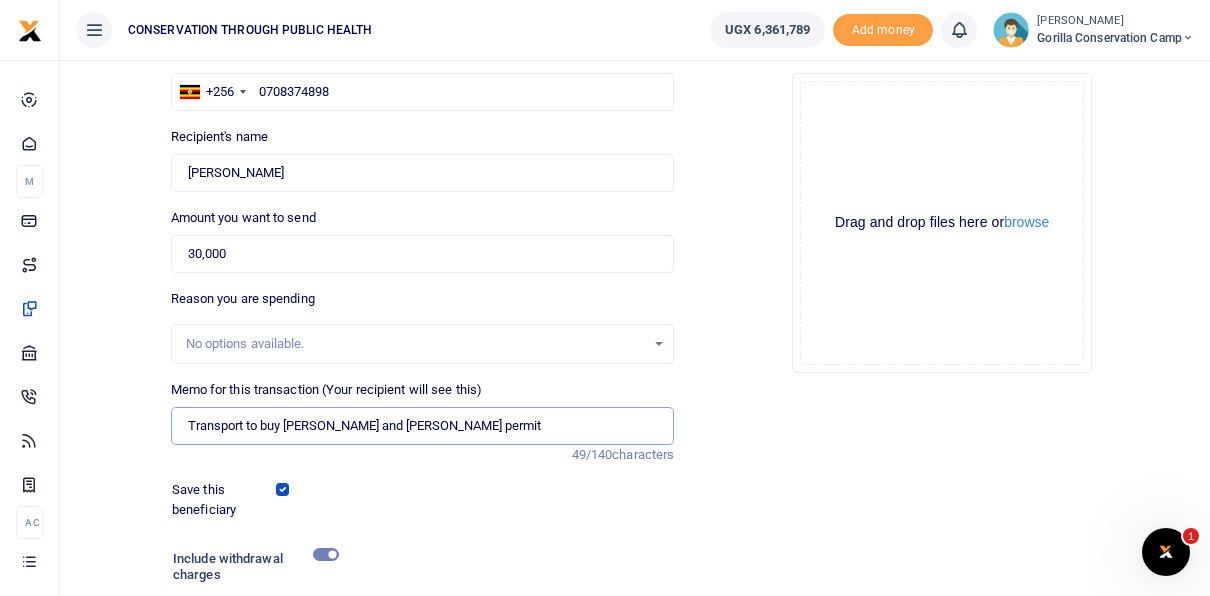click on "Transport to buy Jude and Margaret Gorilla permit" at bounding box center (423, 426) 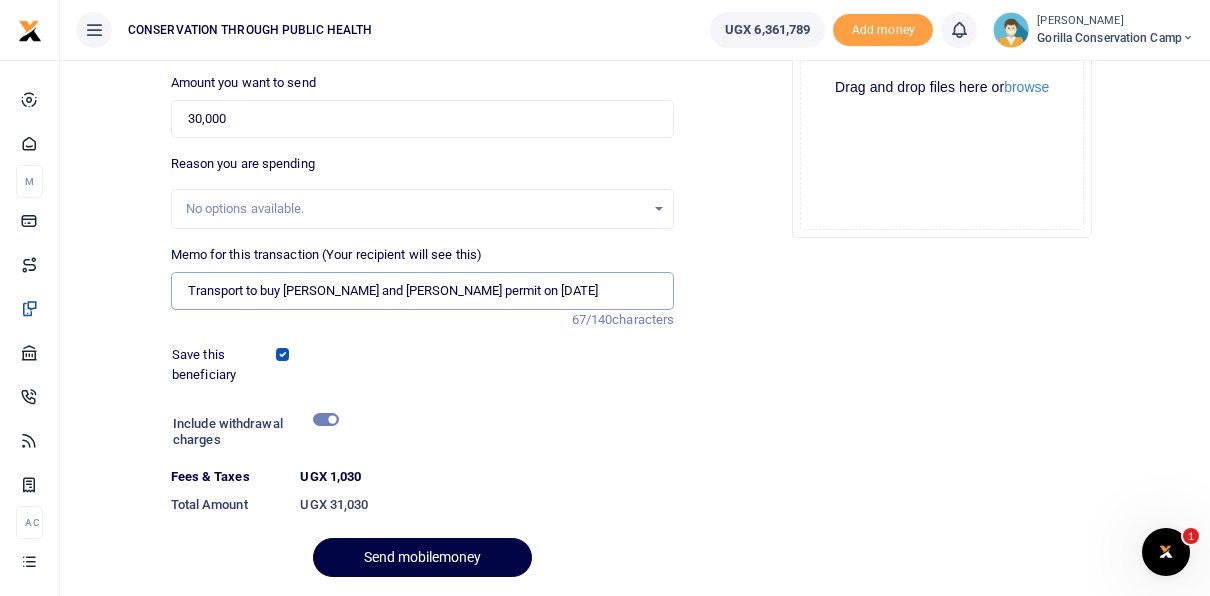 scroll, scrollTop: 320, scrollLeft: 0, axis: vertical 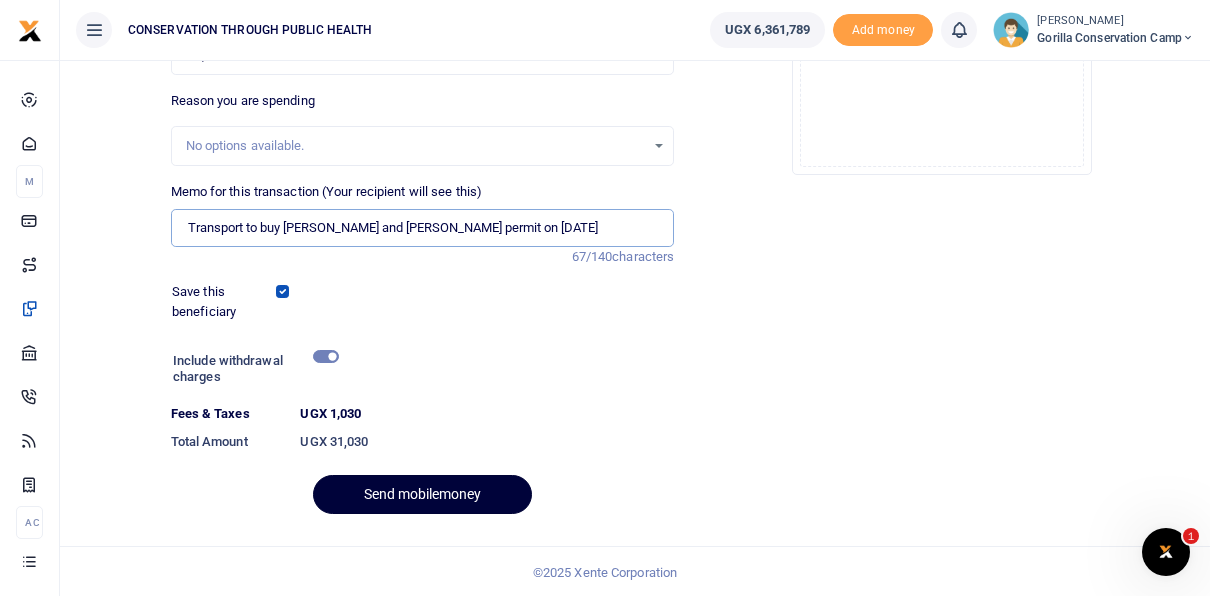 type on "Transport to buy Jude and Margaret Gorilla permit on 11th June 2025" 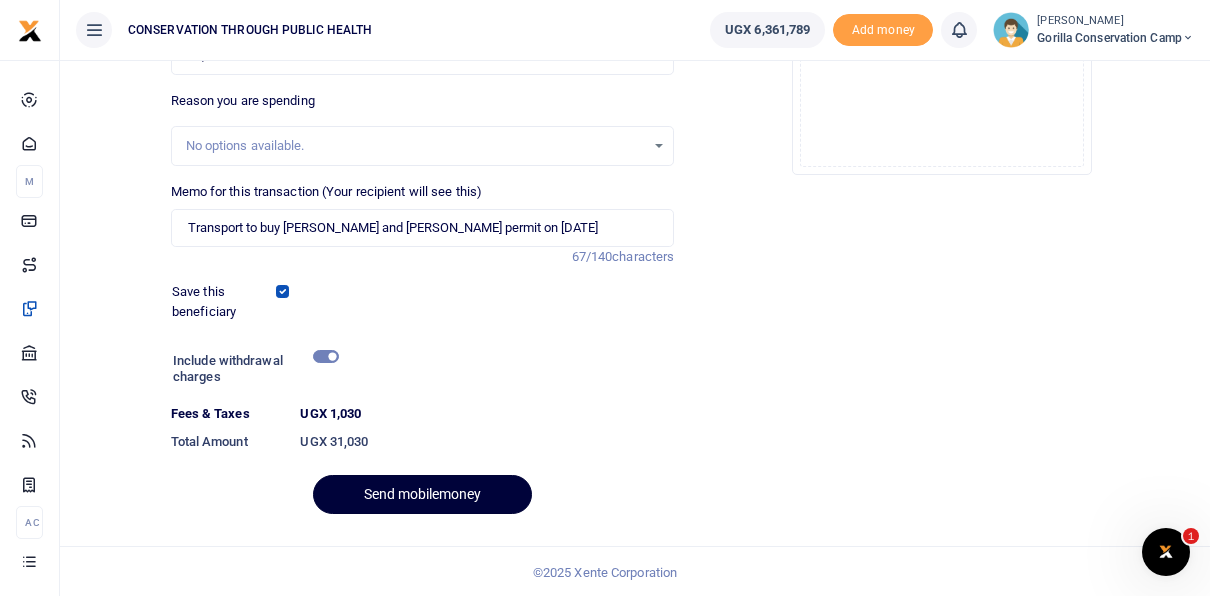 click on "Send mobilemoney" at bounding box center [422, 494] 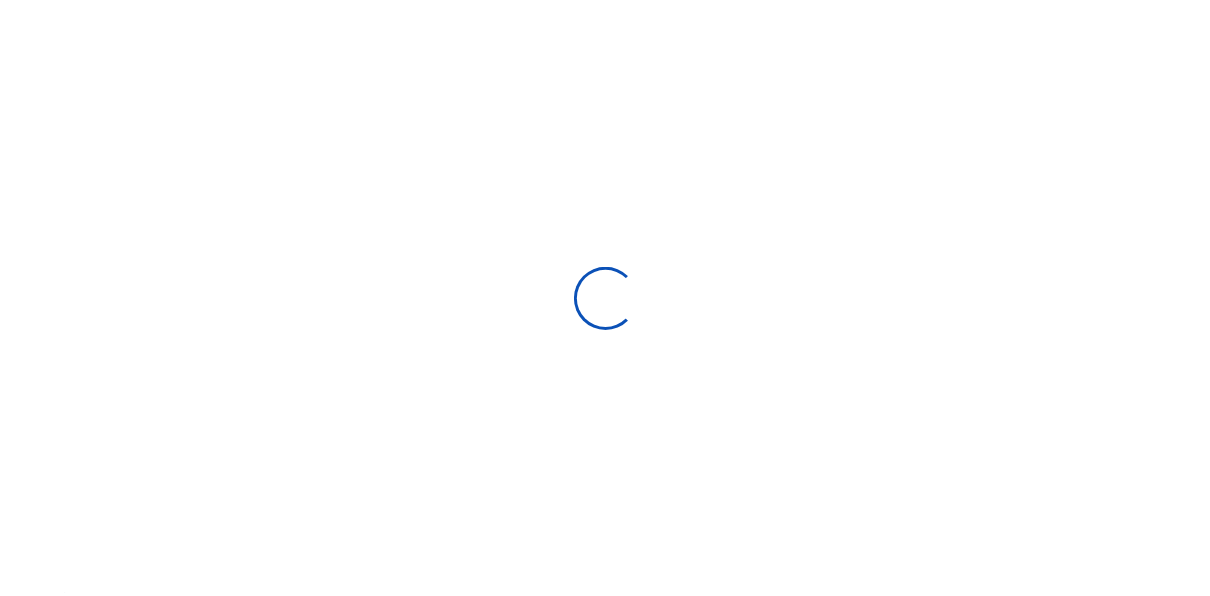 scroll, scrollTop: 0, scrollLeft: 0, axis: both 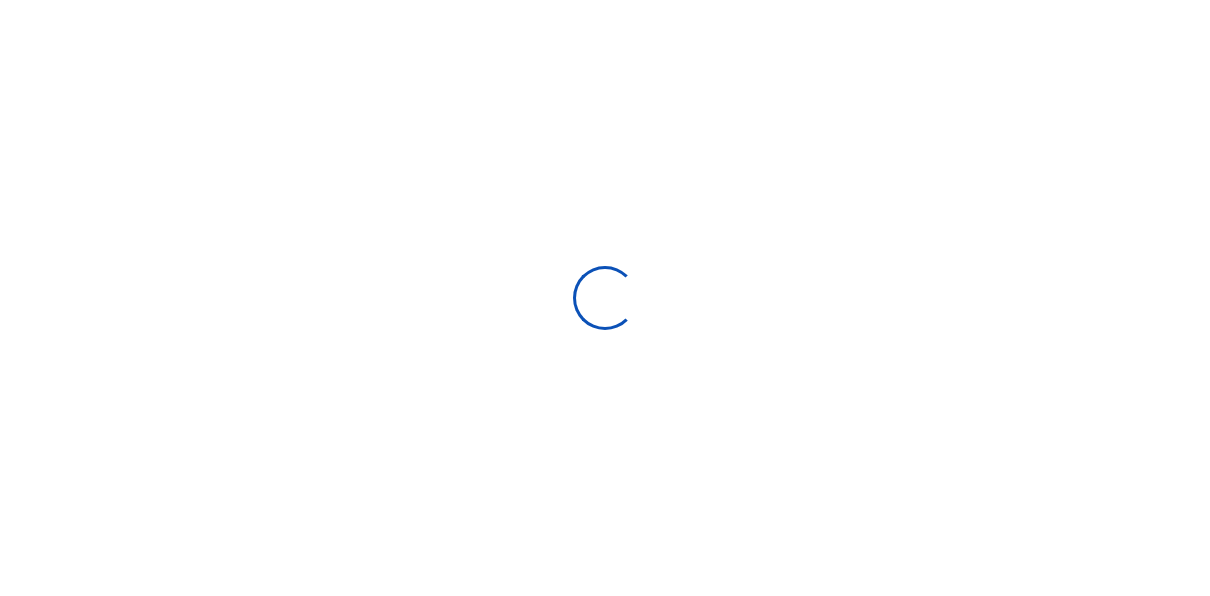 select on "Loading bundles" 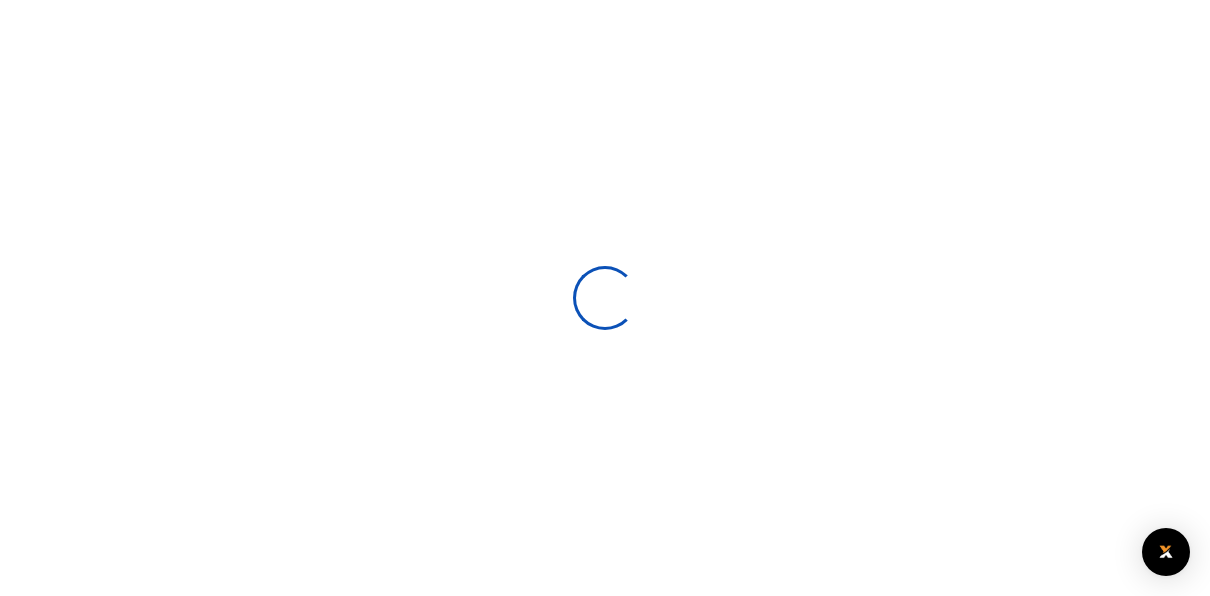 scroll, scrollTop: 304, scrollLeft: 0, axis: vertical 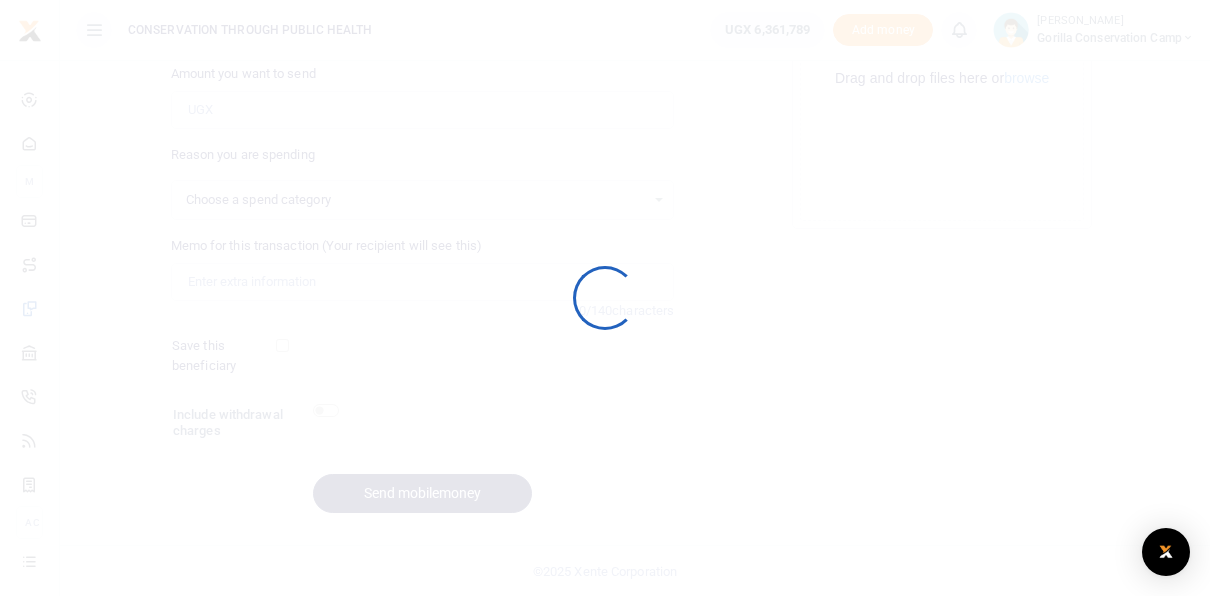 select 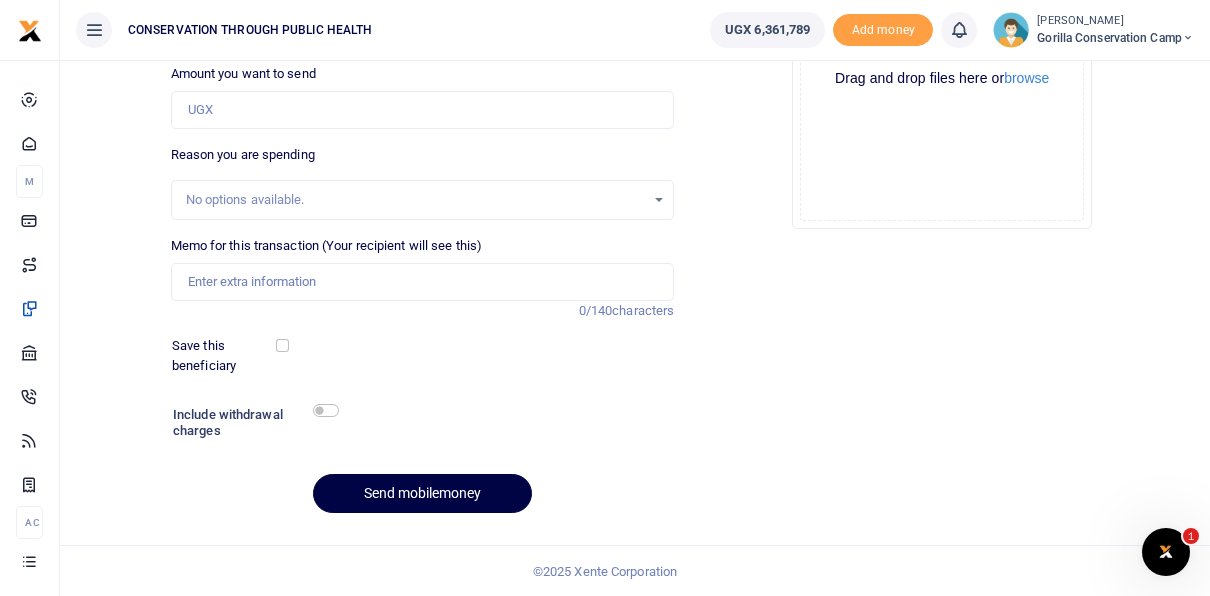 scroll, scrollTop: 0, scrollLeft: 0, axis: both 